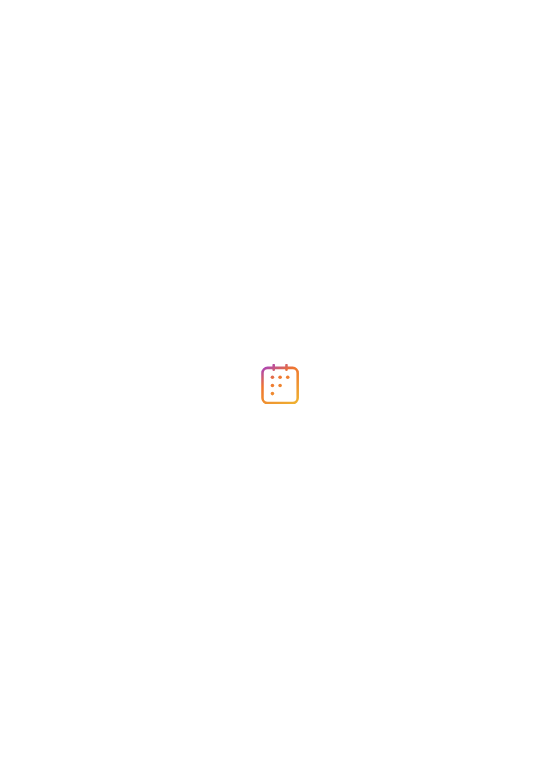 scroll, scrollTop: 0, scrollLeft: 0, axis: both 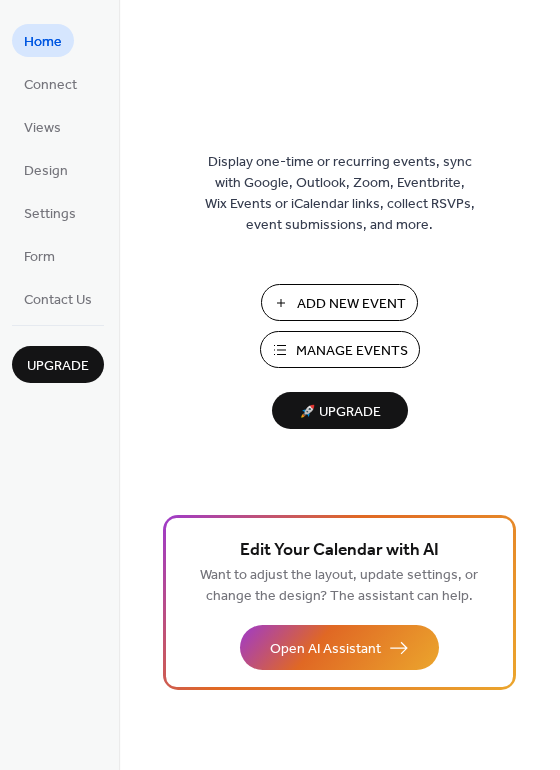 click on "Manage Events" at bounding box center (352, 351) 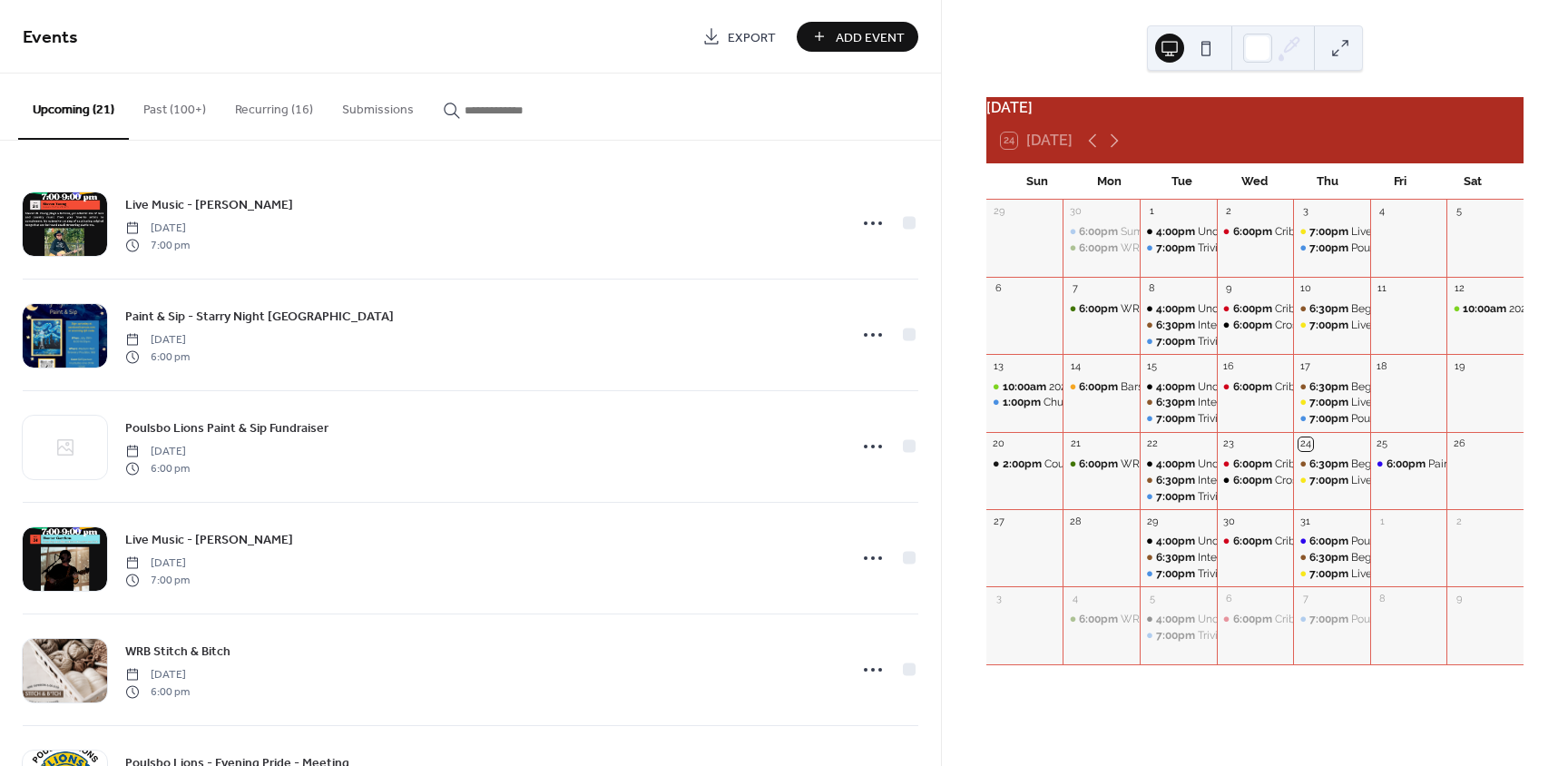 scroll, scrollTop: 0, scrollLeft: 0, axis: both 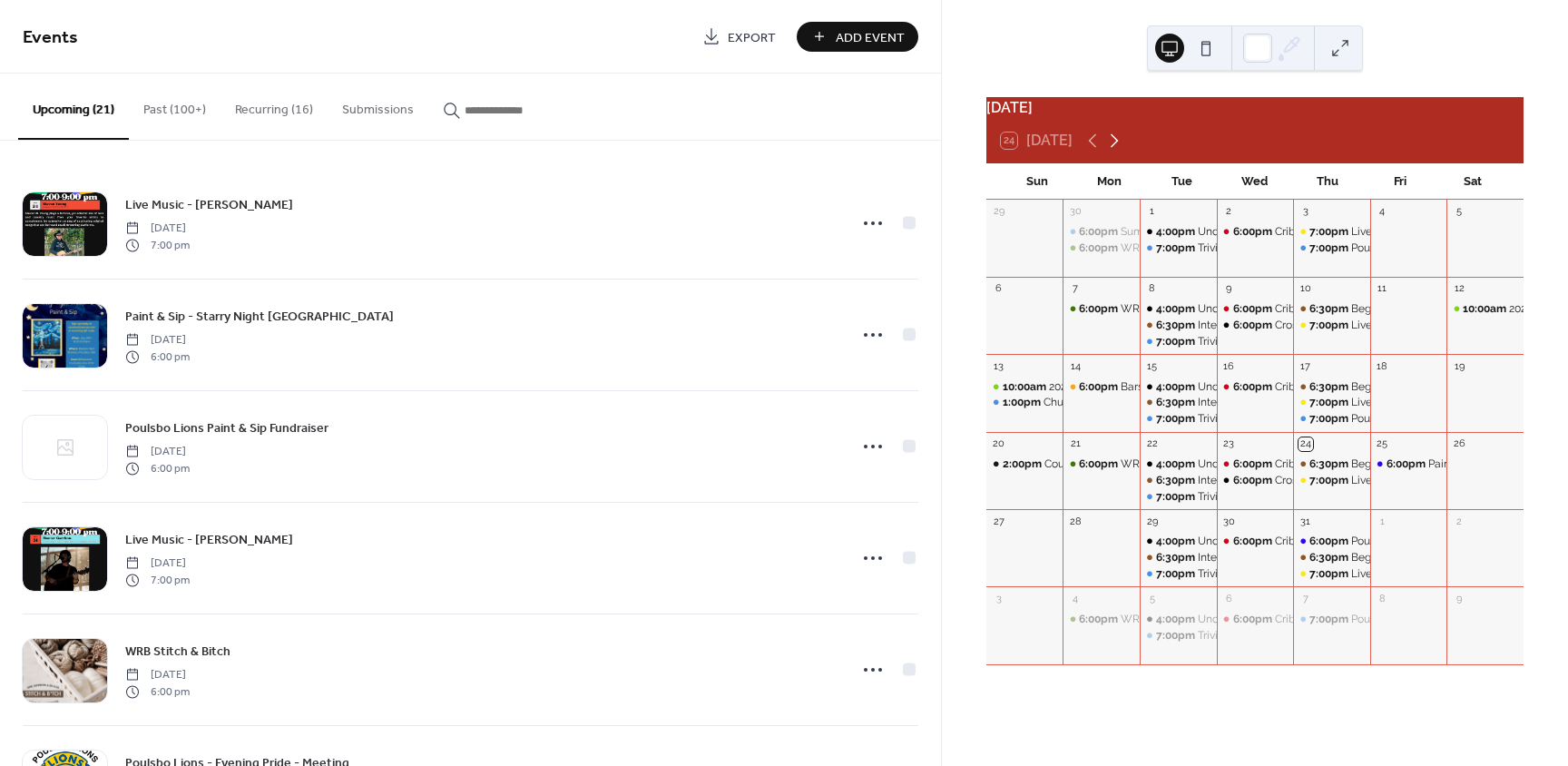 click 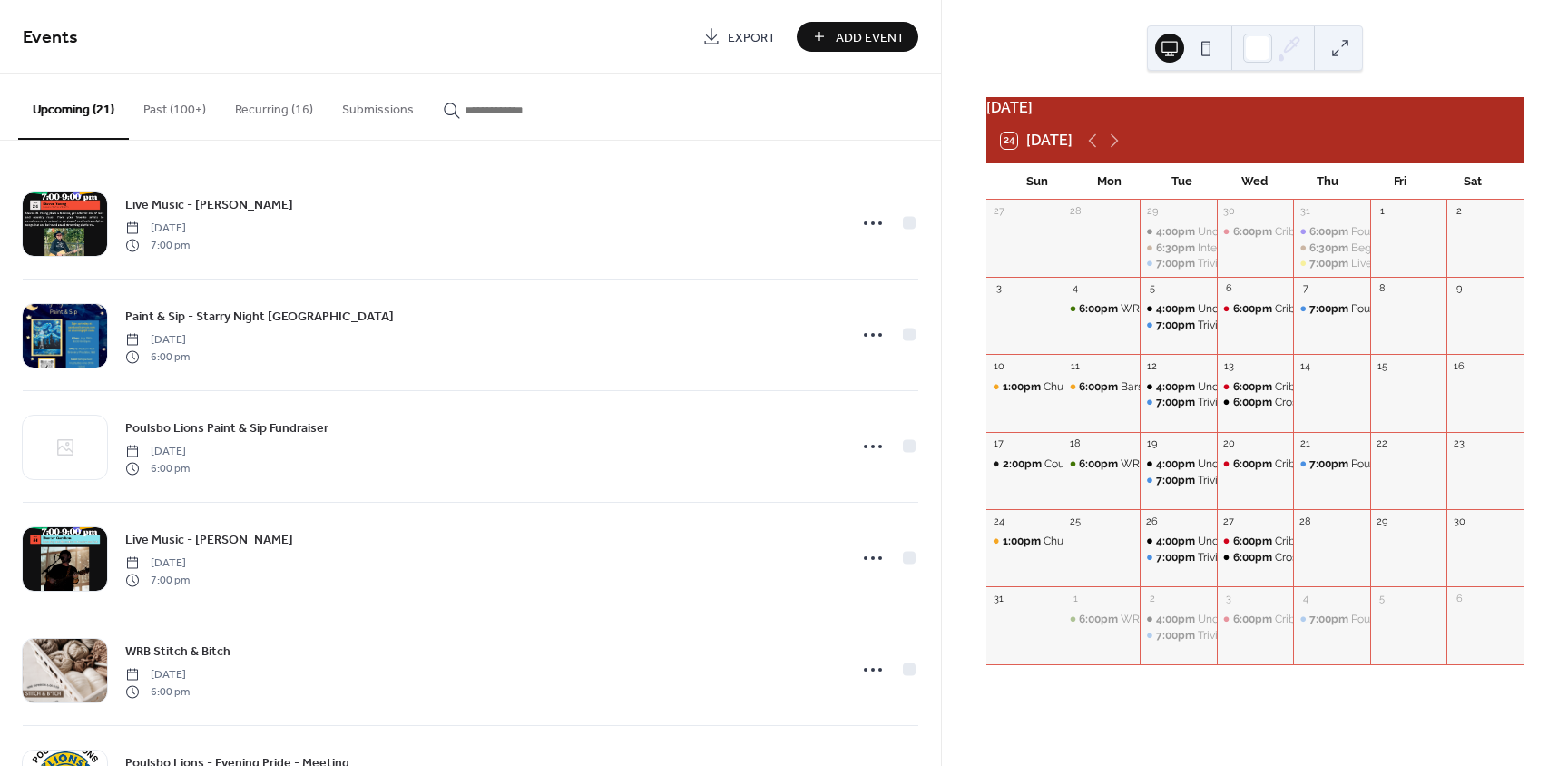 click on "Add Event" at bounding box center [870, 37] 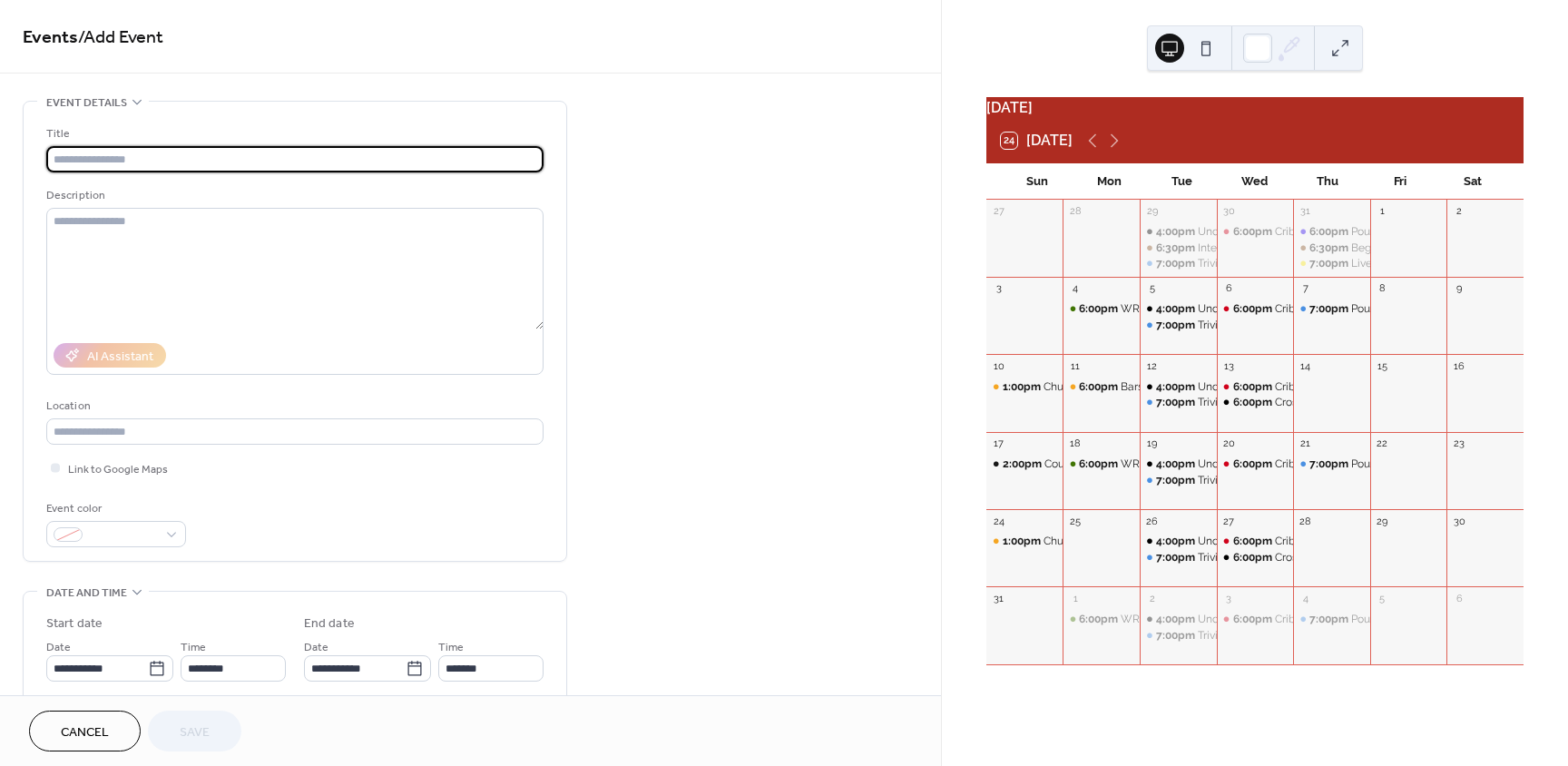 click at bounding box center (295, 159) 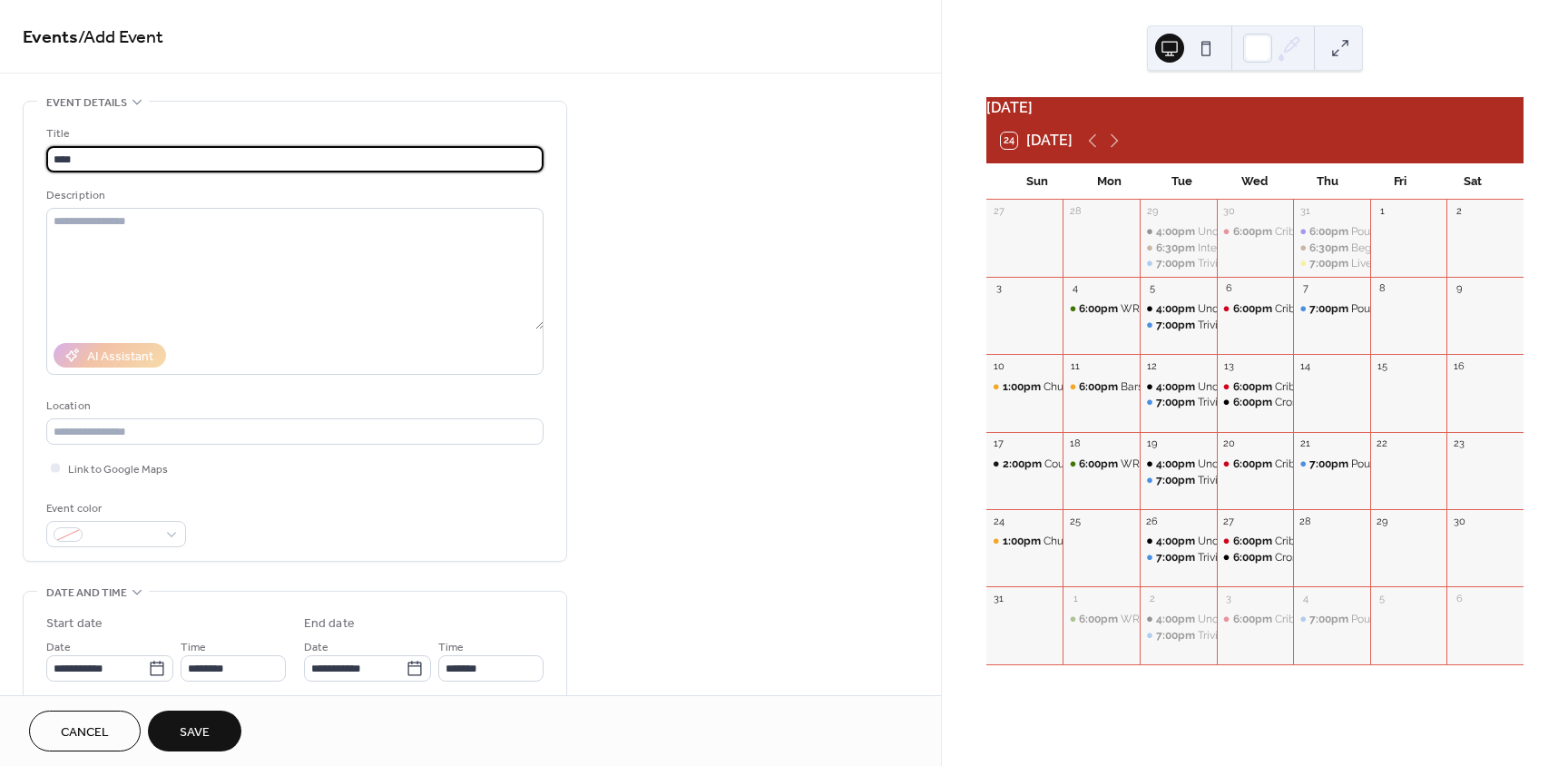 type on "***" 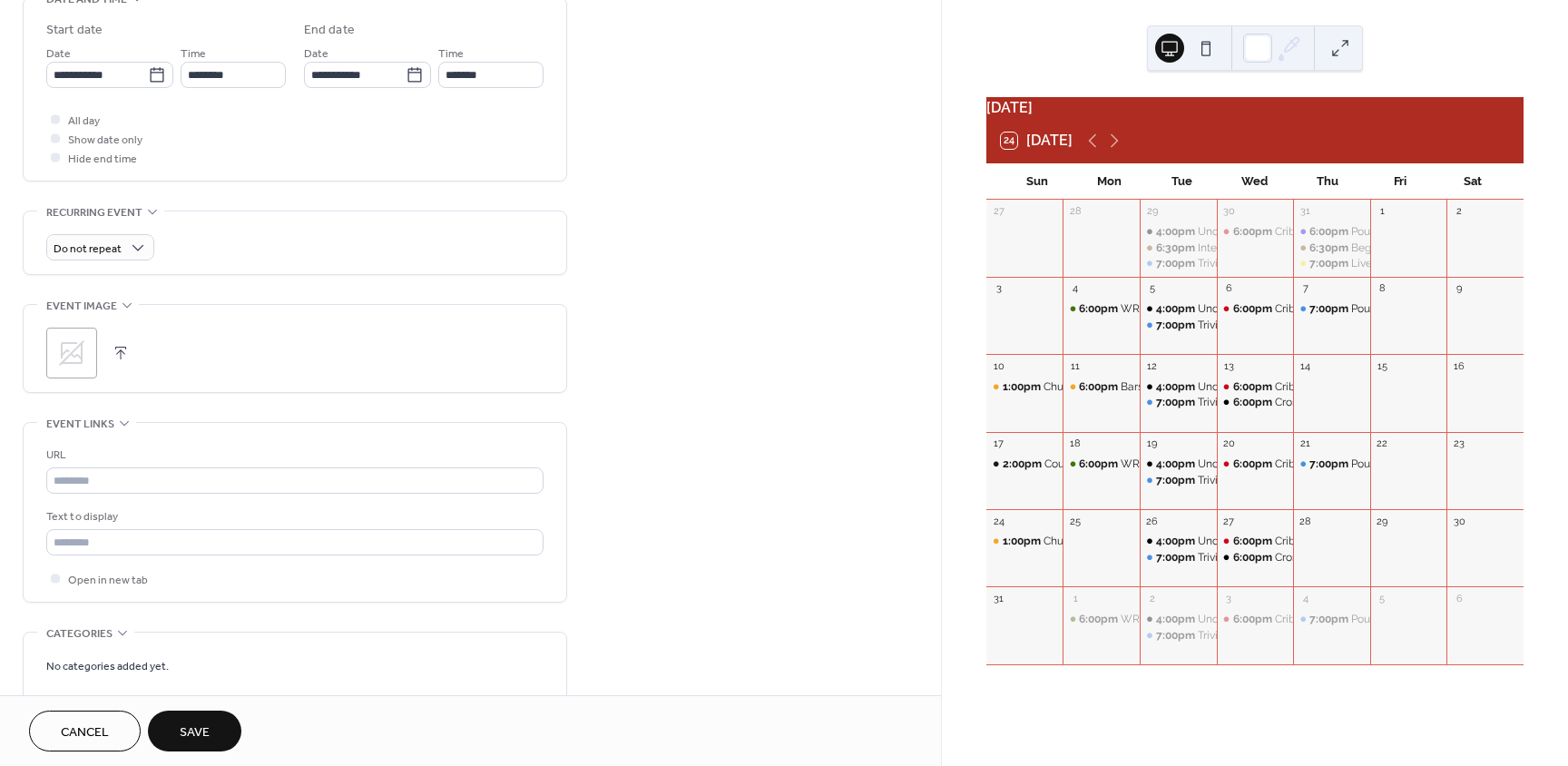 scroll, scrollTop: 595, scrollLeft: 0, axis: vertical 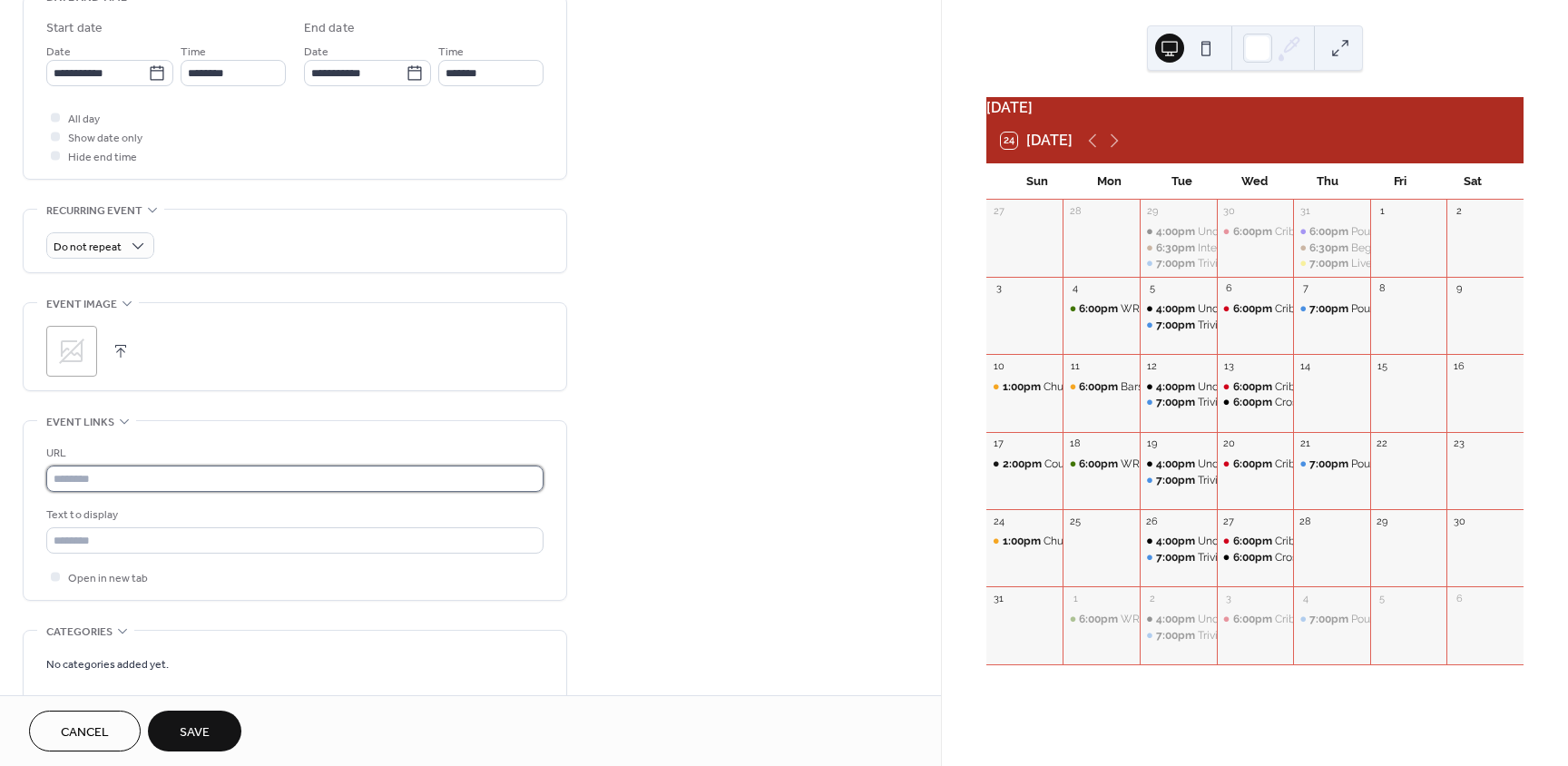 click at bounding box center (295, 478) 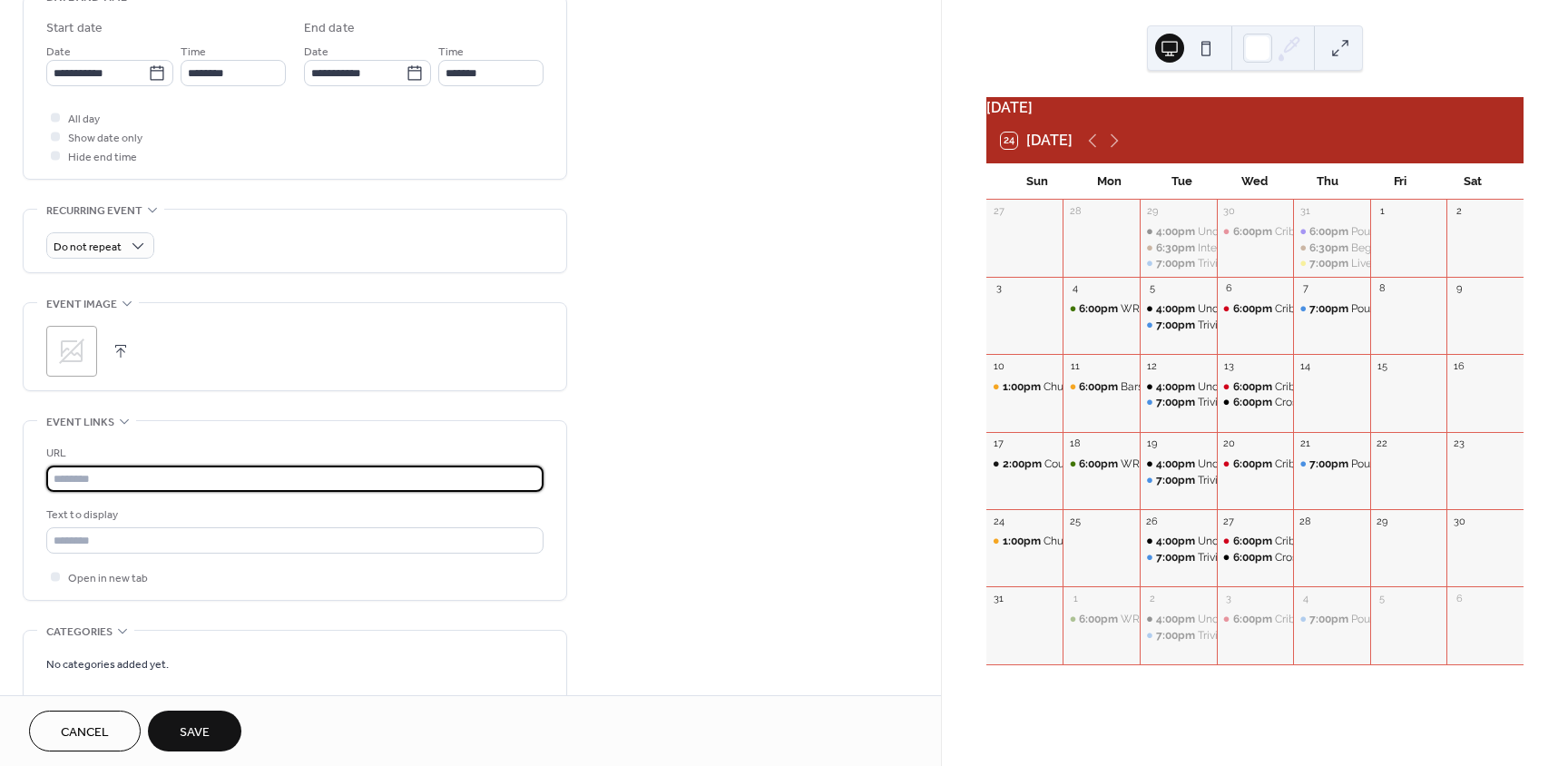 paste on "**********" 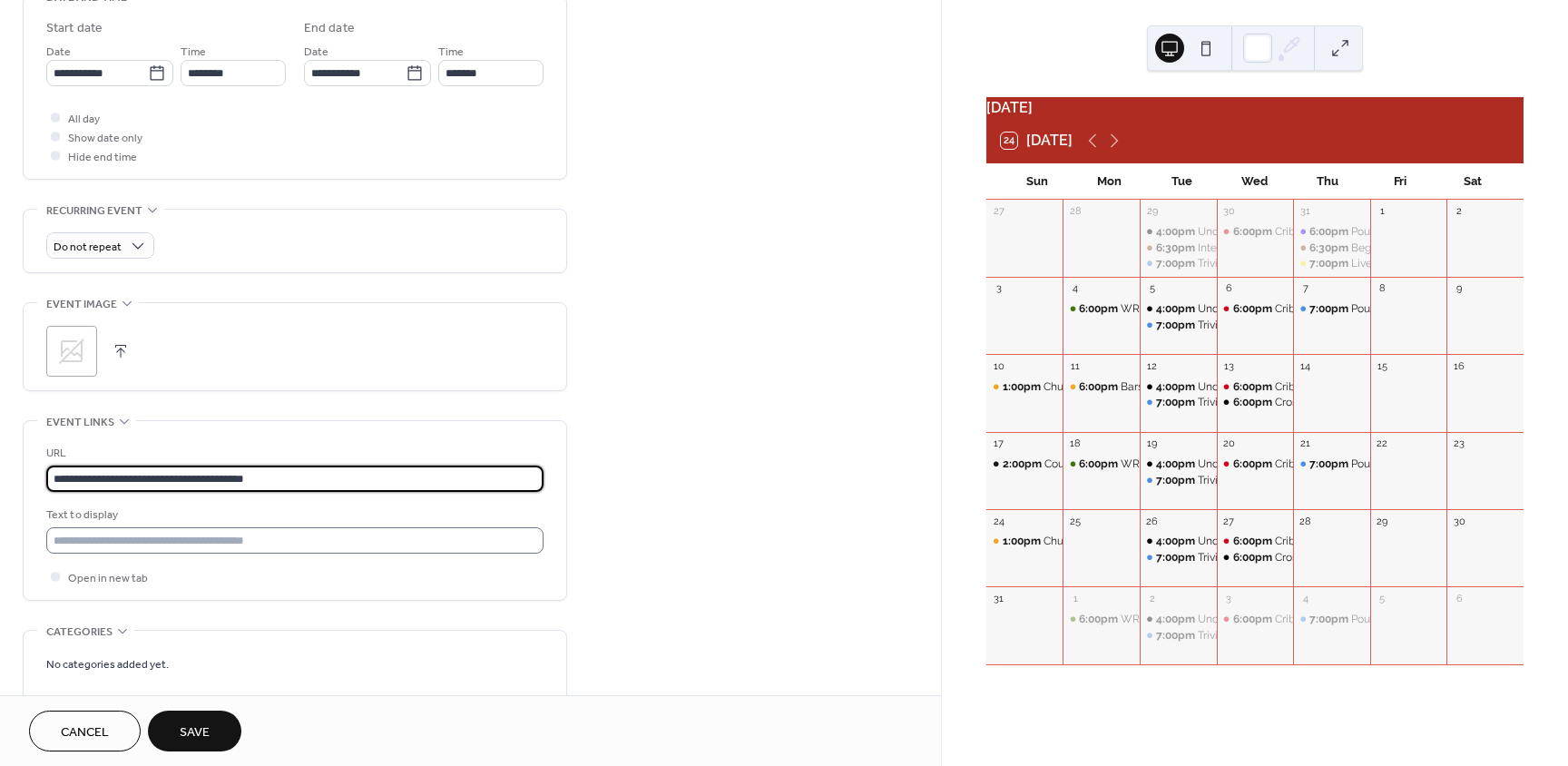 type on "**********" 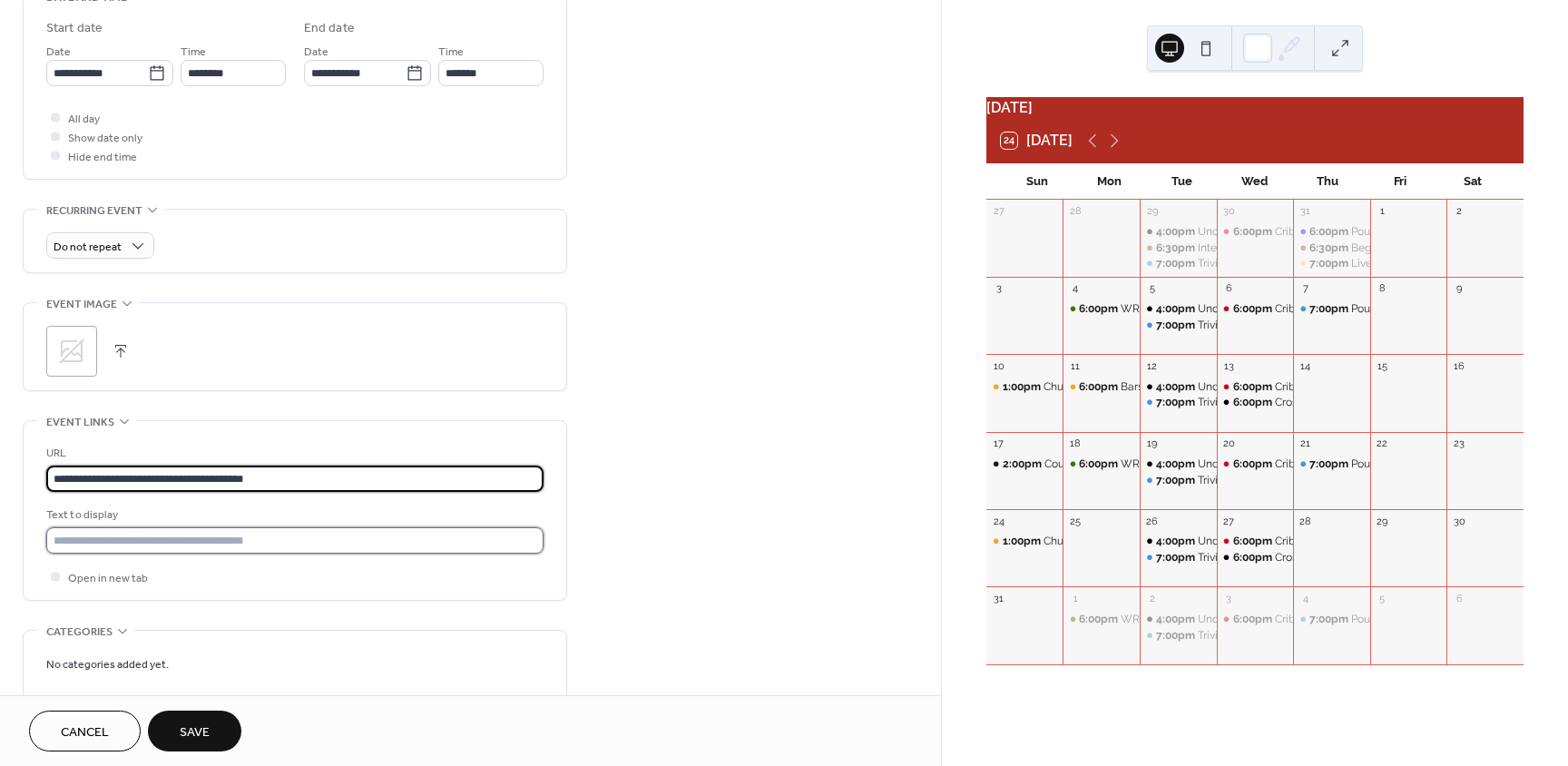 click at bounding box center [295, 540] 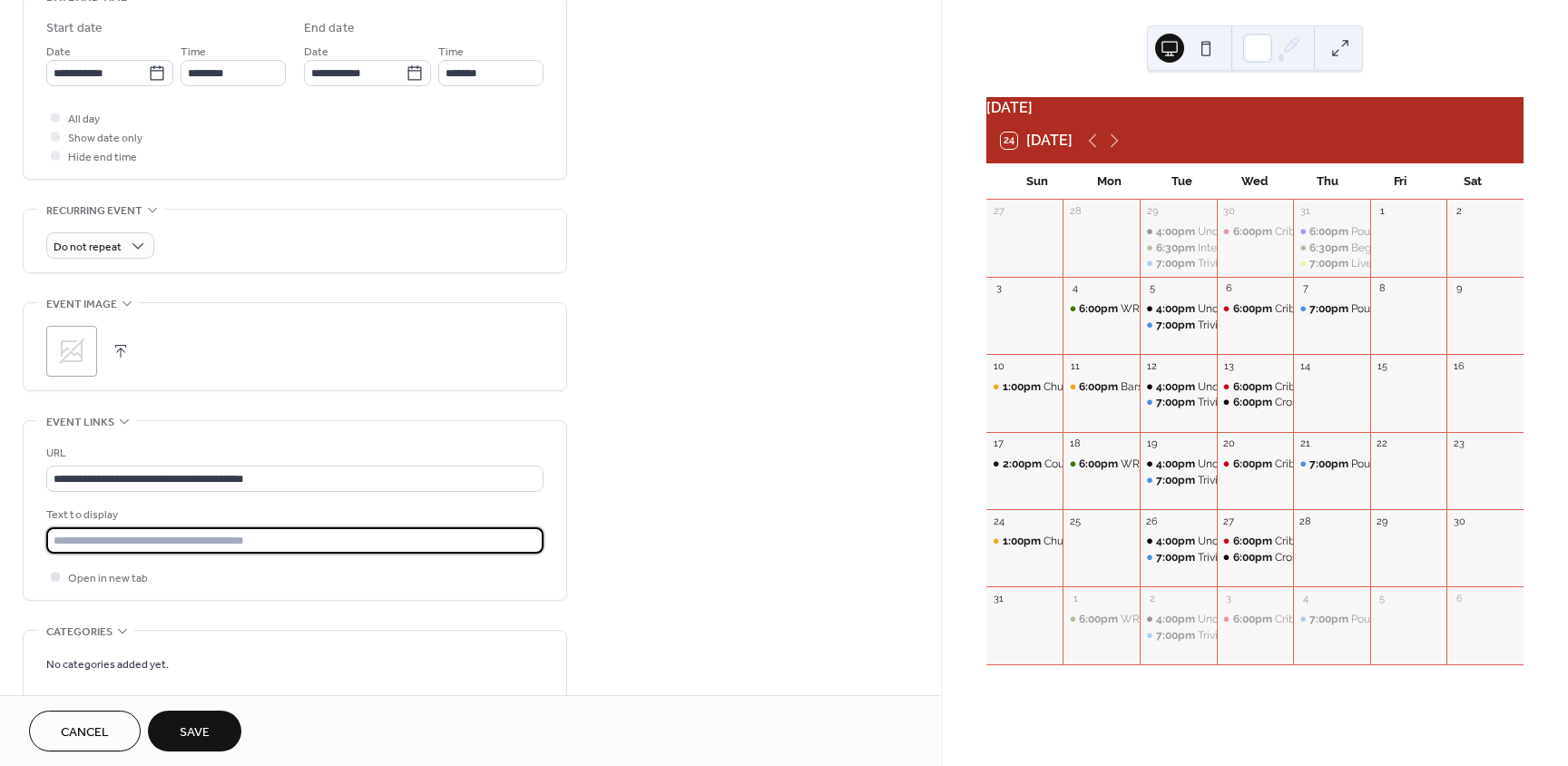 type on "**********" 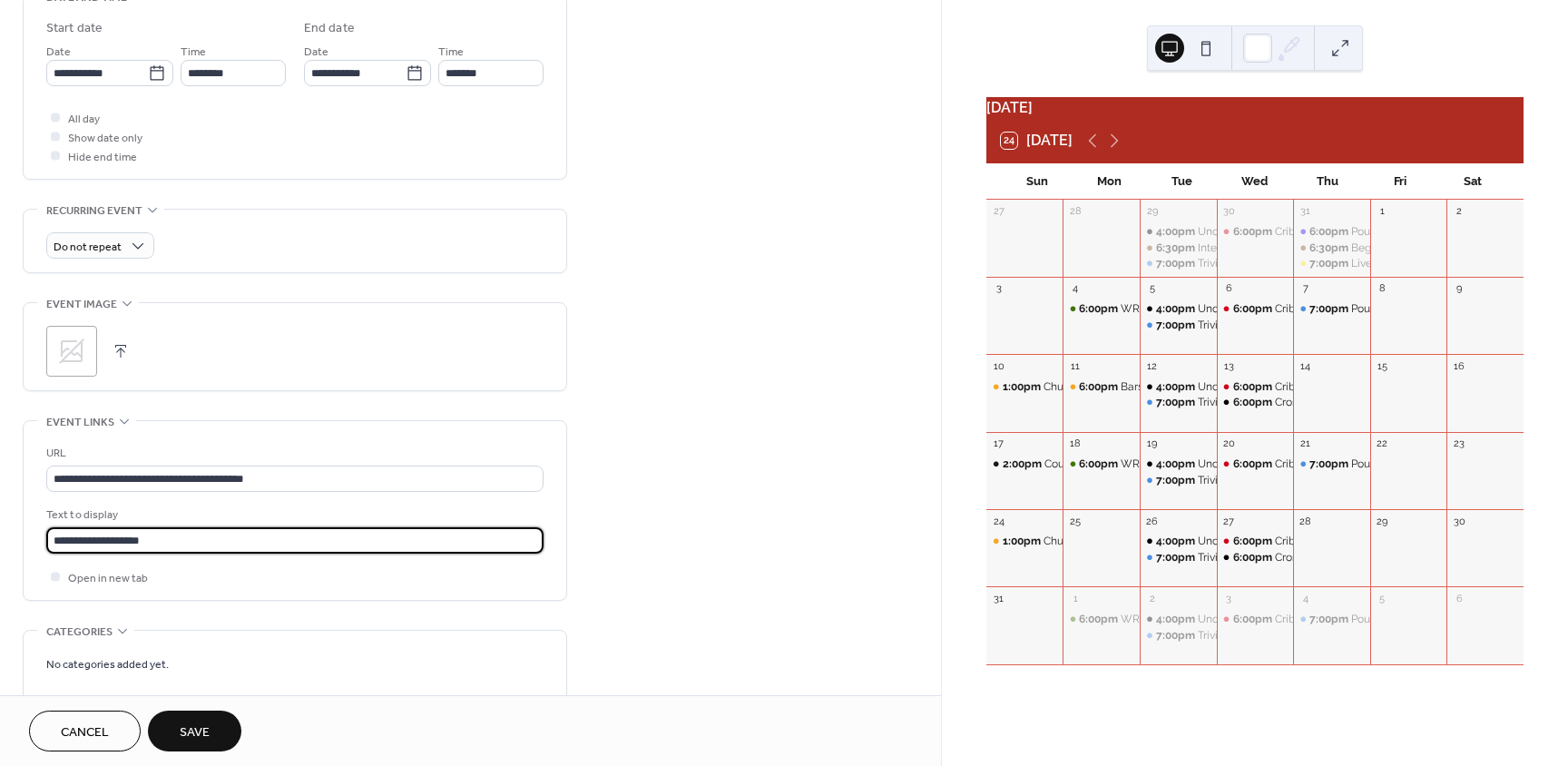 click 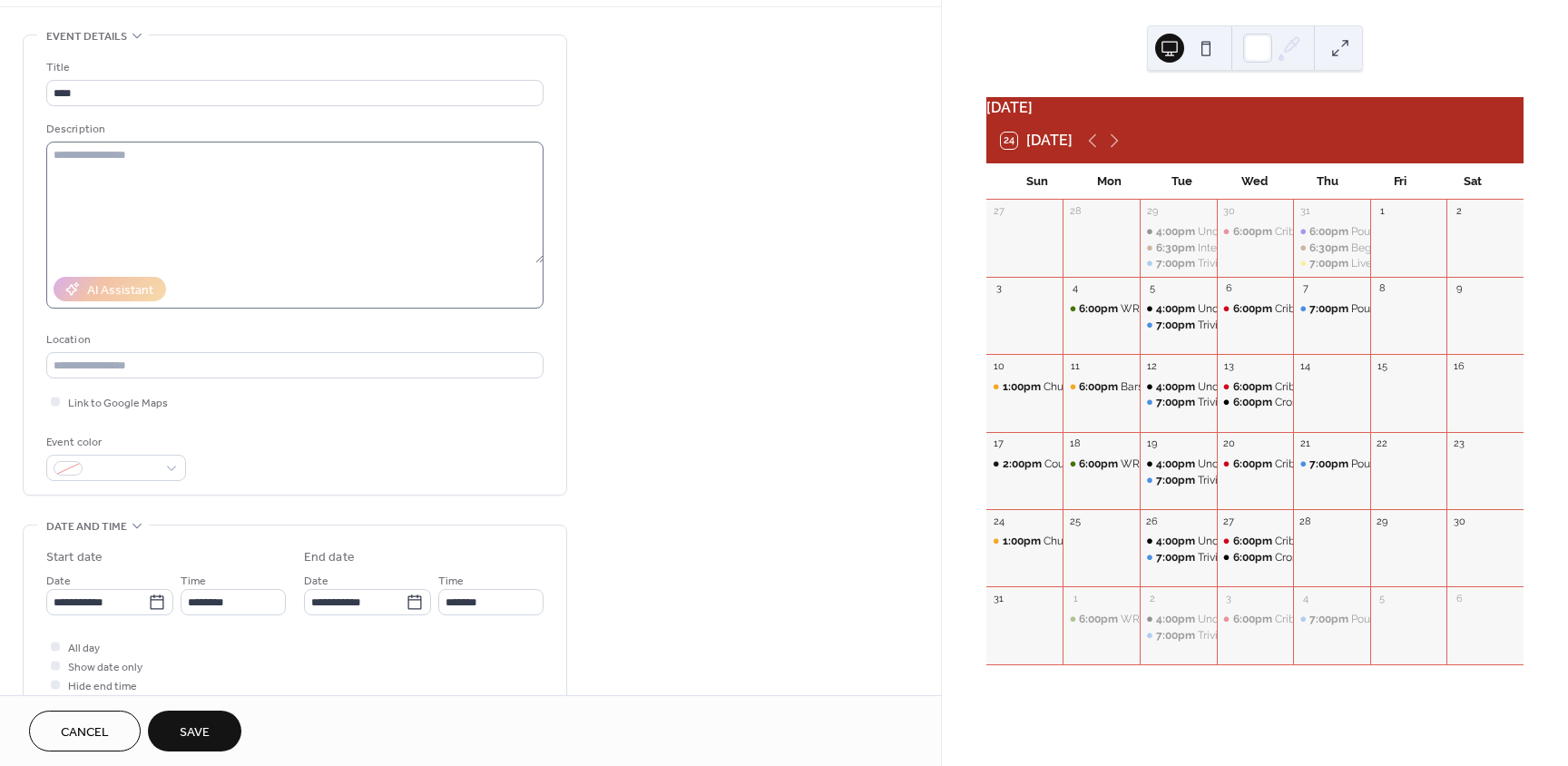 scroll, scrollTop: 65, scrollLeft: 0, axis: vertical 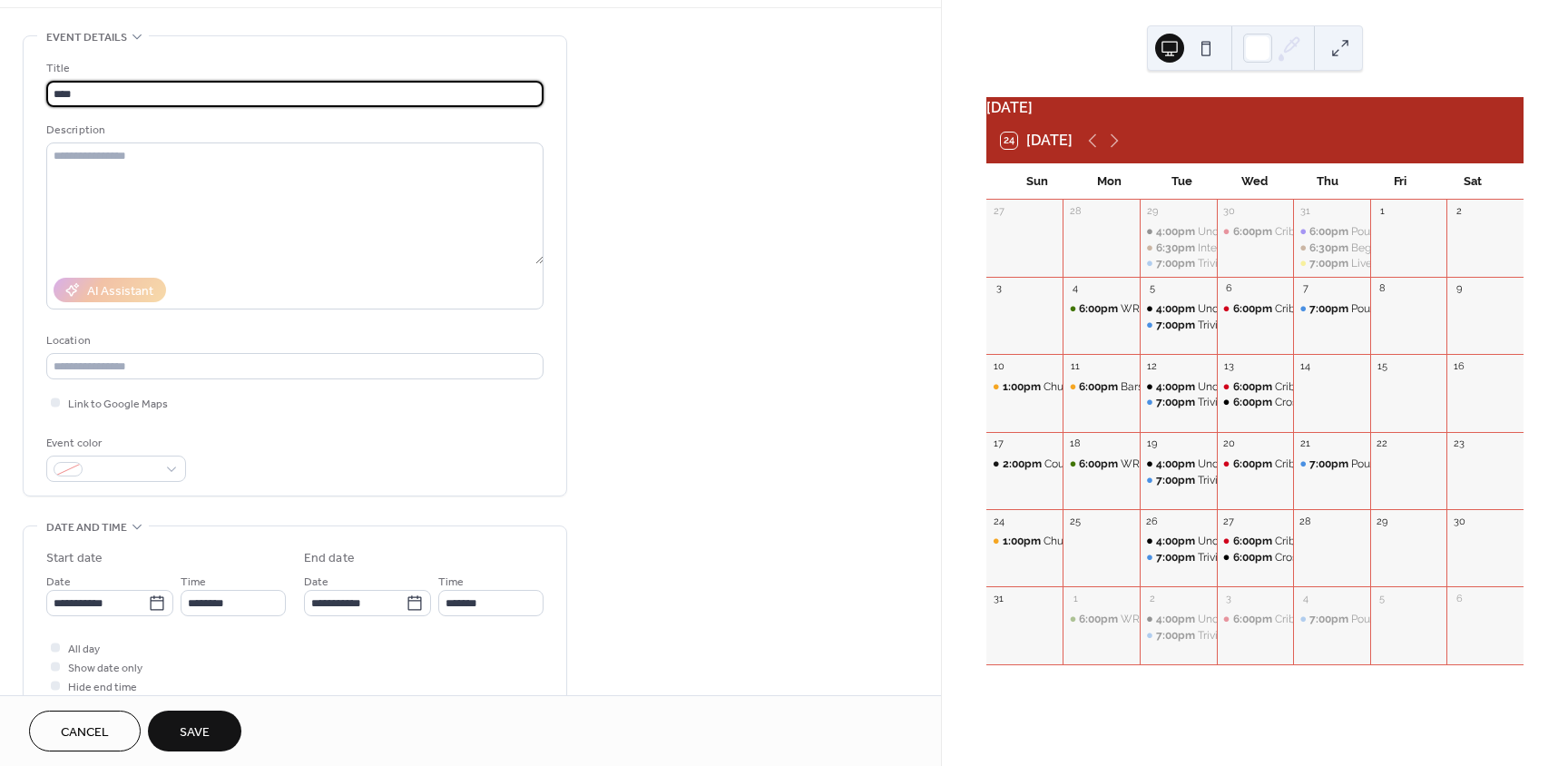 click on "***" at bounding box center [295, 93] 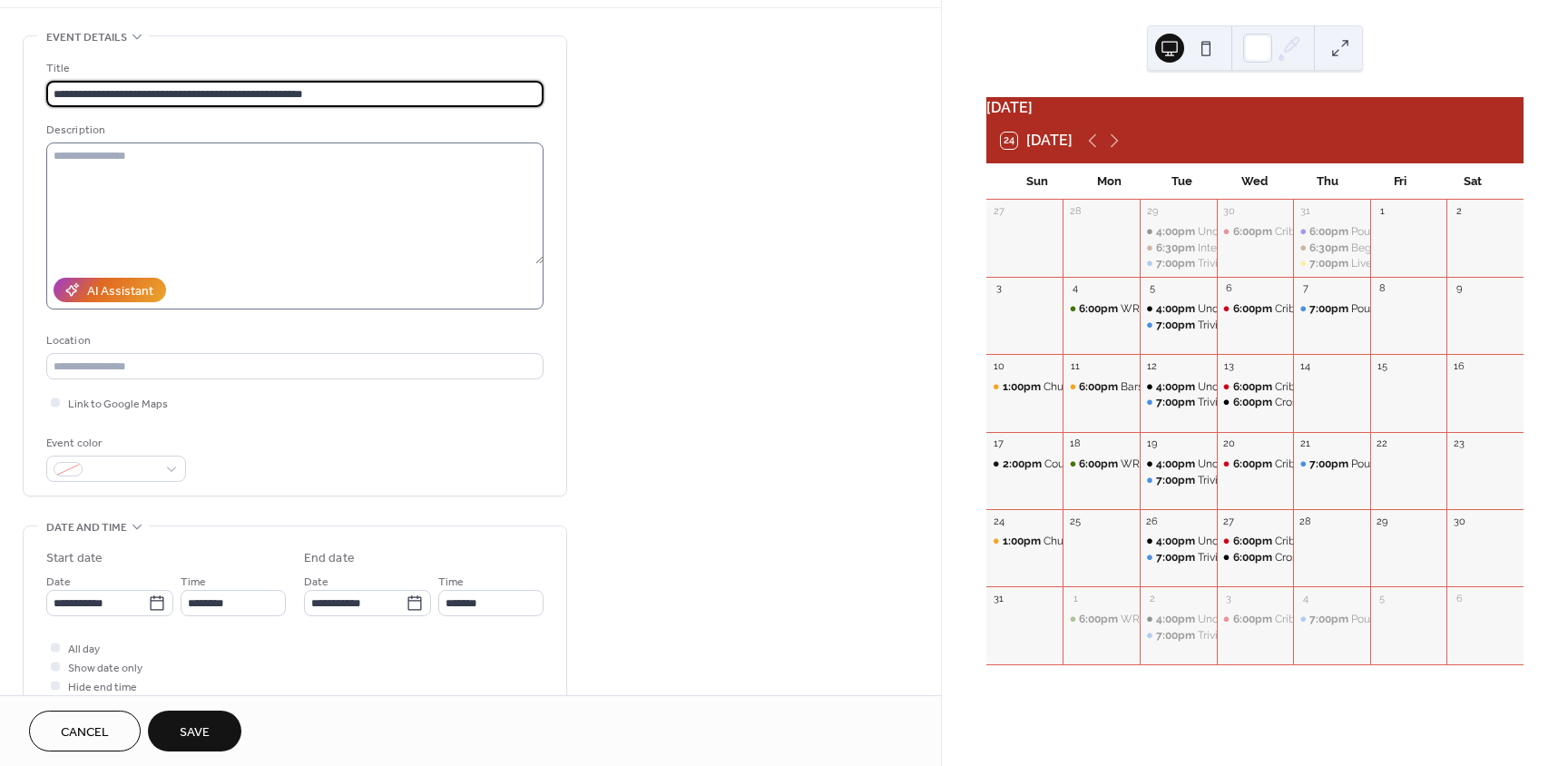 type on "**********" 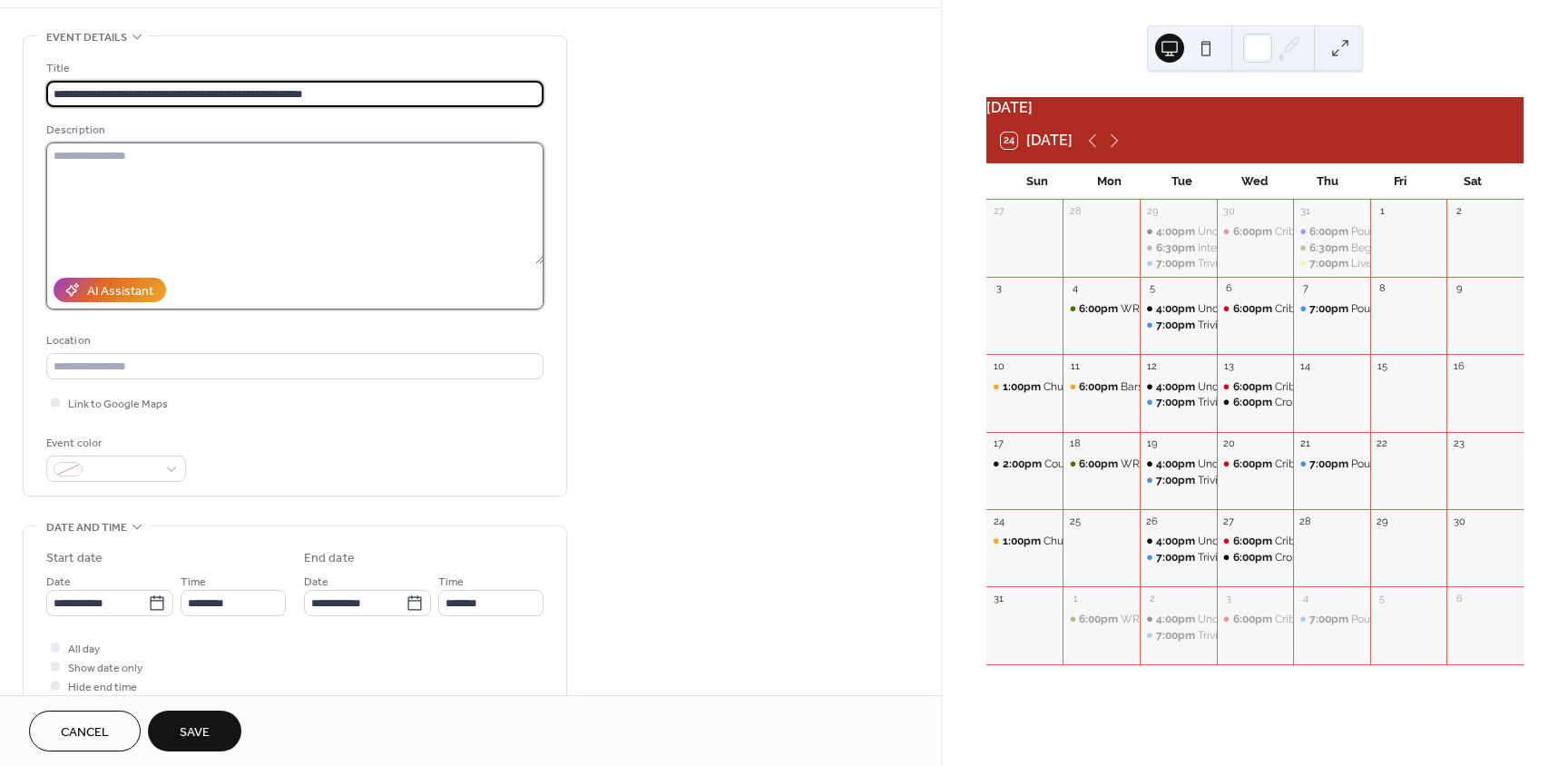 click at bounding box center [295, 203] 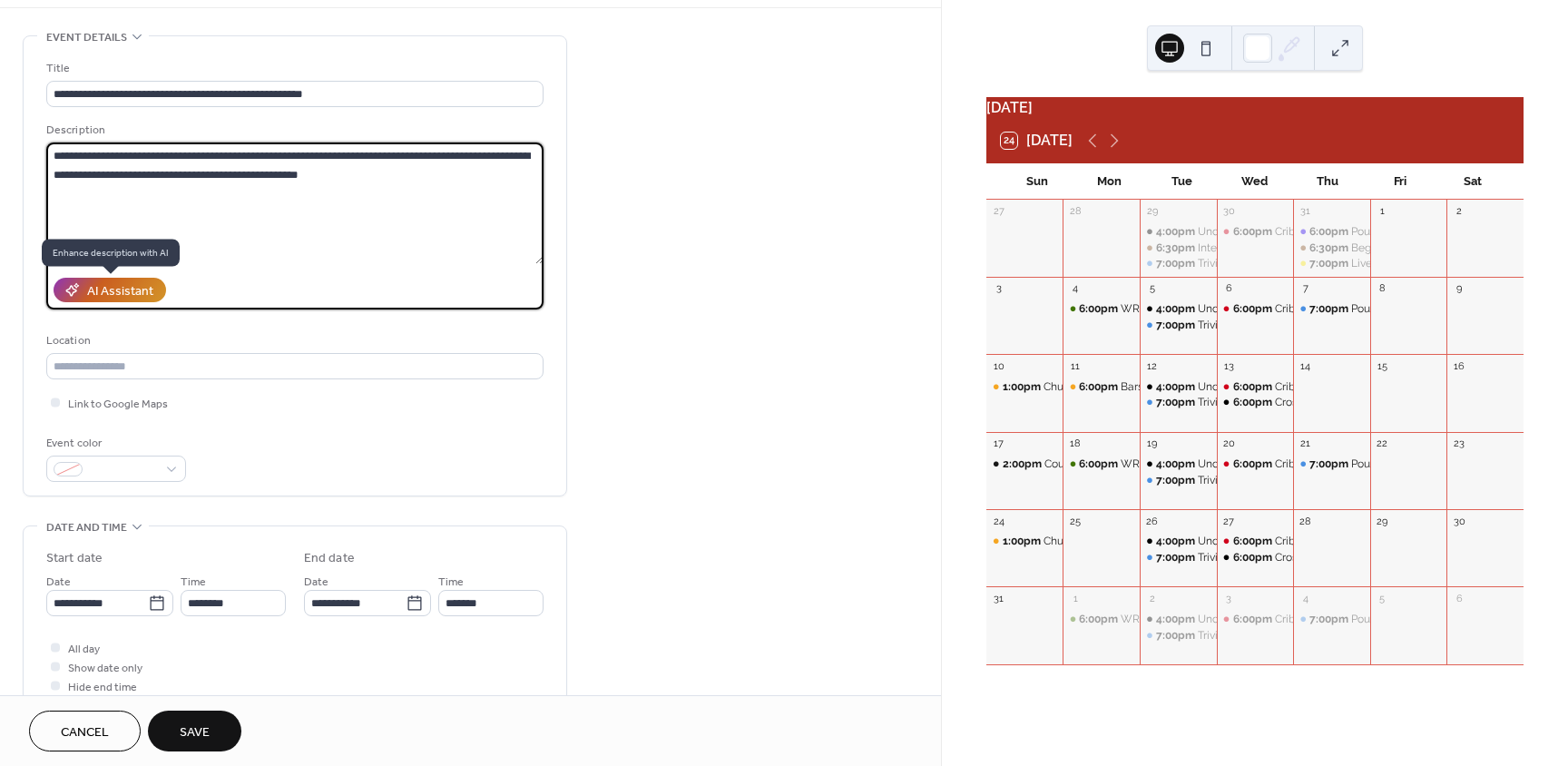 type on "**********" 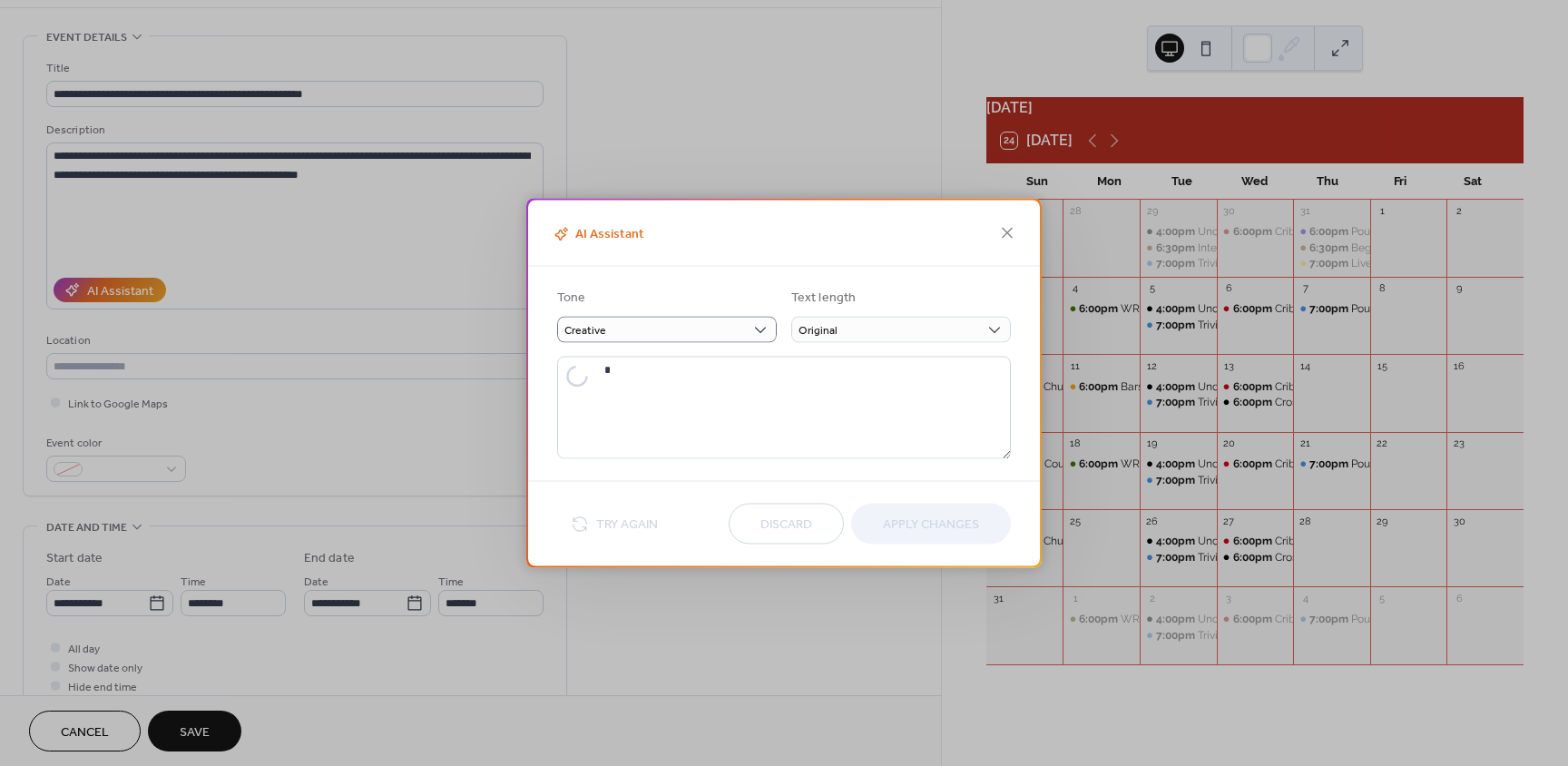 type on "**********" 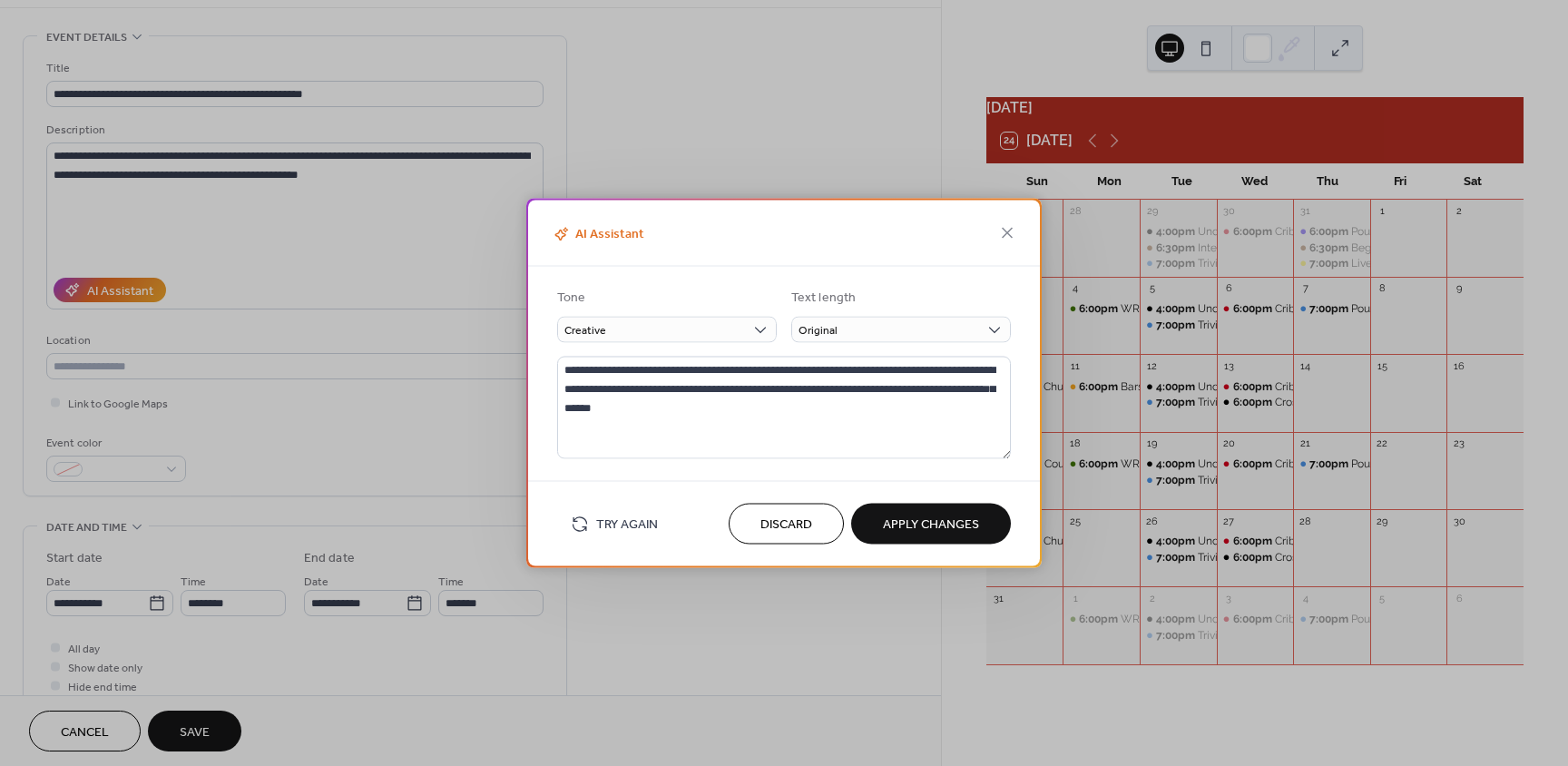 click on "Apply Changes" at bounding box center [931, 525] 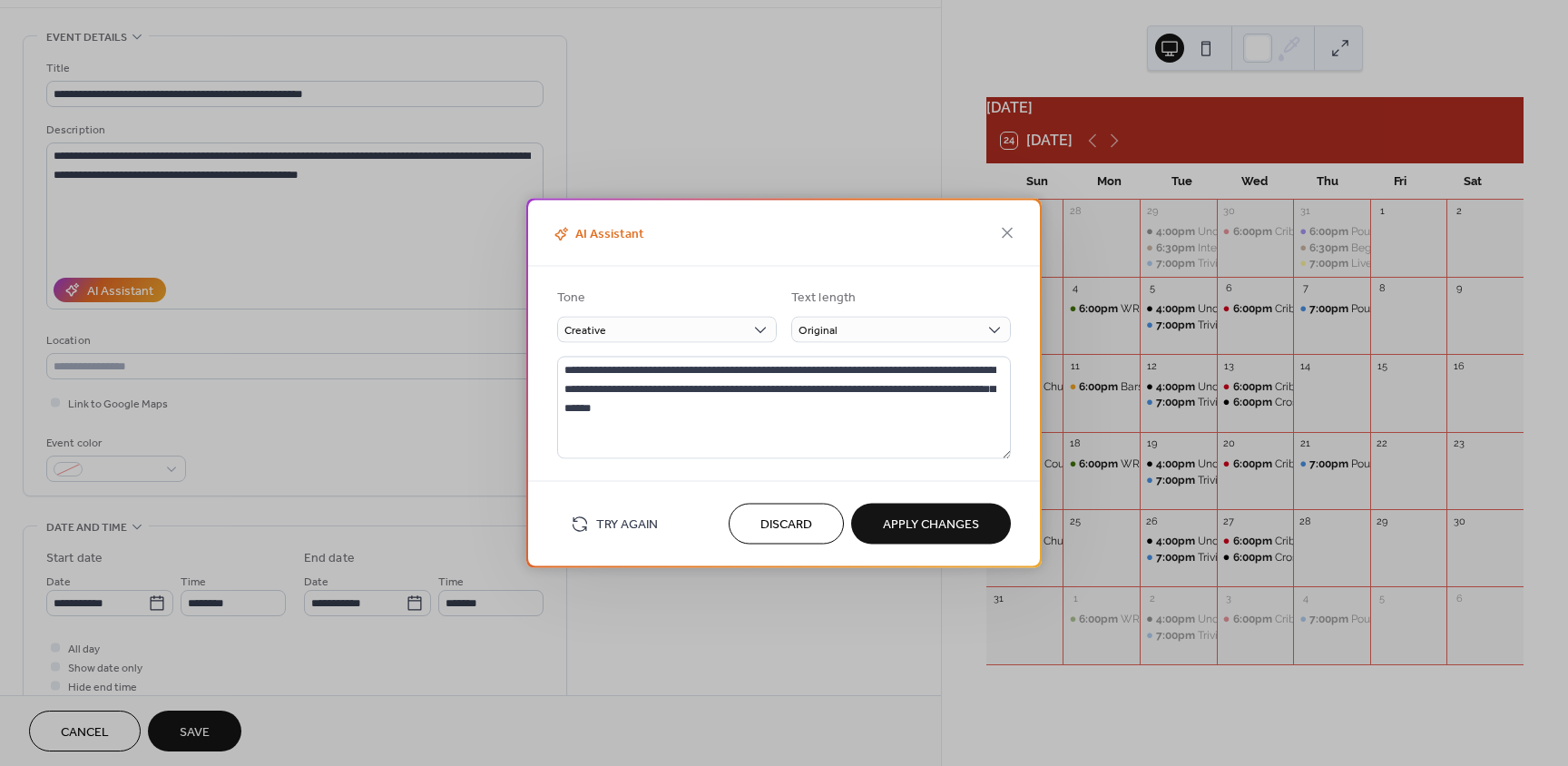 type on "**********" 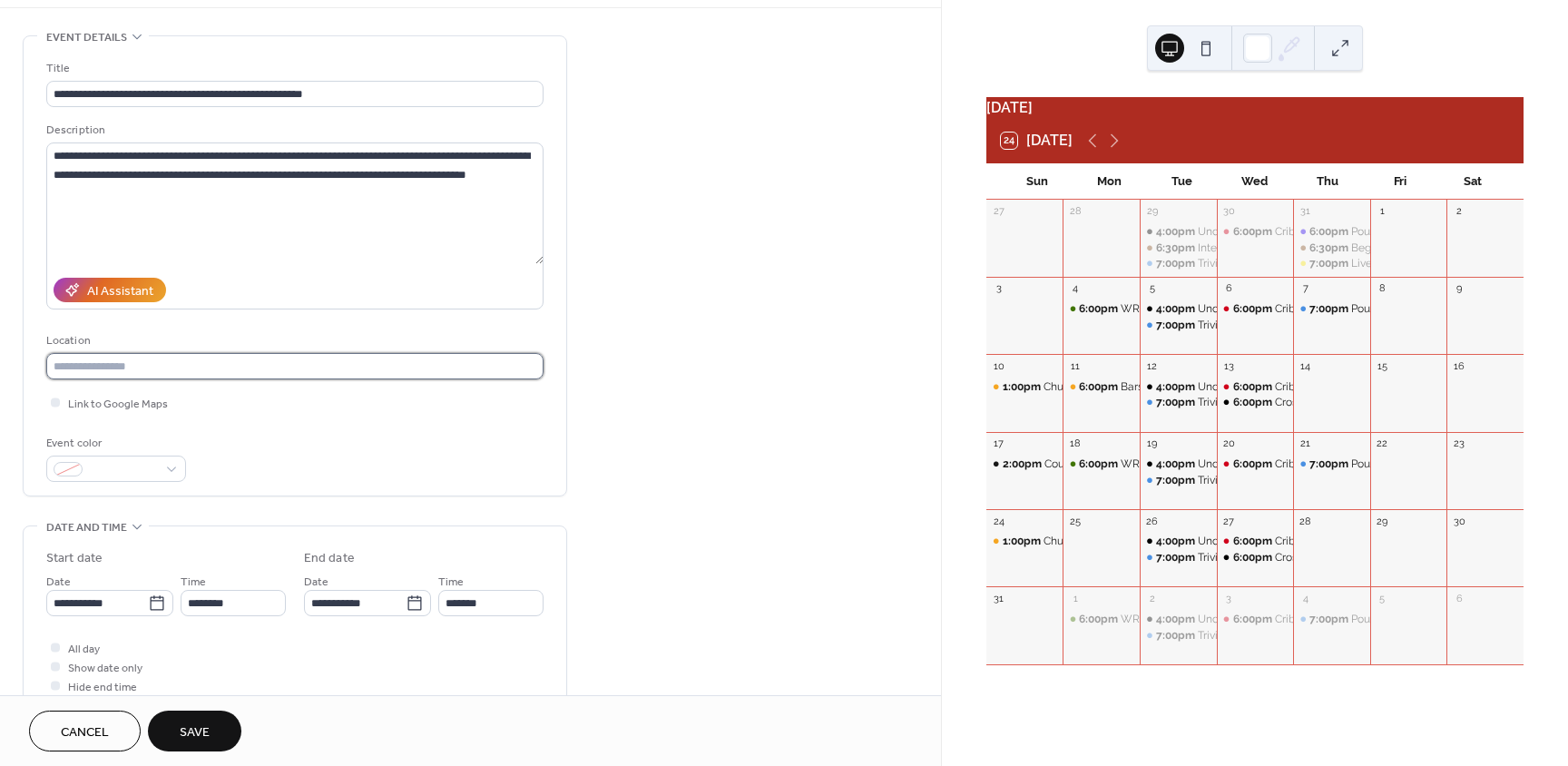 click at bounding box center [295, 366] 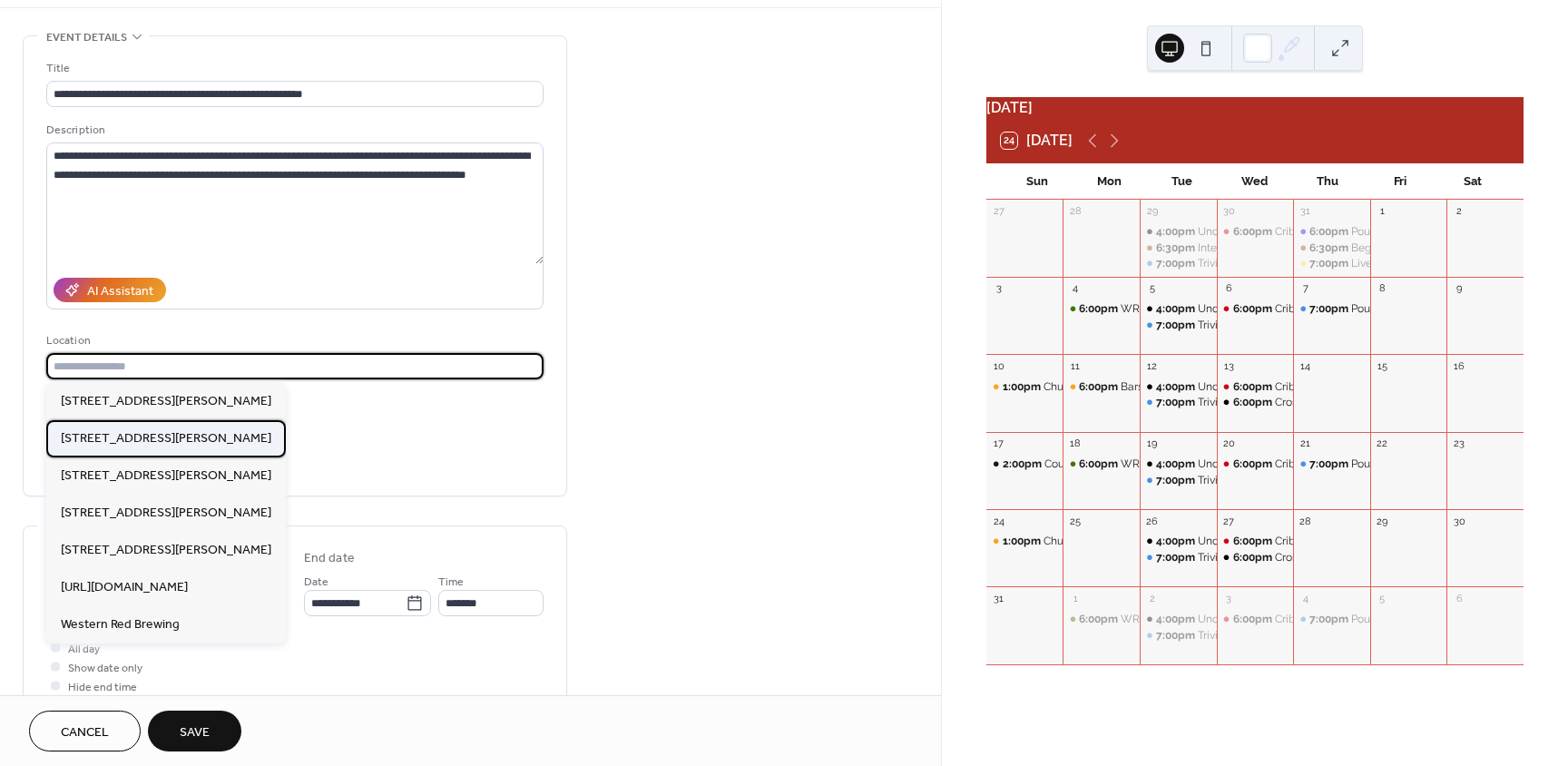 click on "[STREET_ADDRESS][PERSON_NAME]" at bounding box center (166, 438) 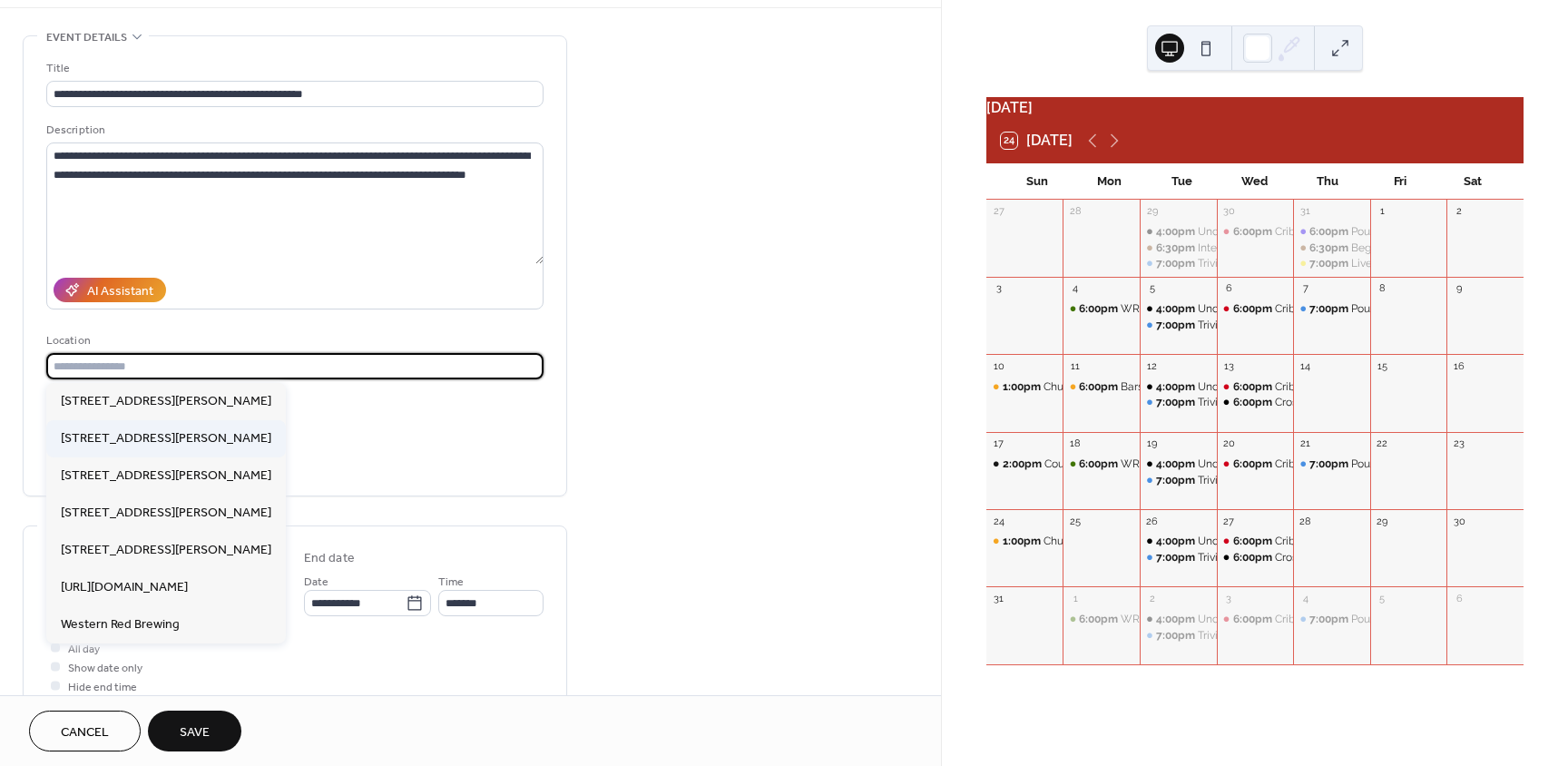 type on "**********" 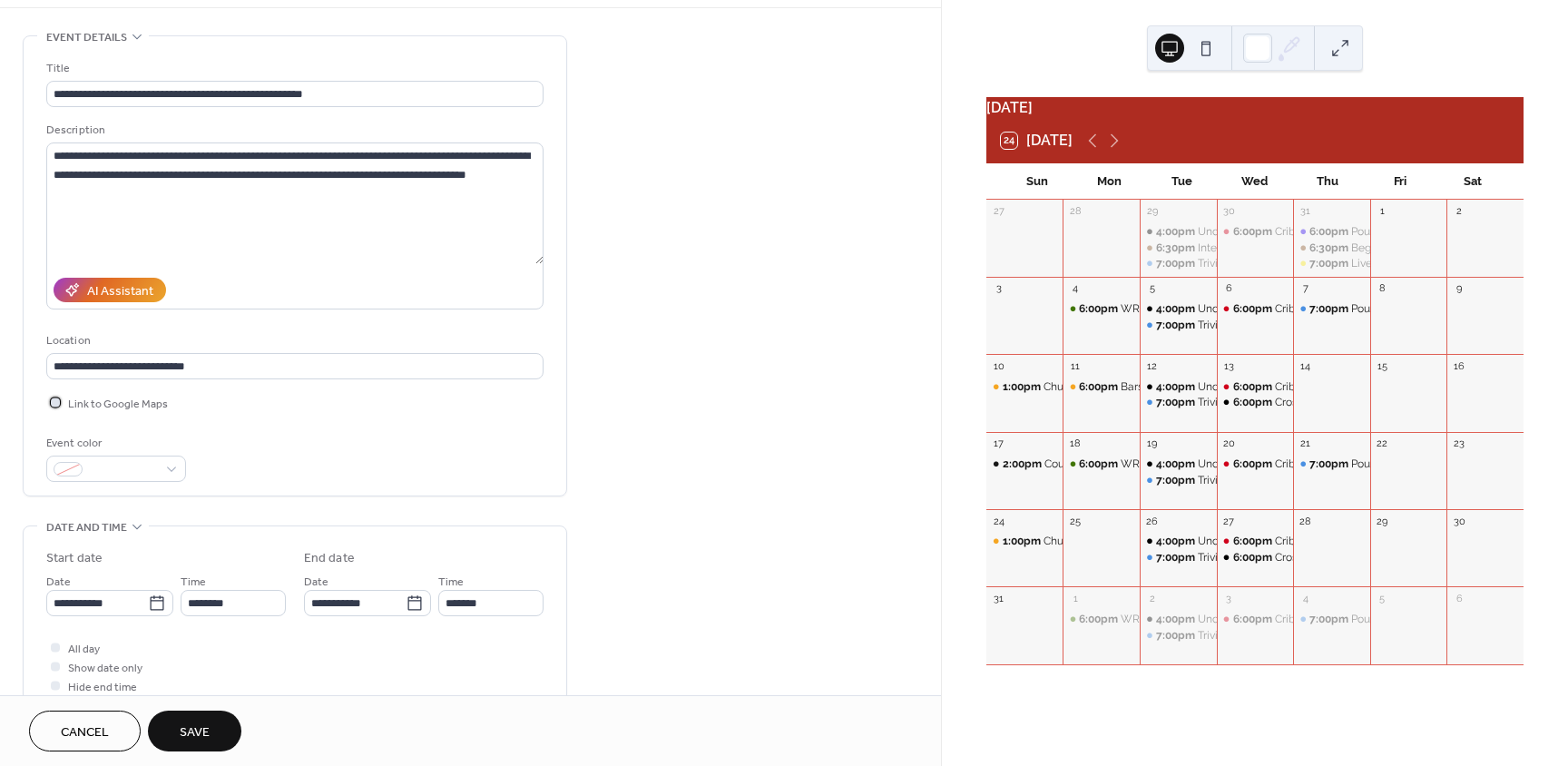 click at bounding box center (55, 402) 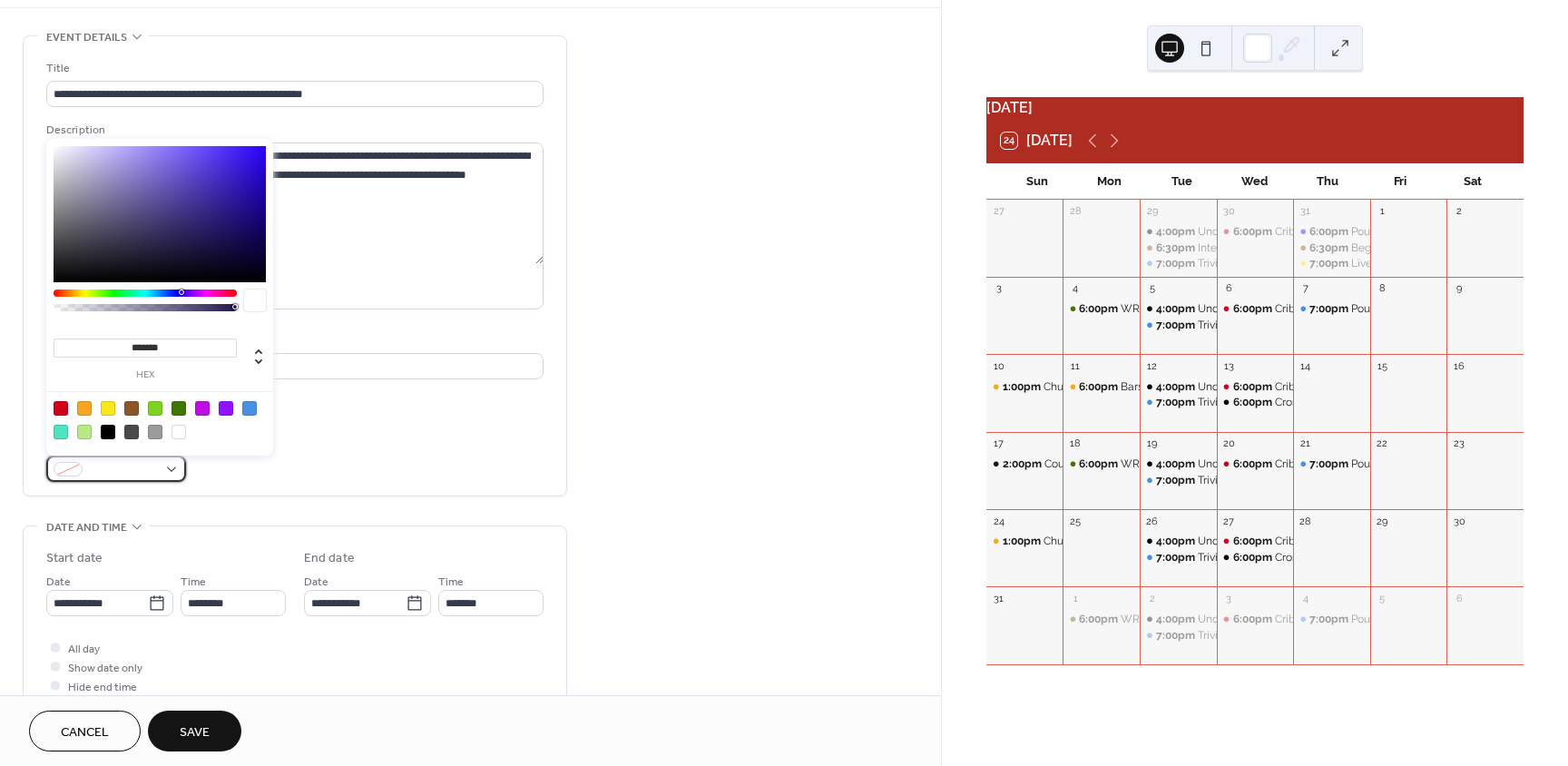 click at bounding box center [123, 470] 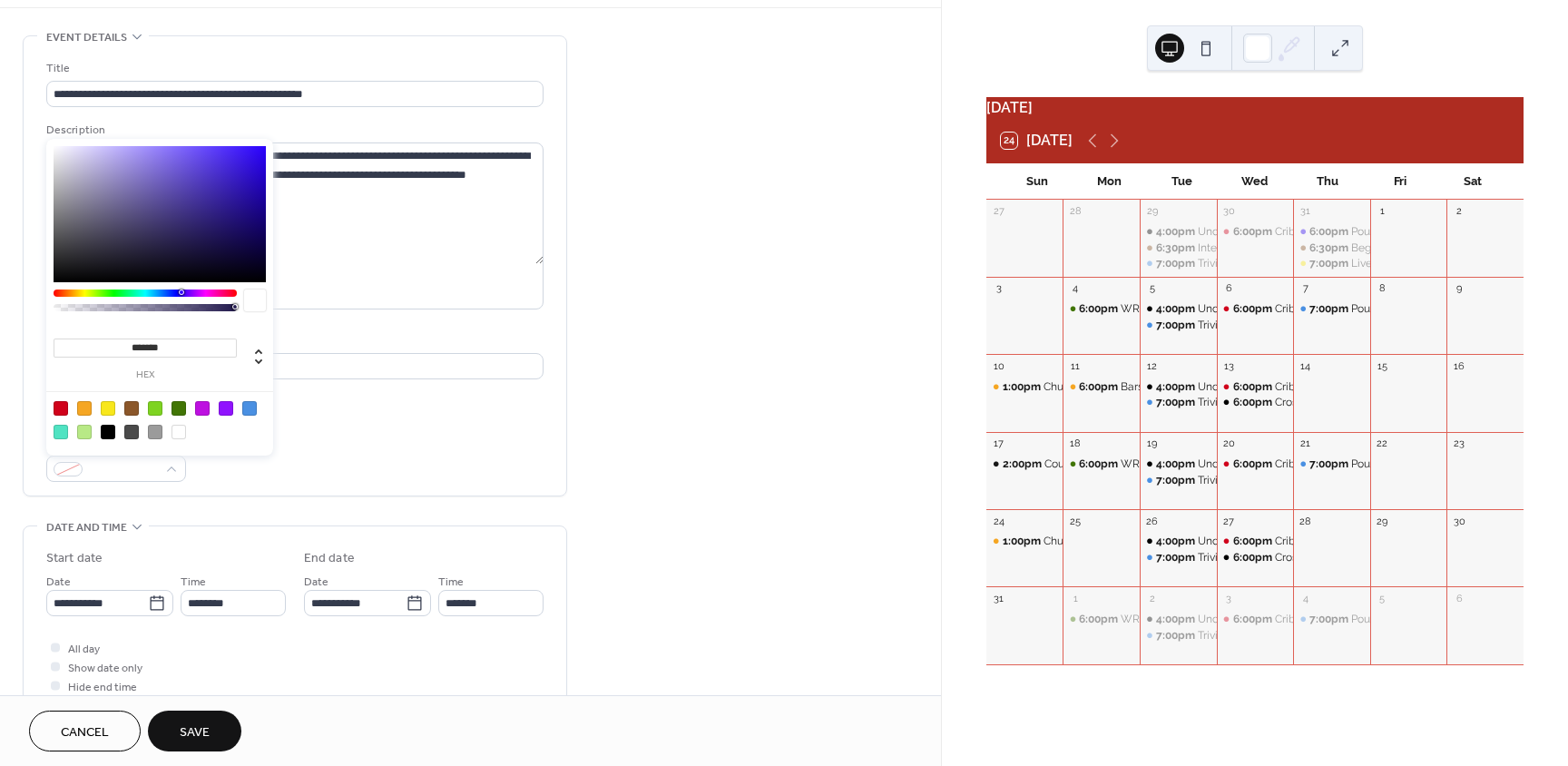 click at bounding box center (250, 408) 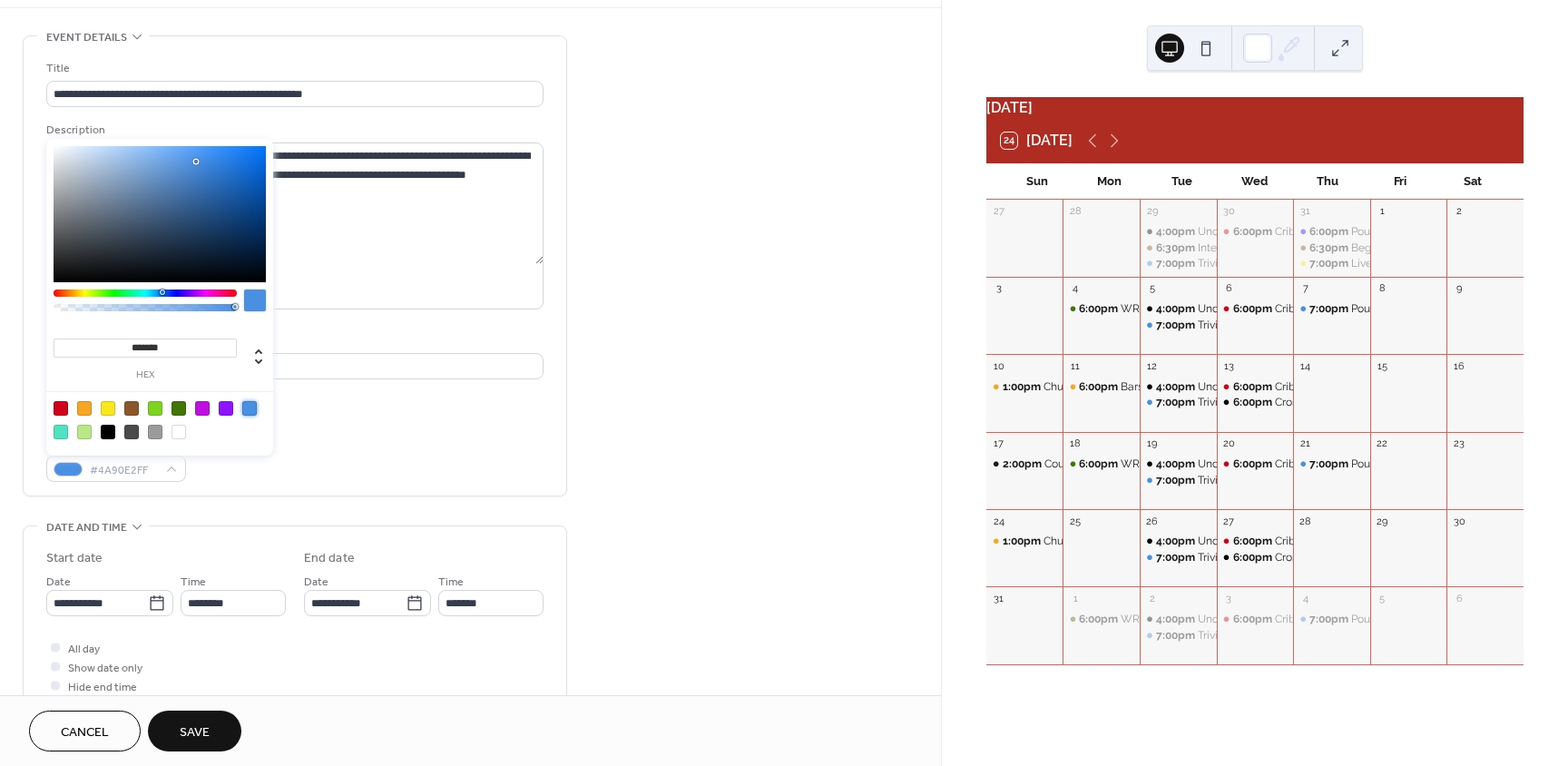 click on "Event color #4A90E2FF" at bounding box center [295, 457] 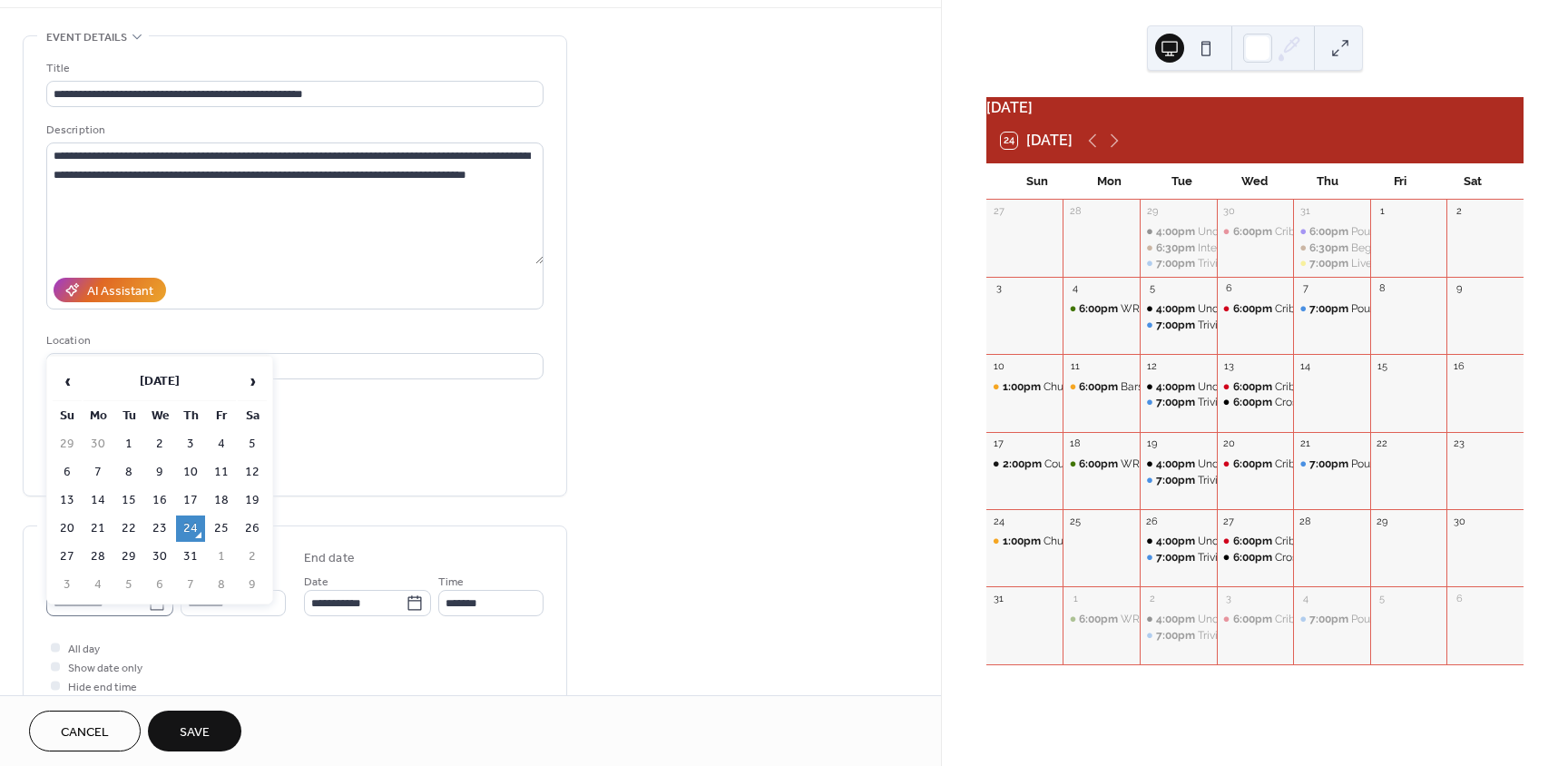 click 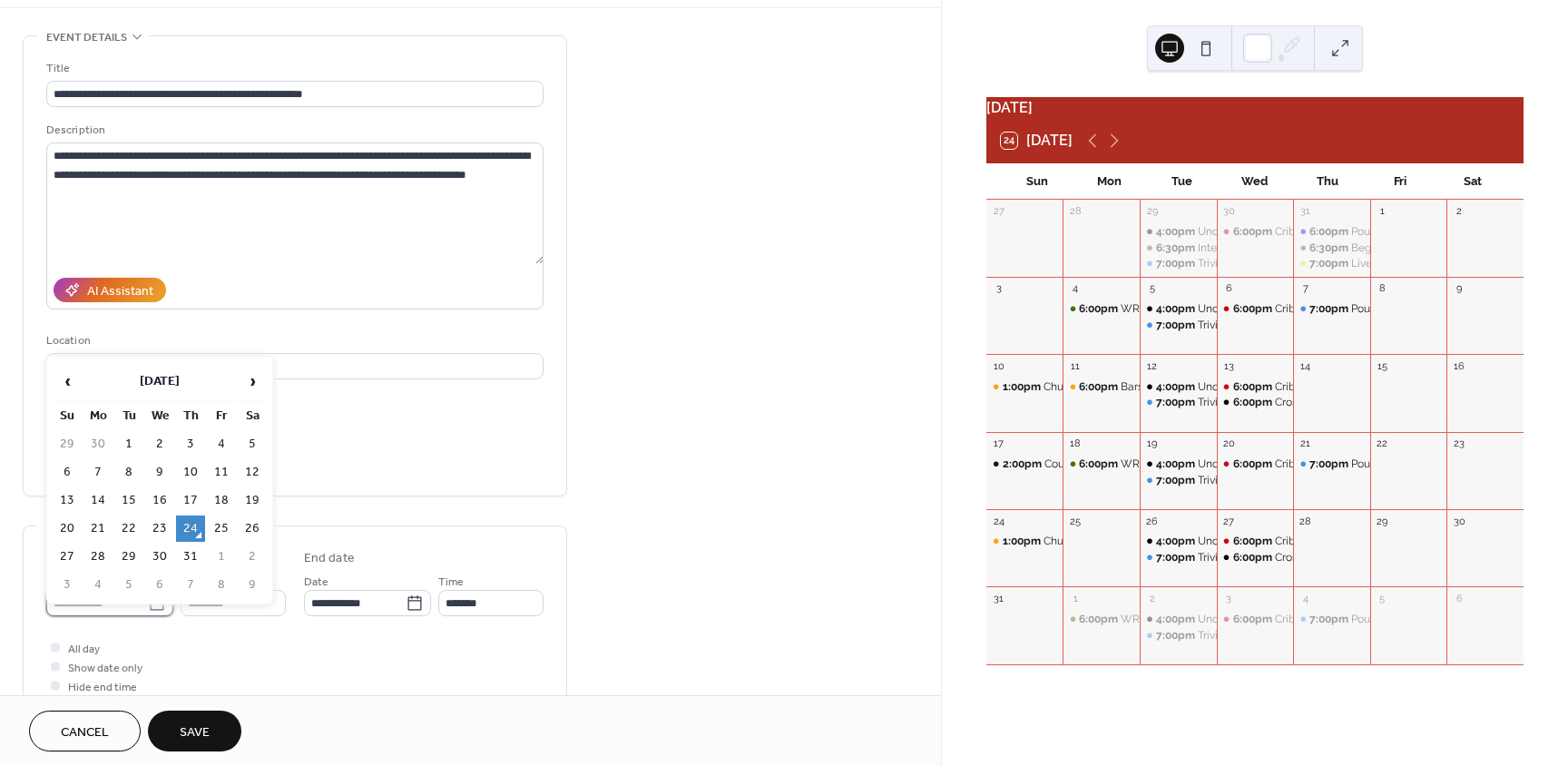 click on "**********" at bounding box center (97, 603) 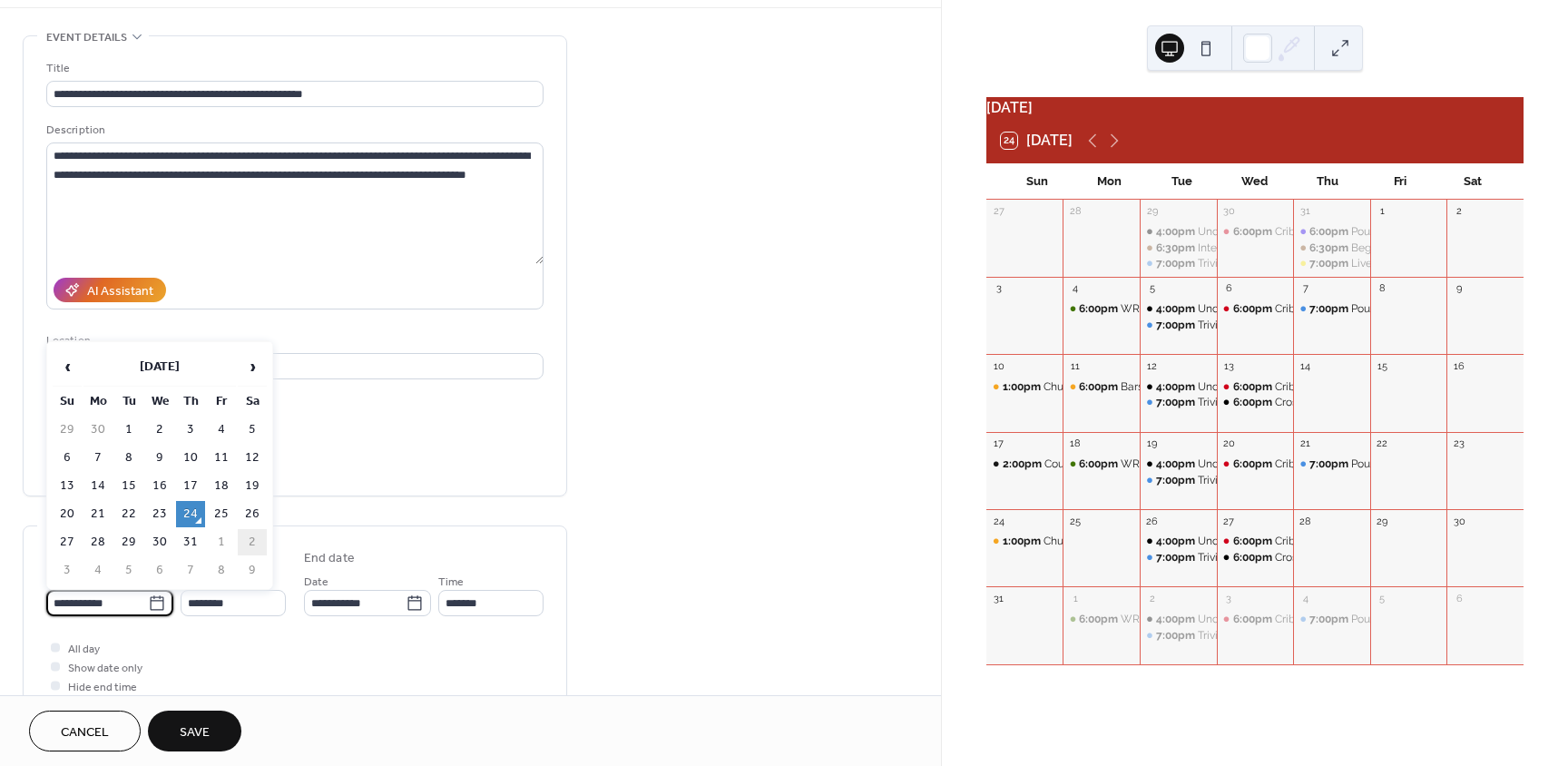 click on "2" at bounding box center [252, 542] 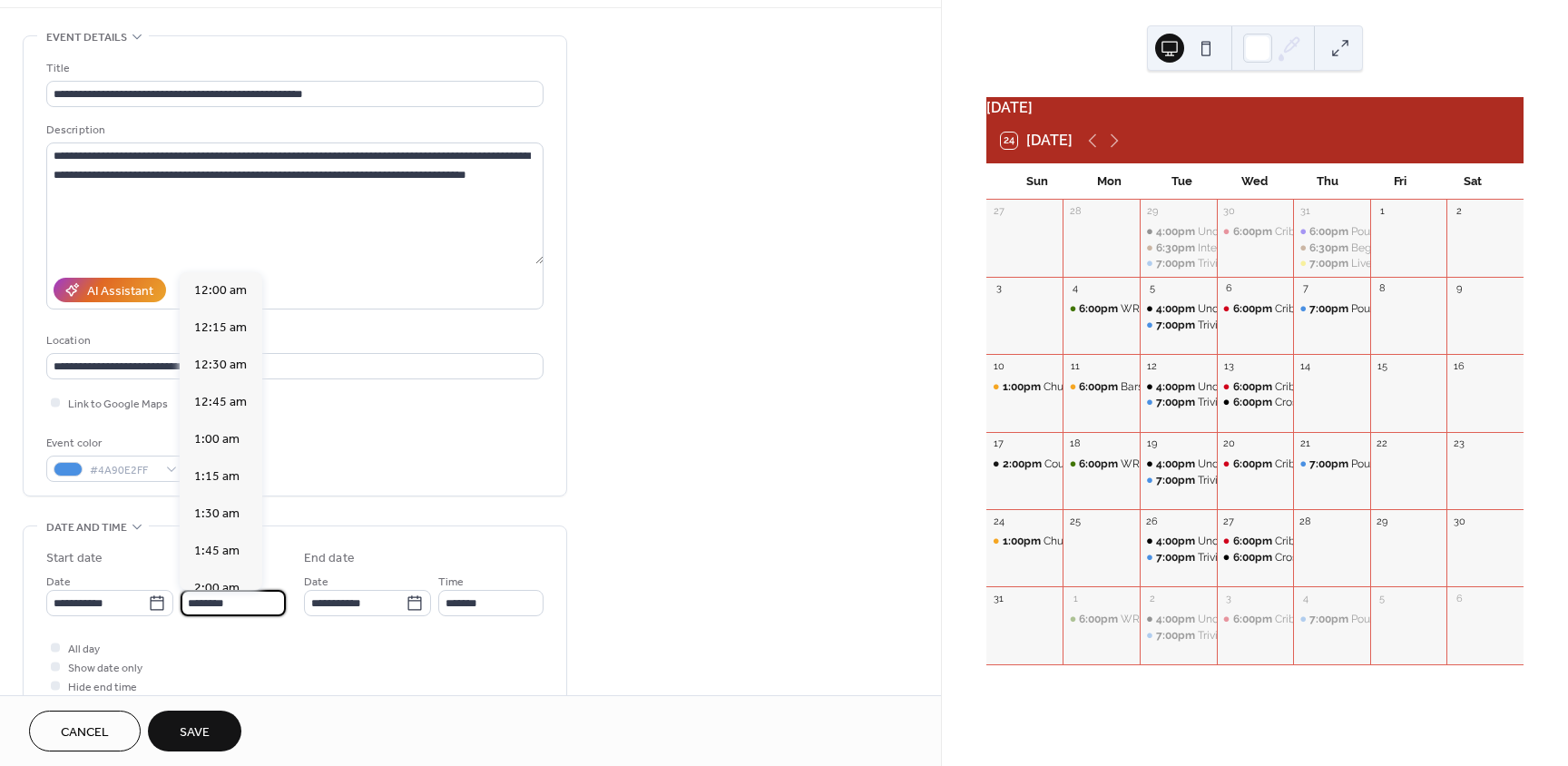 click on "********" at bounding box center (233, 603) 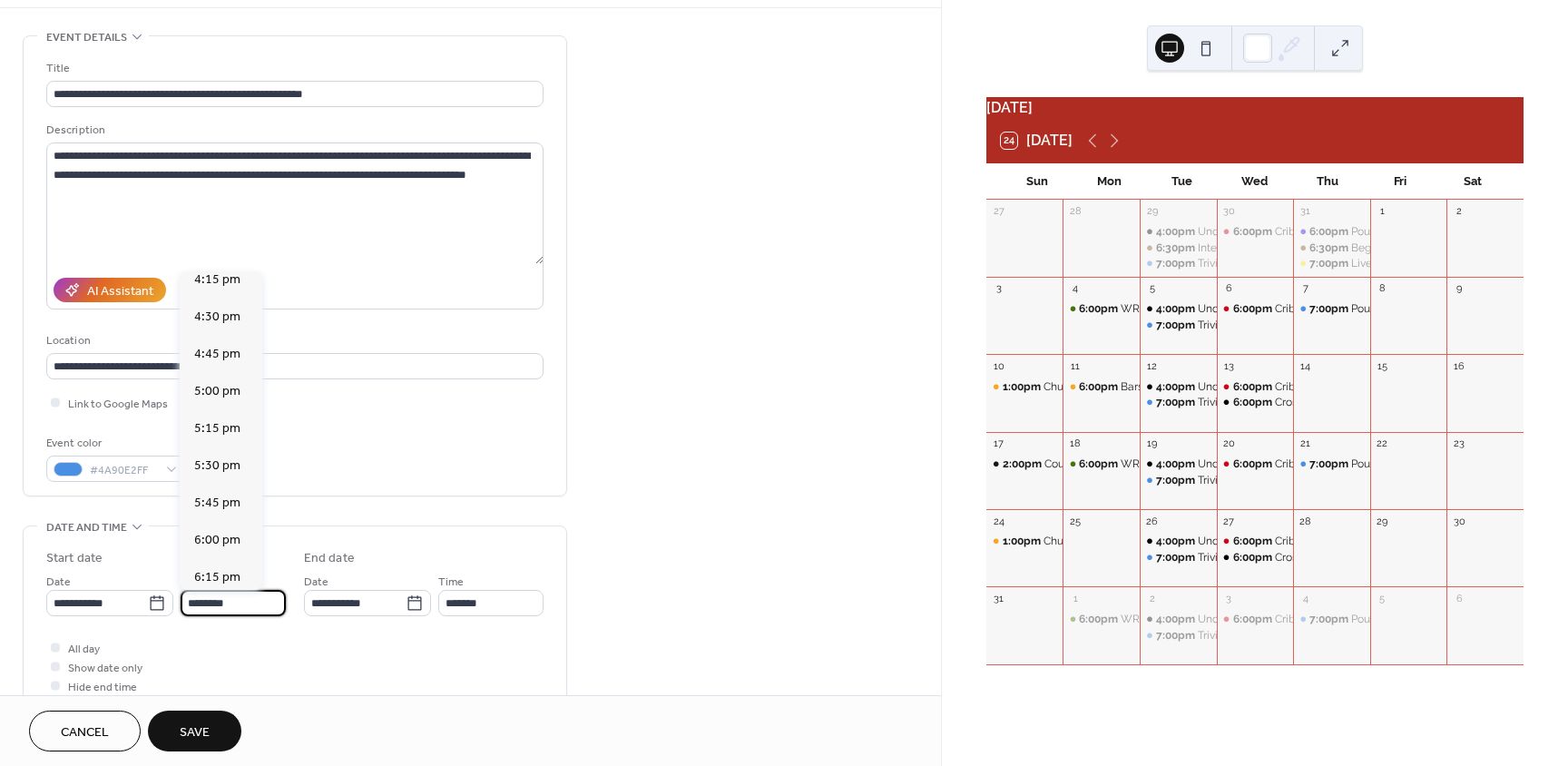 scroll, scrollTop: 2434, scrollLeft: 0, axis: vertical 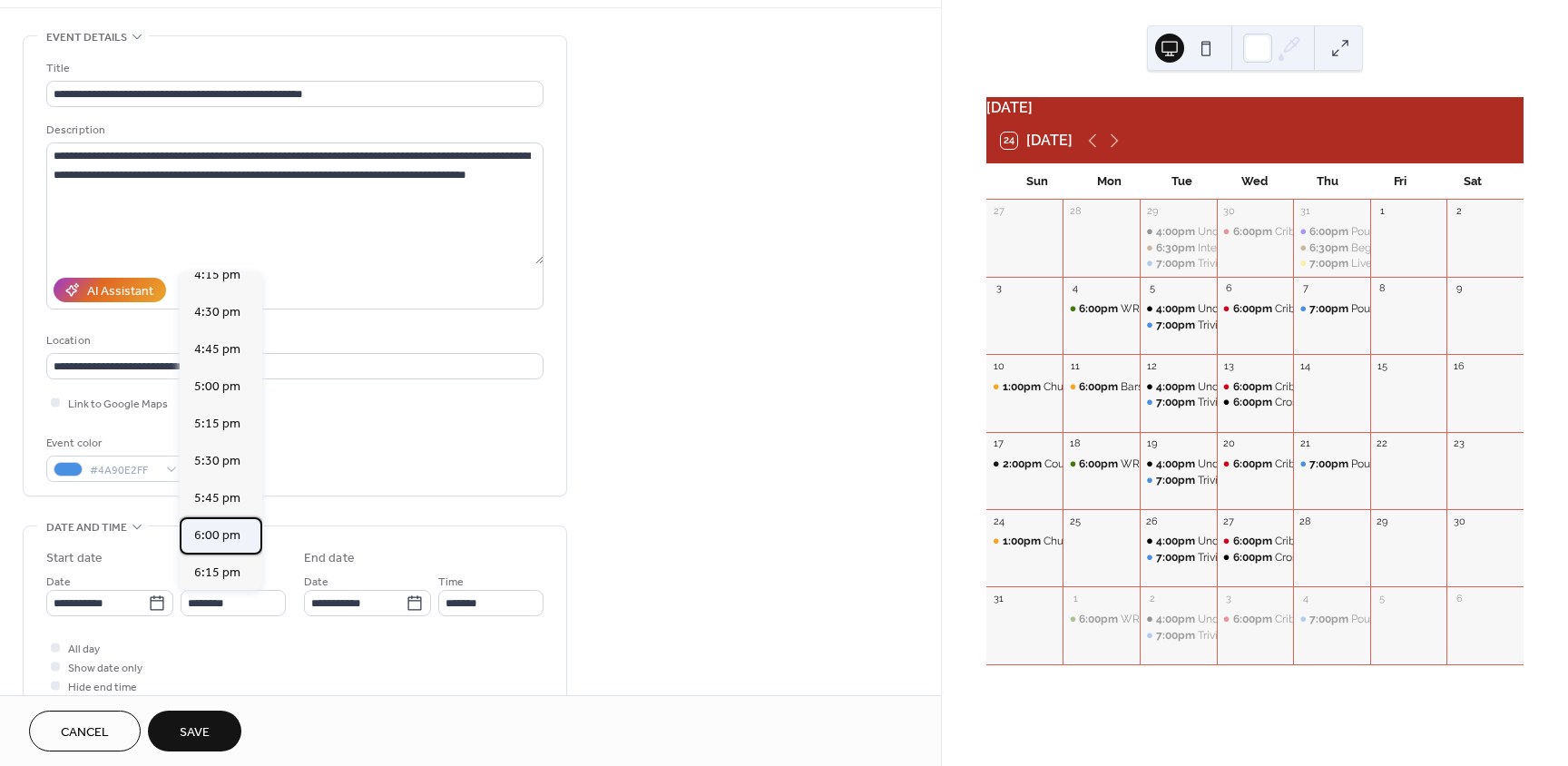 click on "6:00 pm" at bounding box center [217, 535] 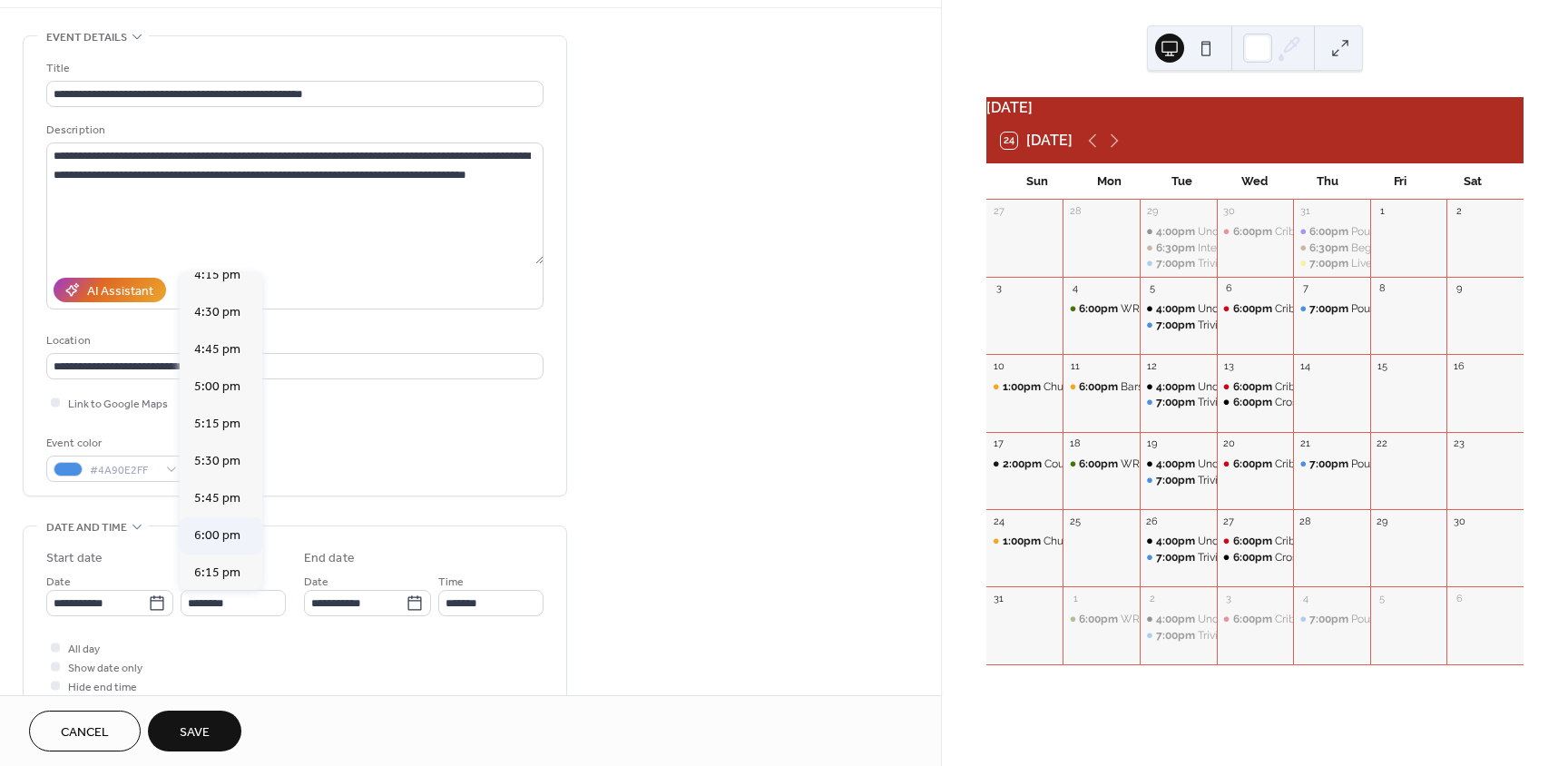 type on "*******" 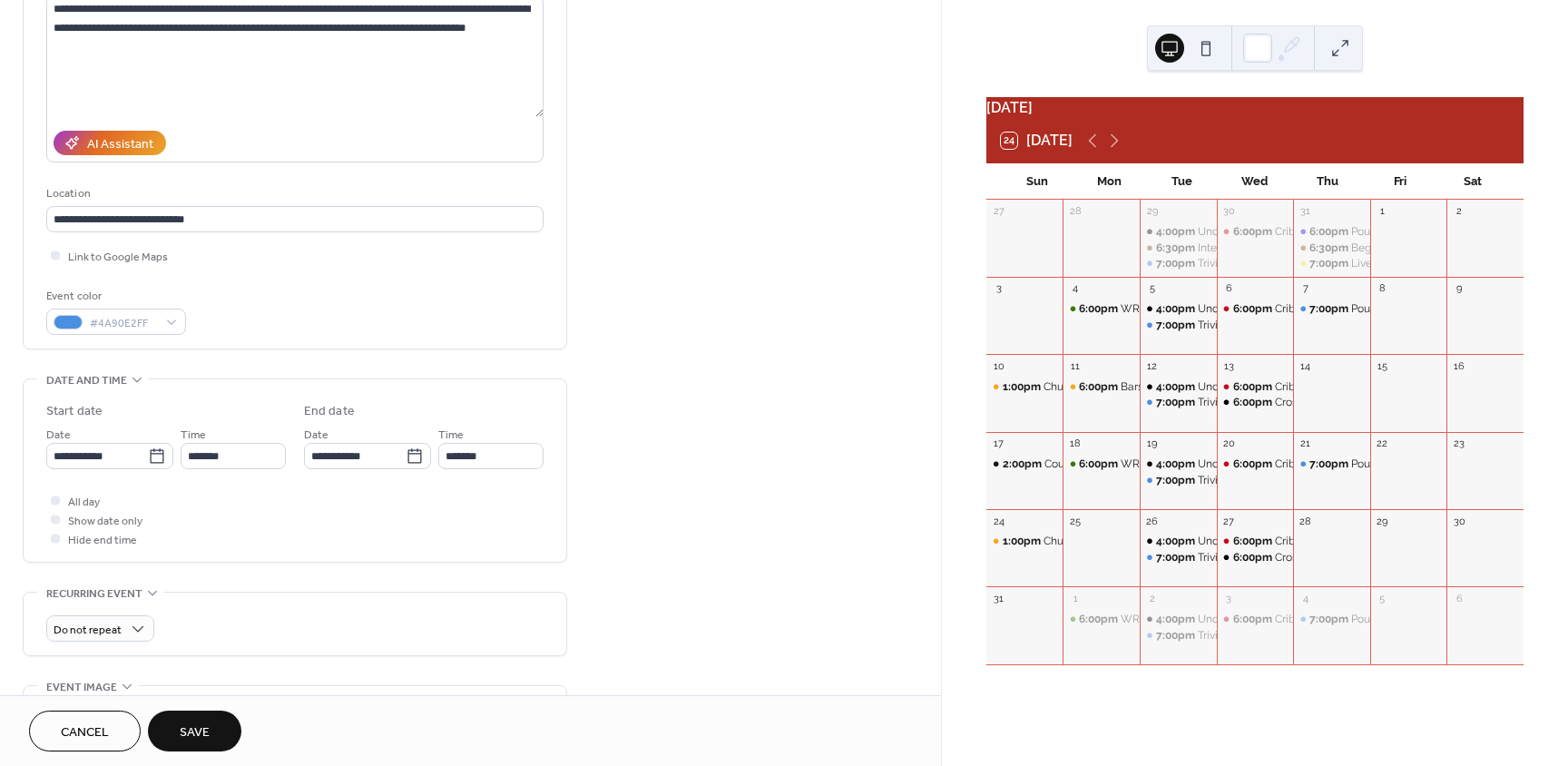 scroll, scrollTop: 213, scrollLeft: 0, axis: vertical 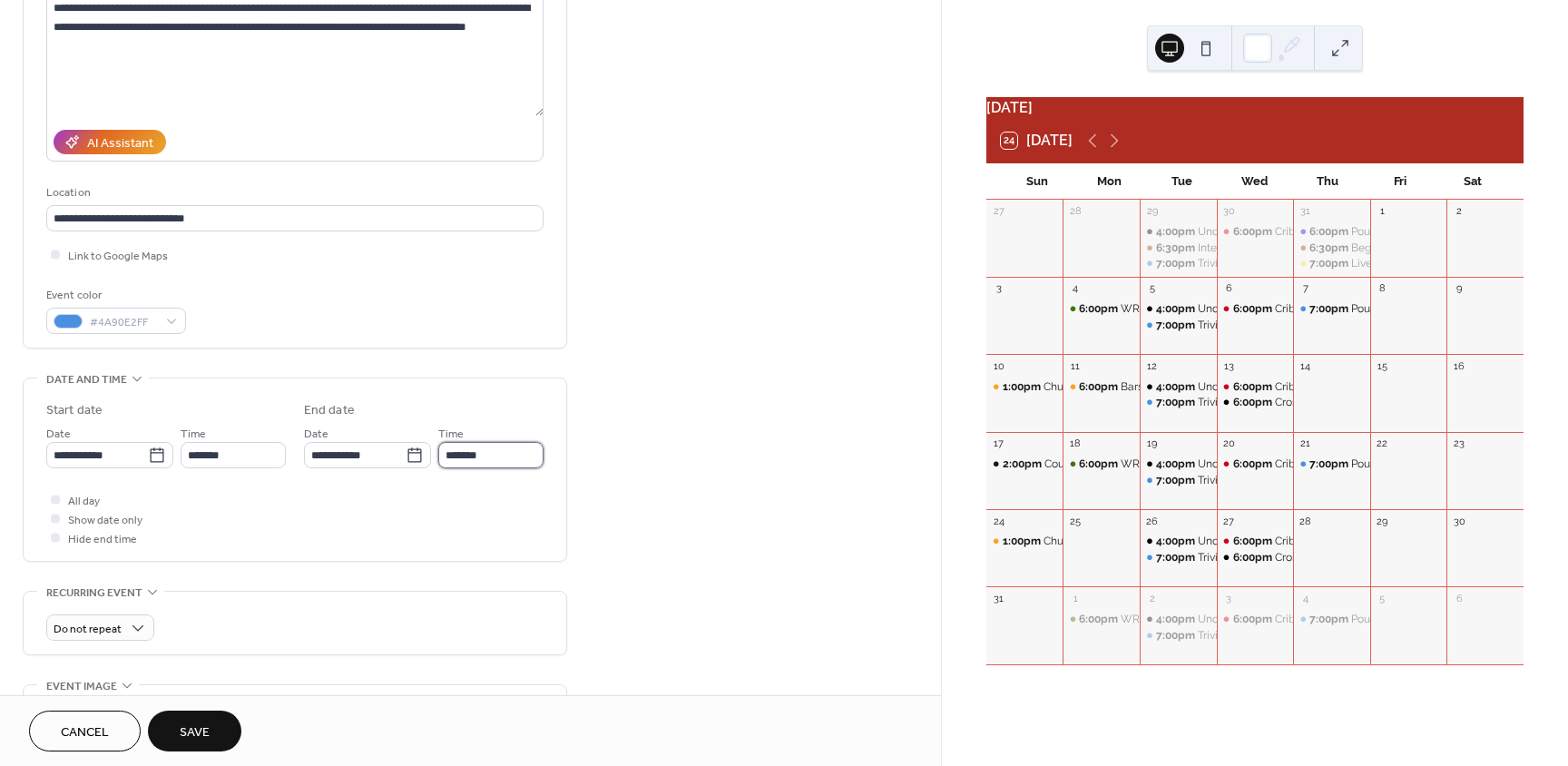click on "*******" at bounding box center [491, 455] 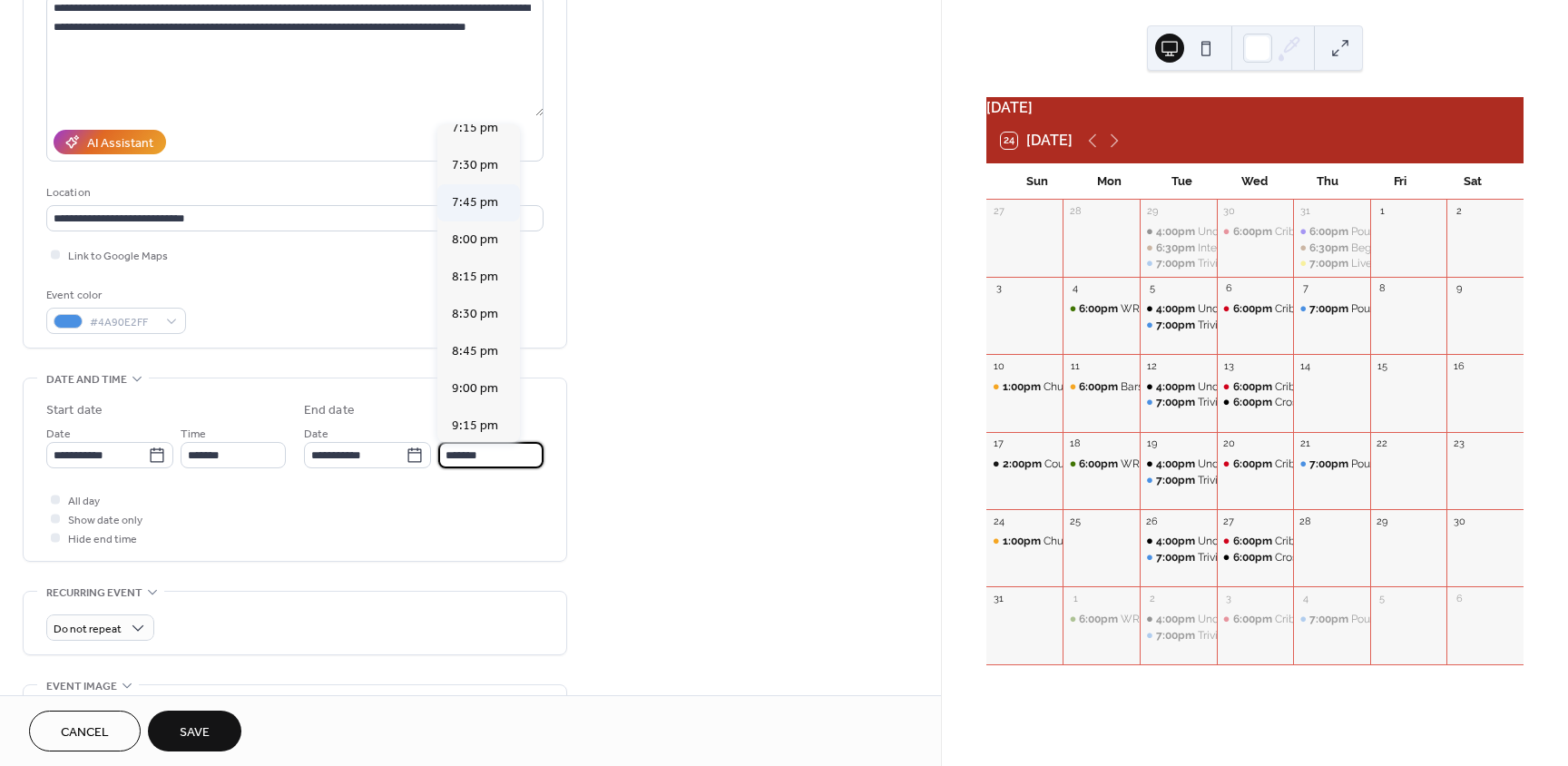 scroll, scrollTop: 167, scrollLeft: 0, axis: vertical 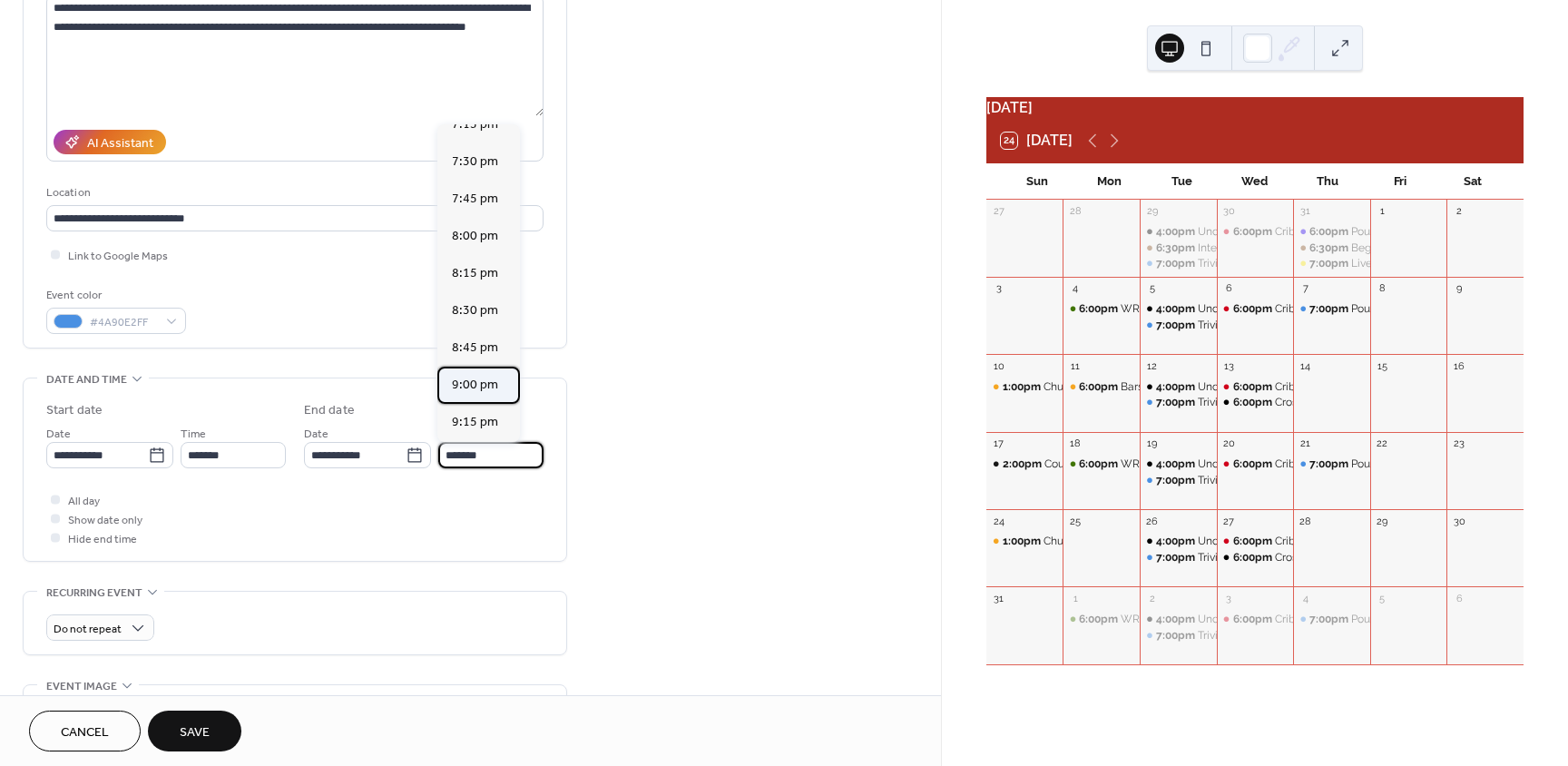 click on "9:00 pm" at bounding box center (475, 385) 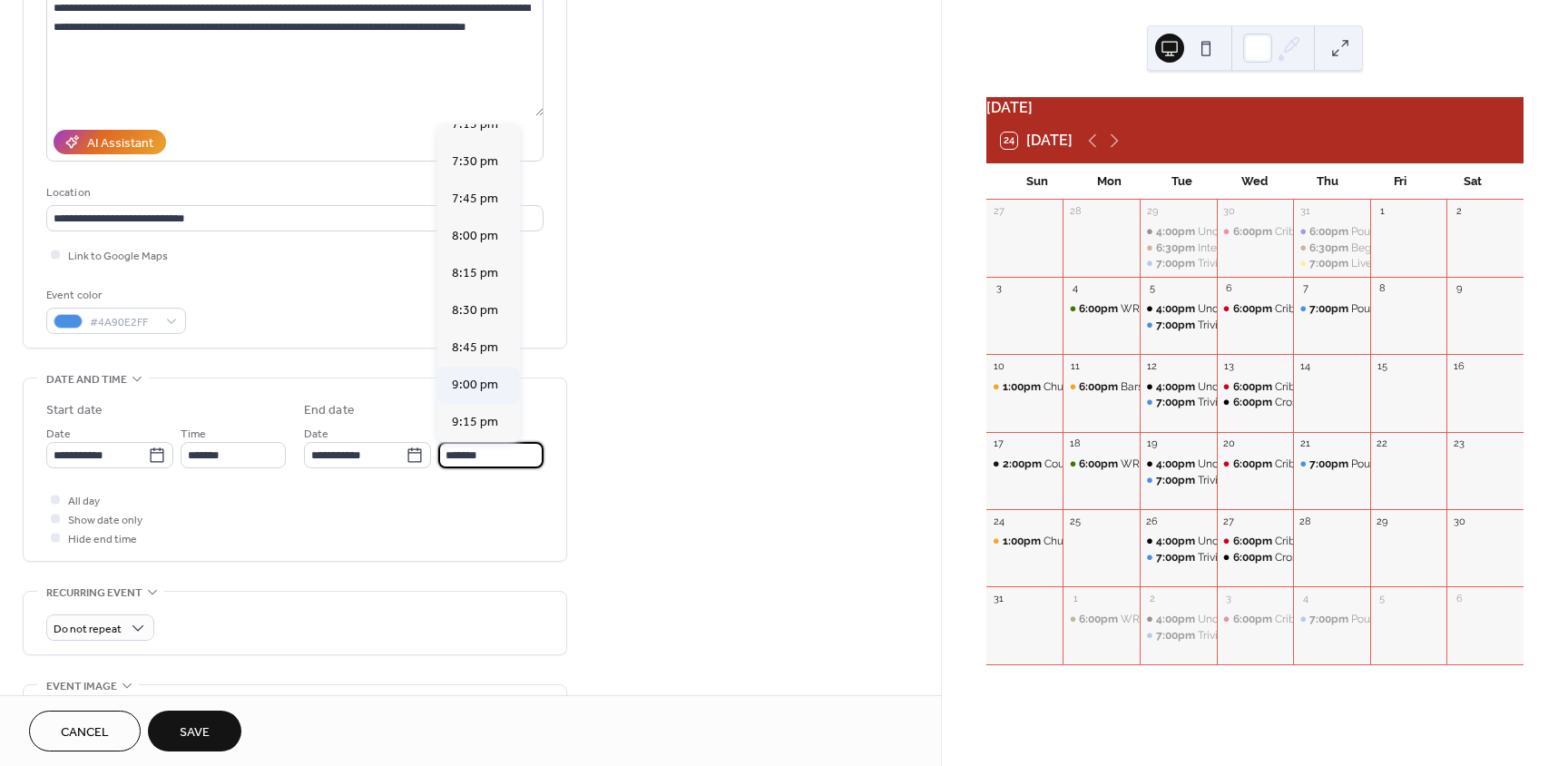 type on "*******" 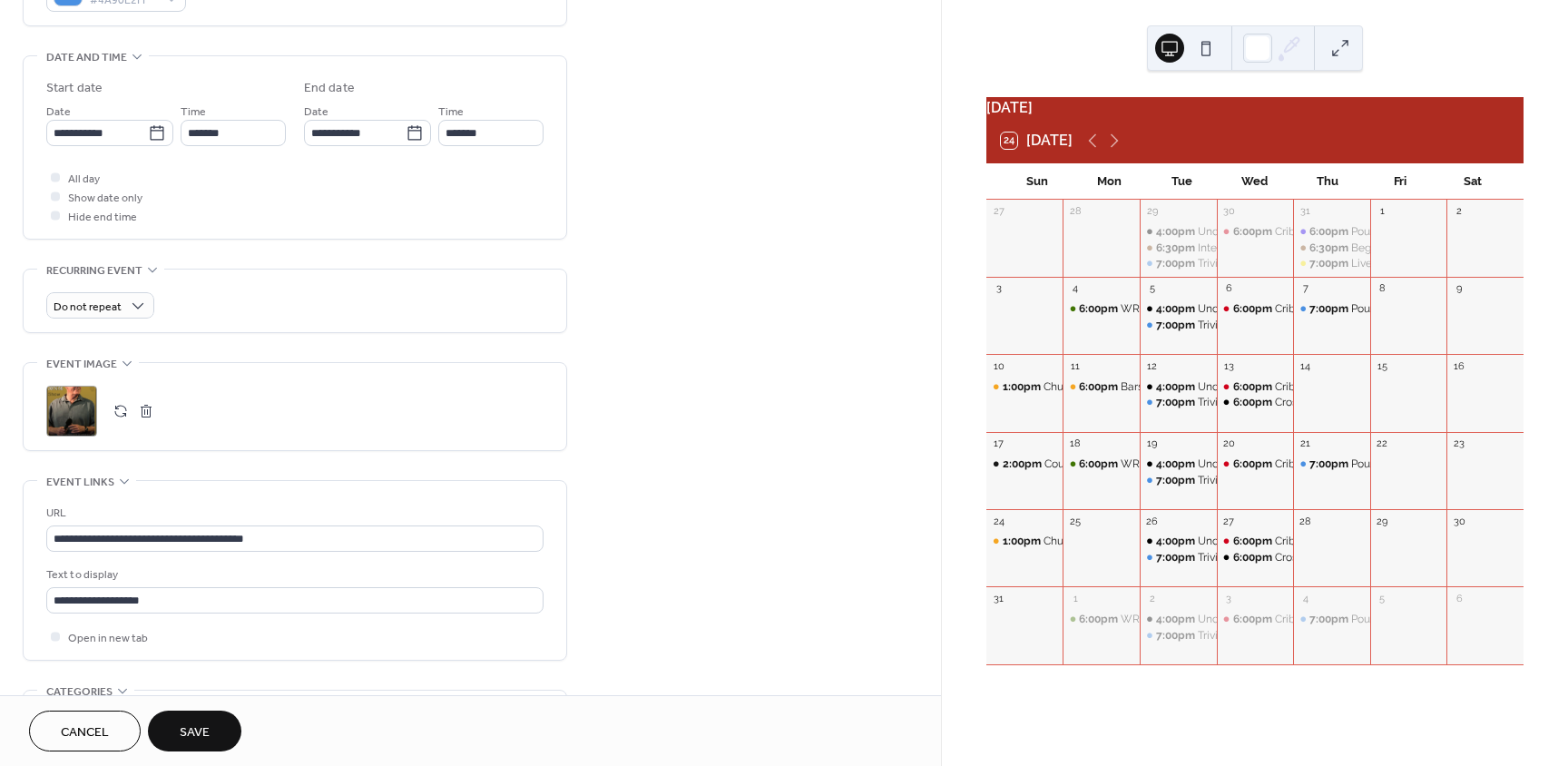 scroll, scrollTop: 583, scrollLeft: 0, axis: vertical 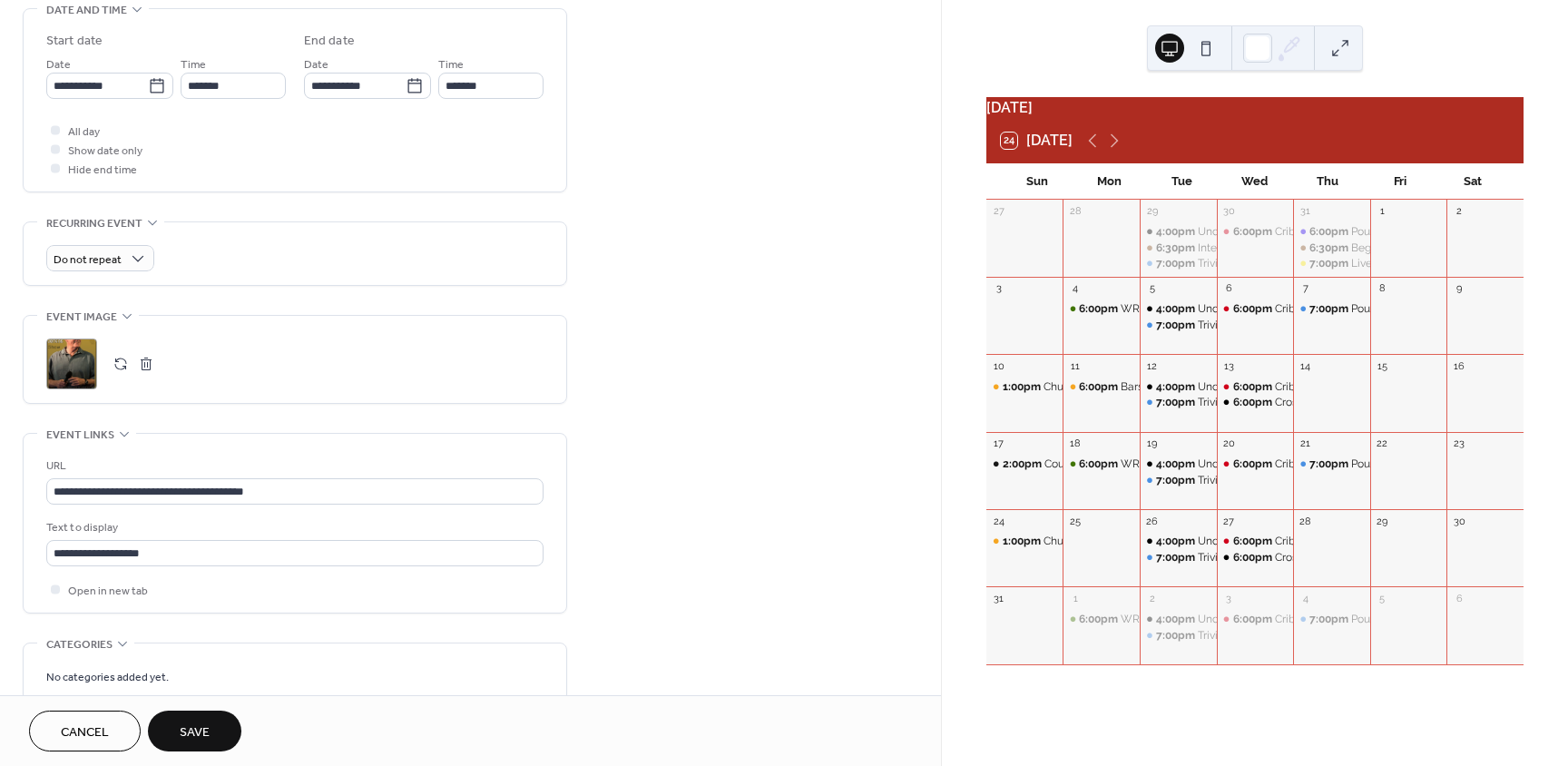 click on "Save" at bounding box center [194, 732] 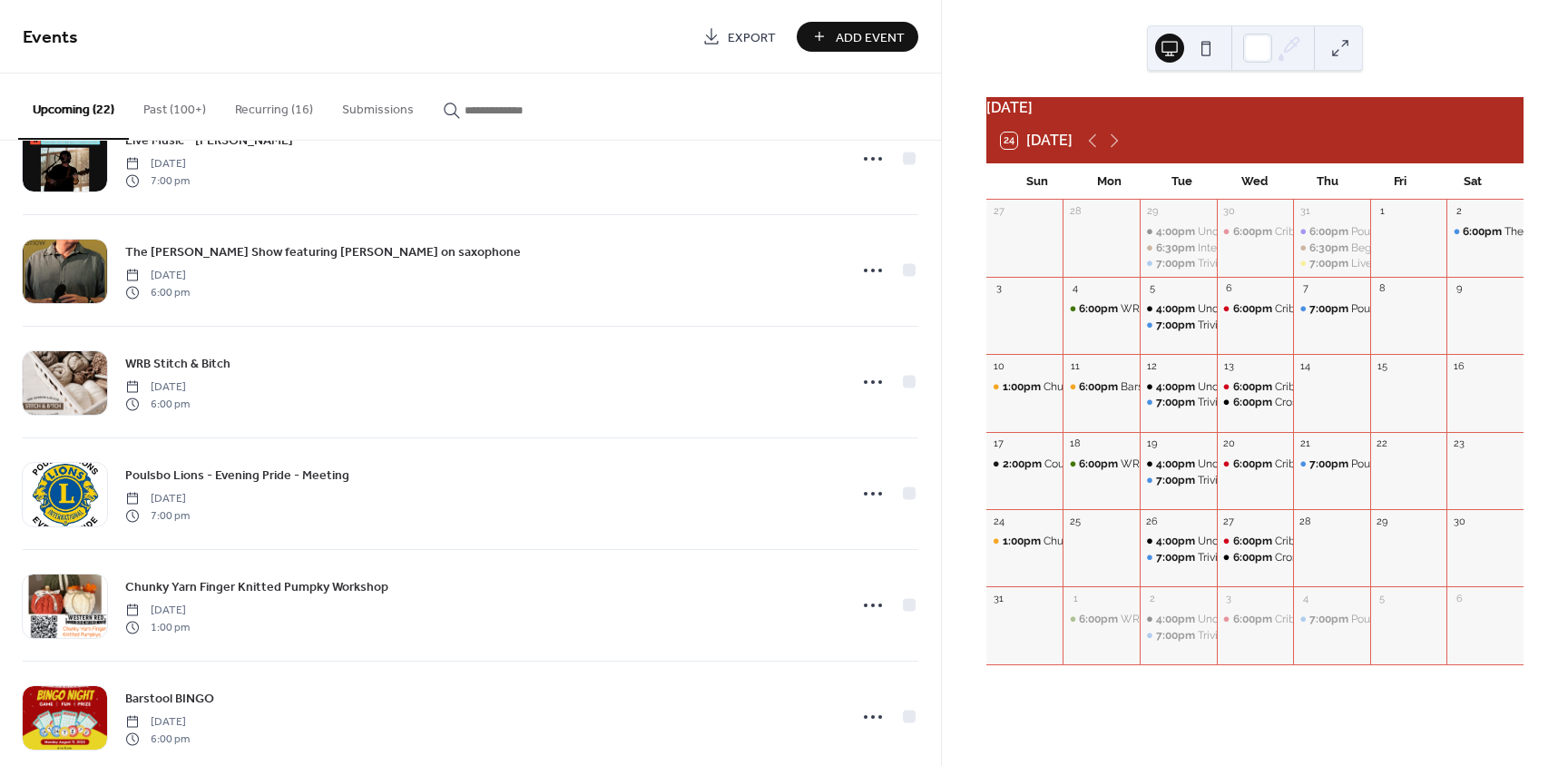 scroll, scrollTop: 400, scrollLeft: 0, axis: vertical 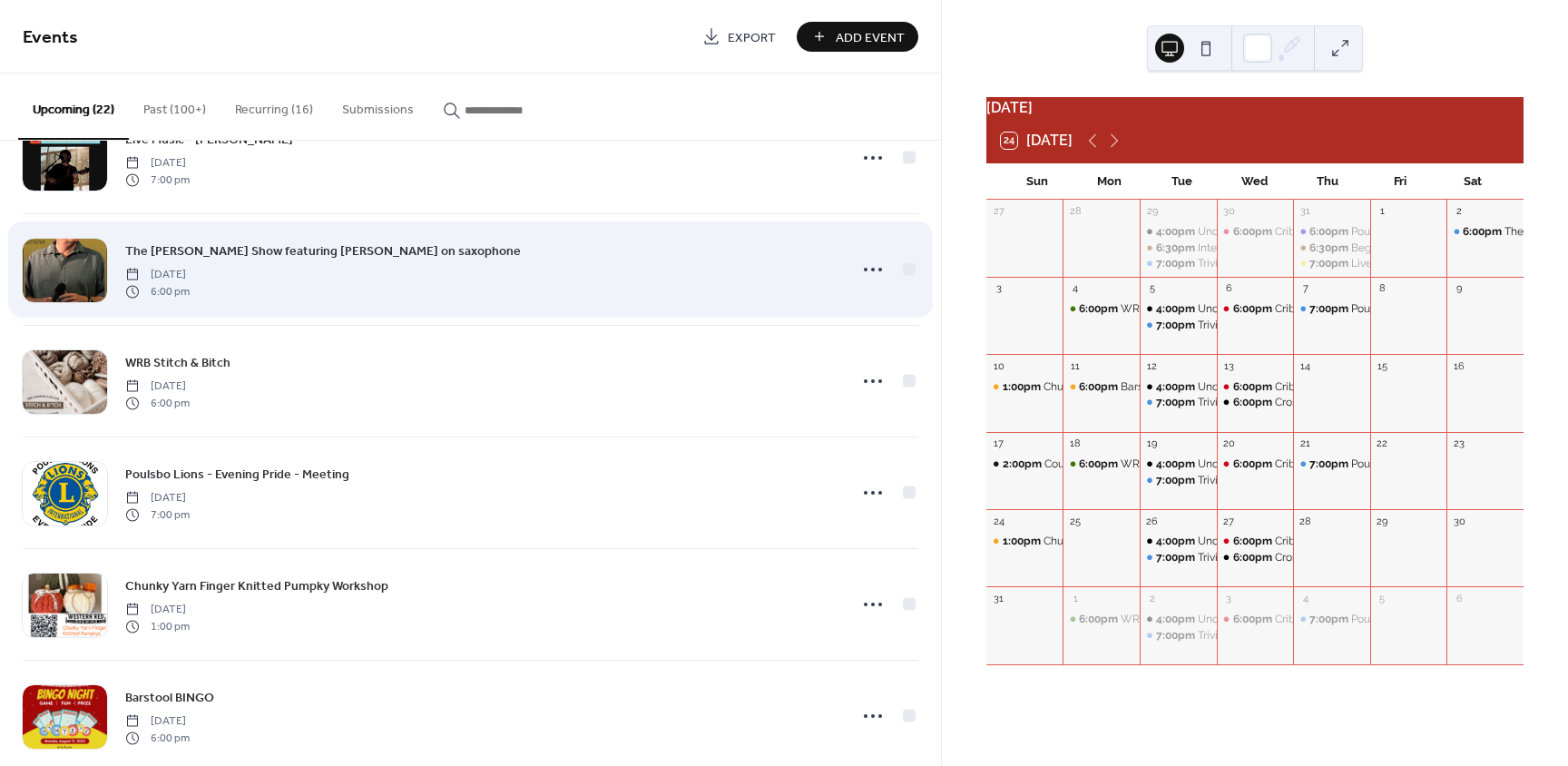 click on "The [PERSON_NAME] Show featuring [PERSON_NAME] on saxophone" at bounding box center (323, 251) 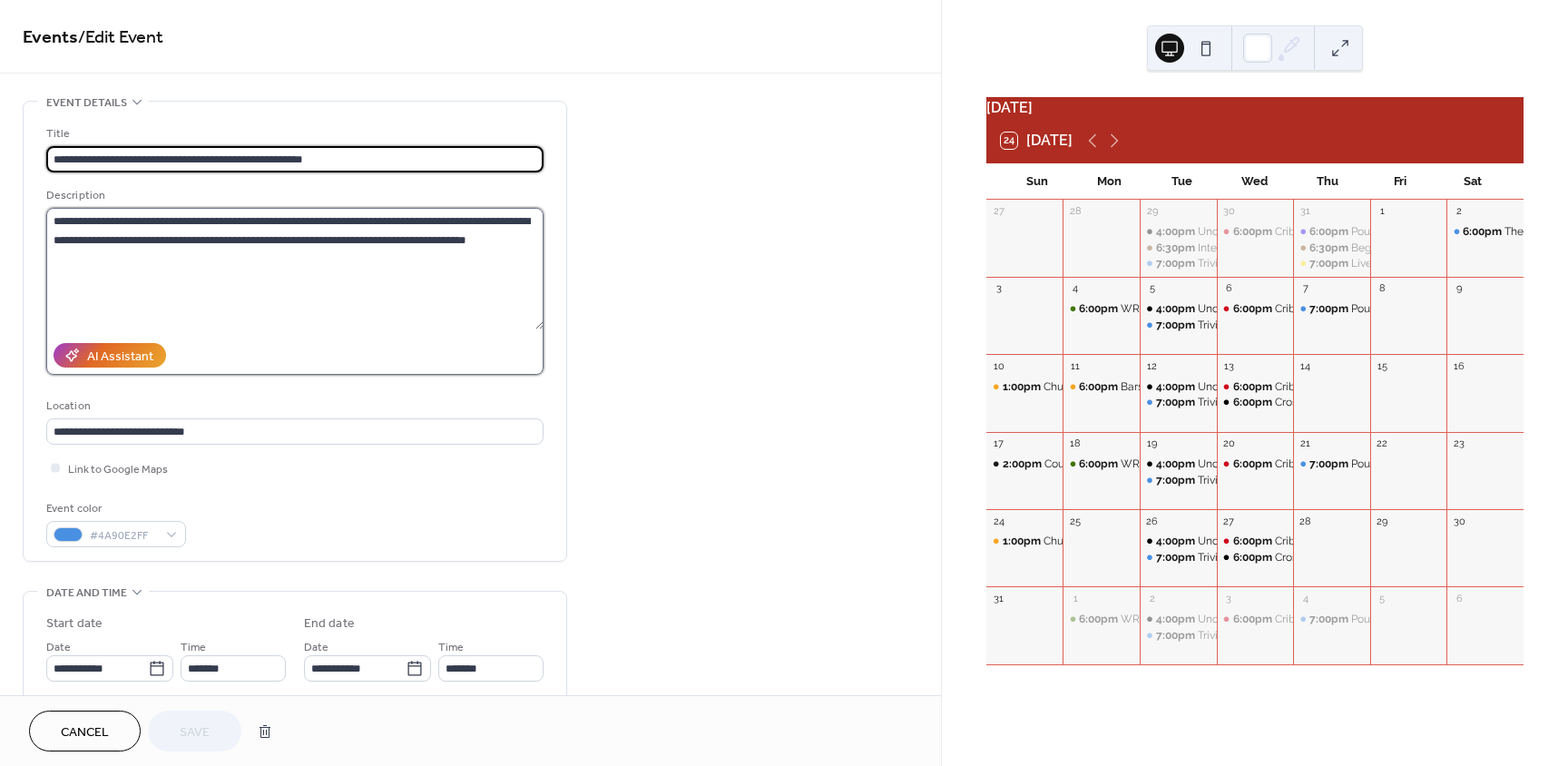 click on "**********" at bounding box center (295, 269) 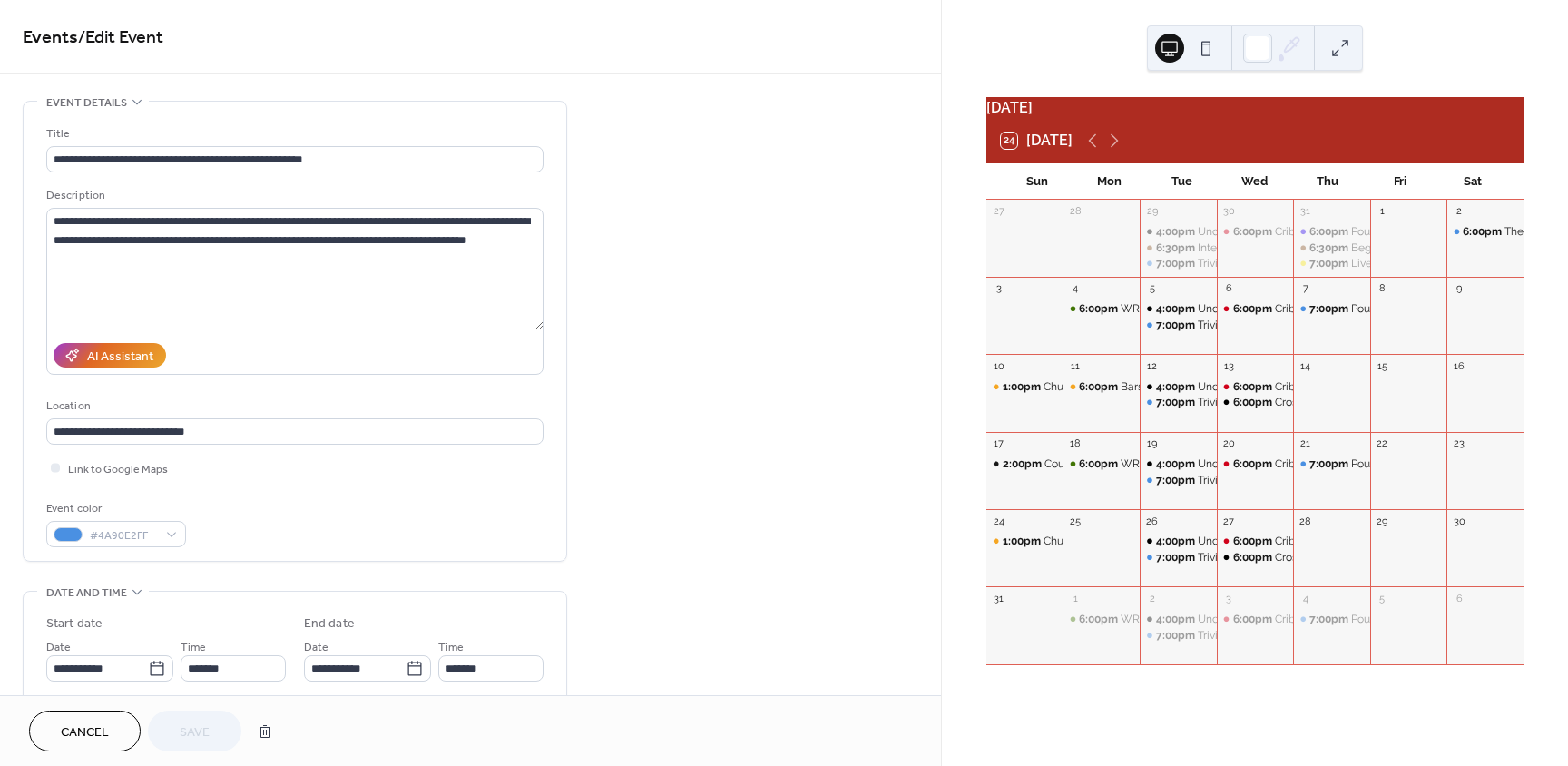 click on "Cancel" at bounding box center [84, 732] 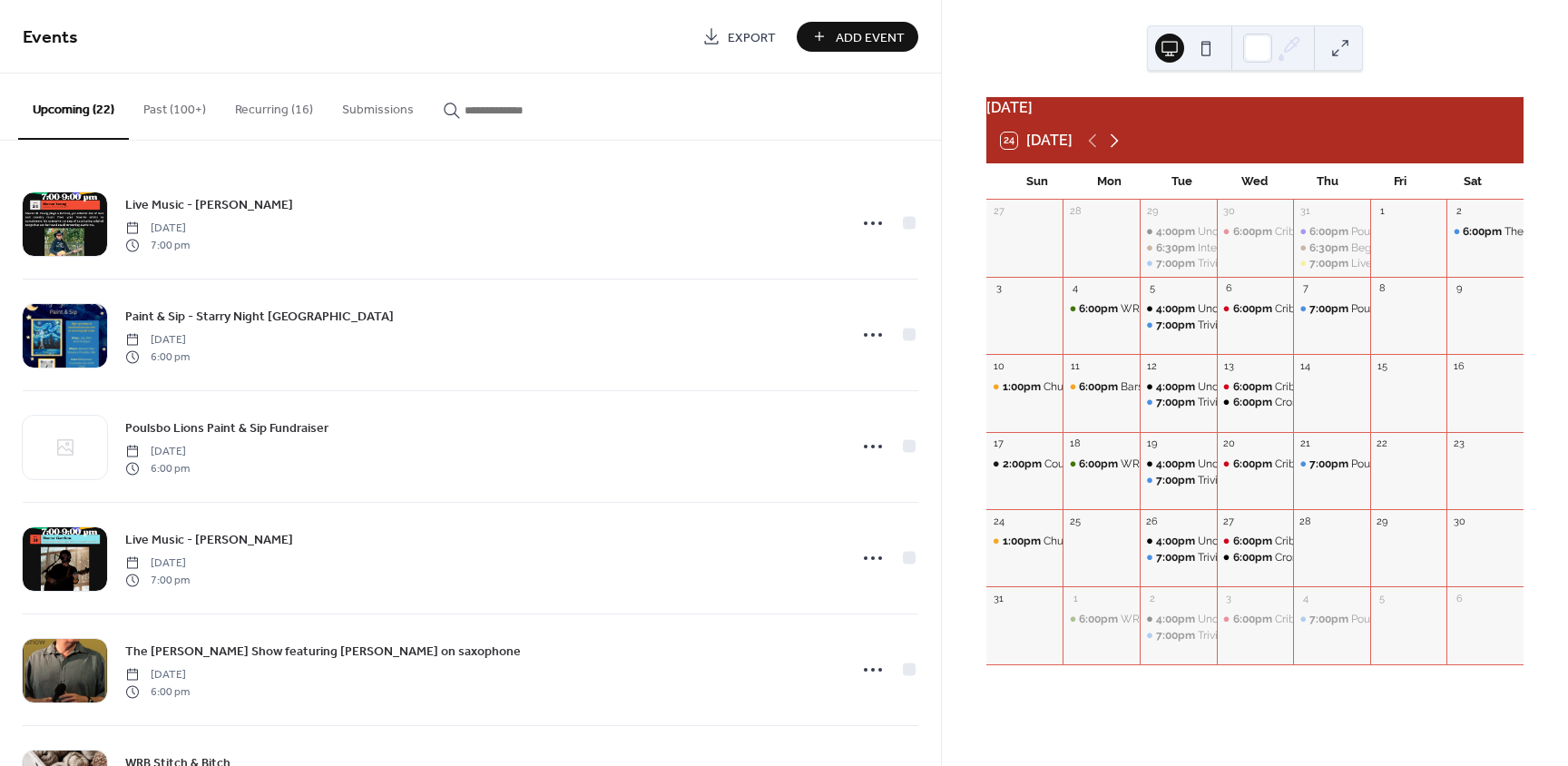 click 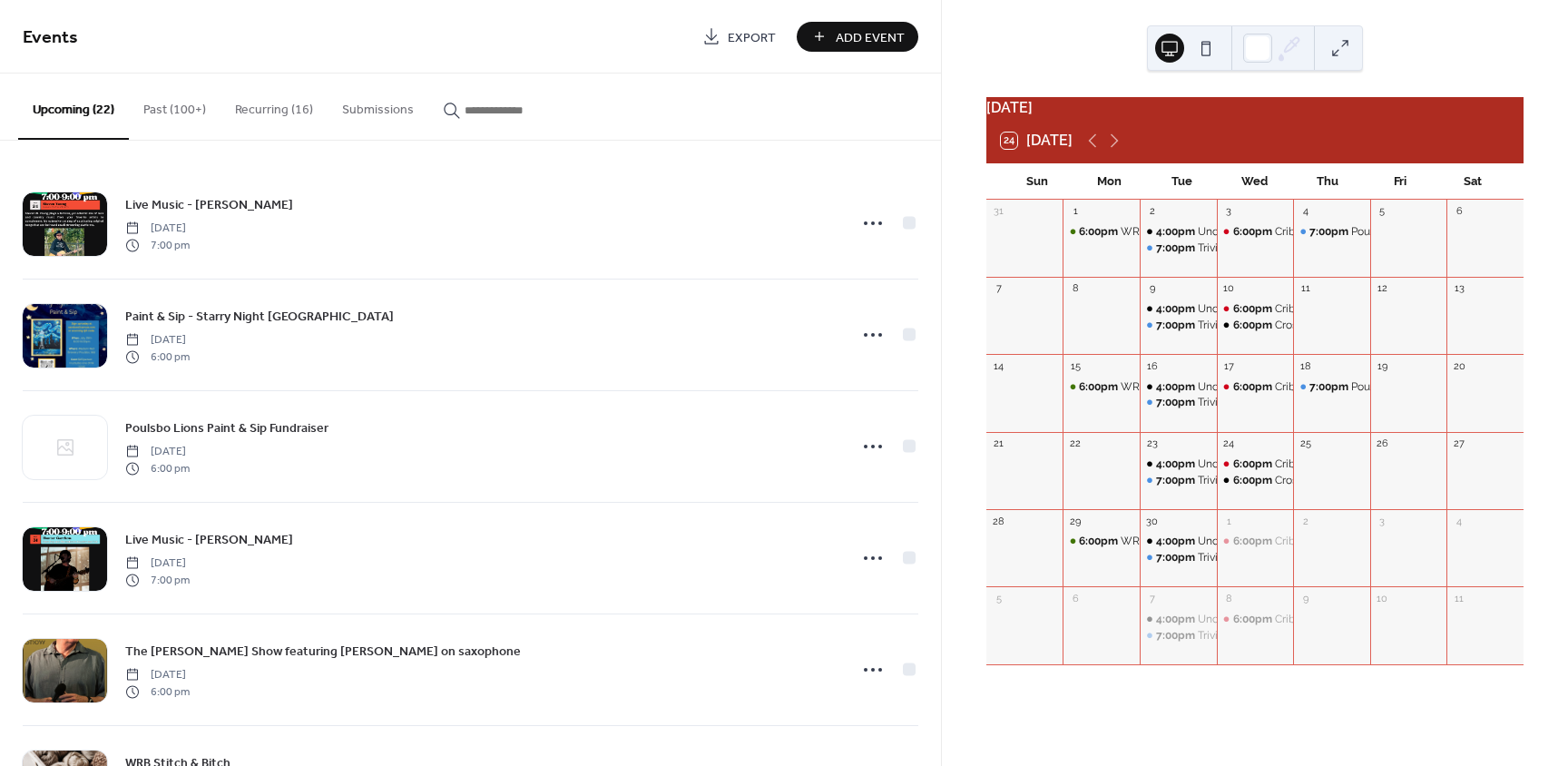 click on "Add Event" at bounding box center [870, 37] 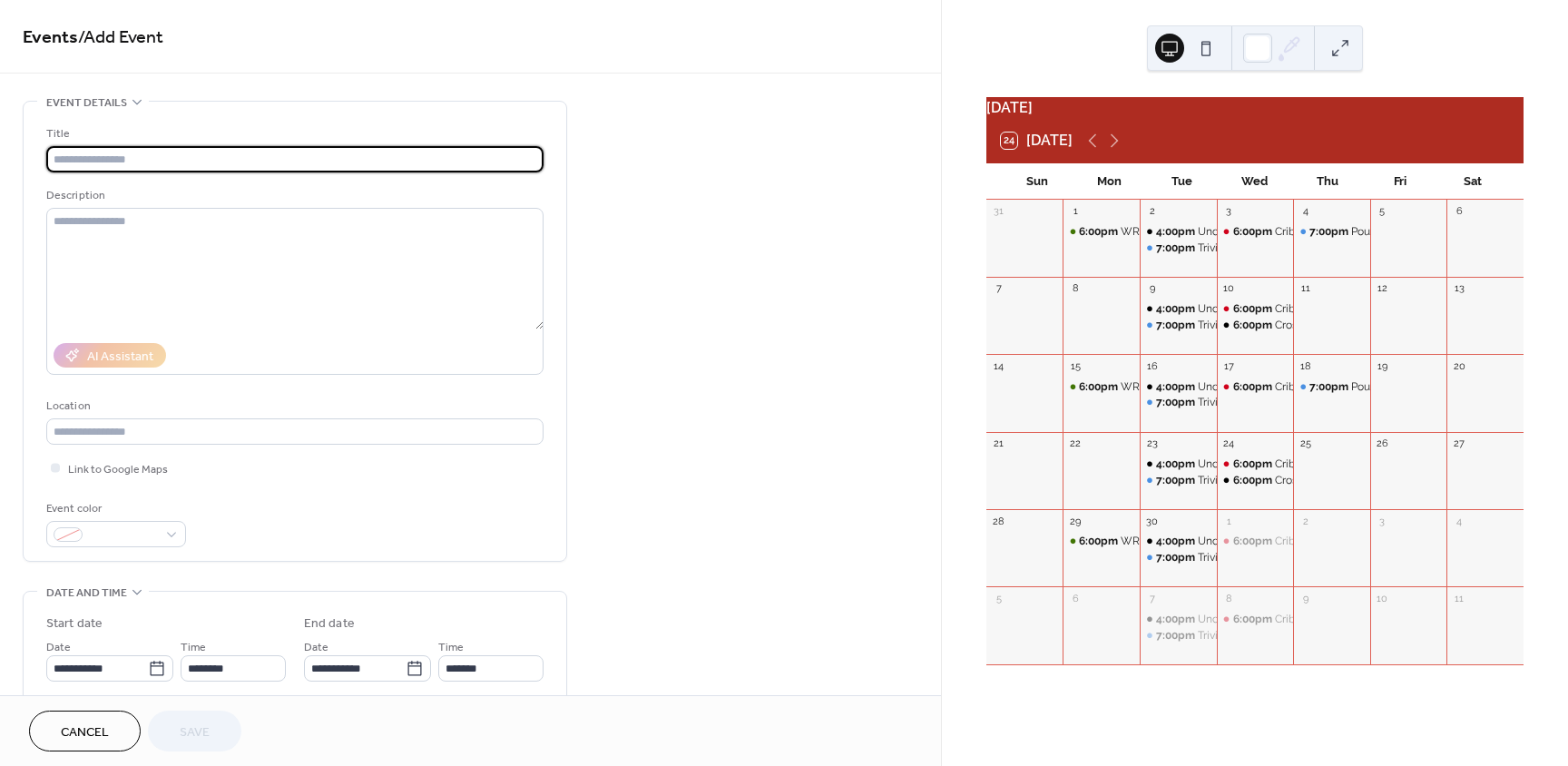 click at bounding box center [295, 159] 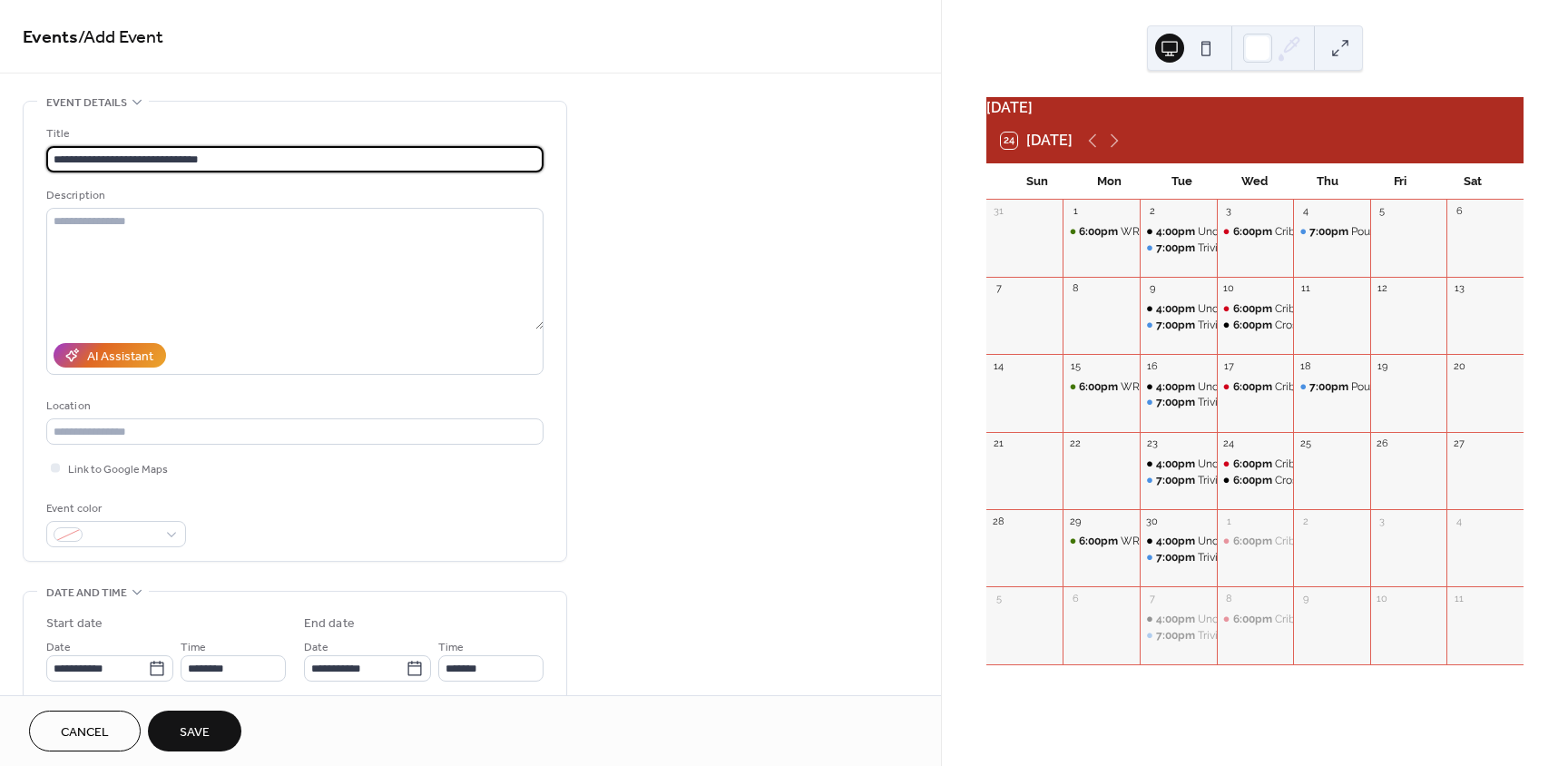 type on "**********" 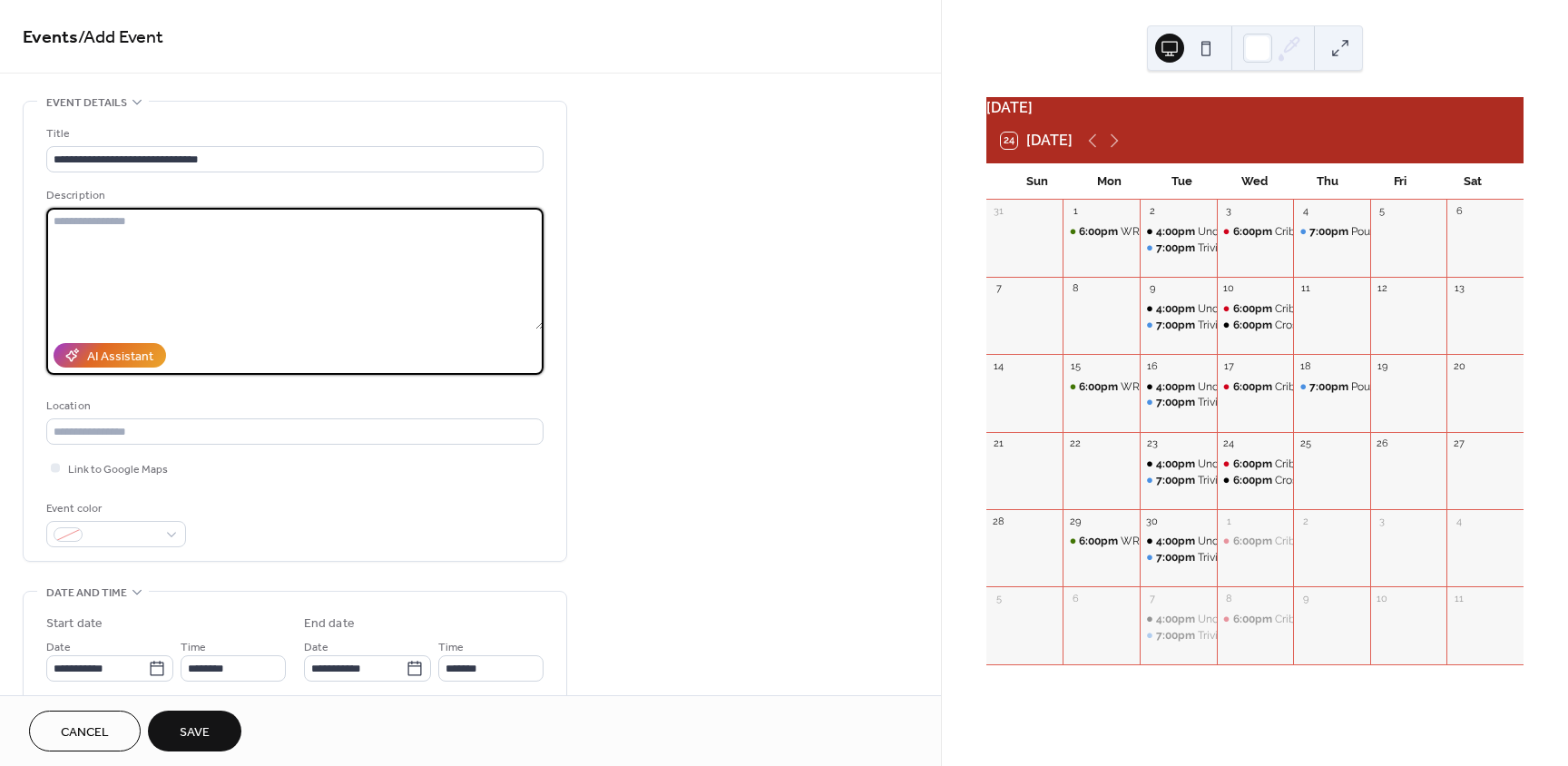 click at bounding box center [295, 269] 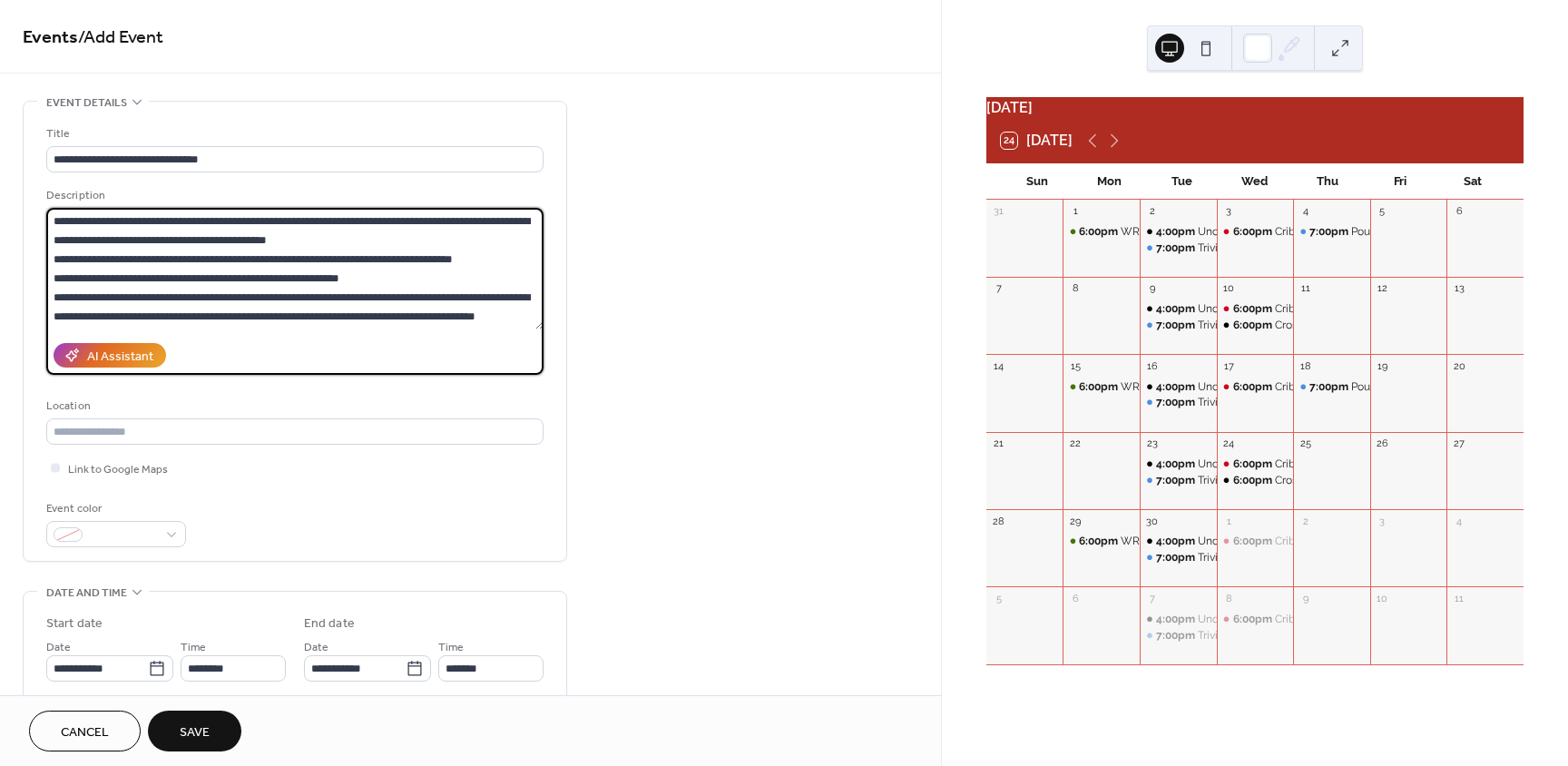 scroll, scrollTop: 131, scrollLeft: 0, axis: vertical 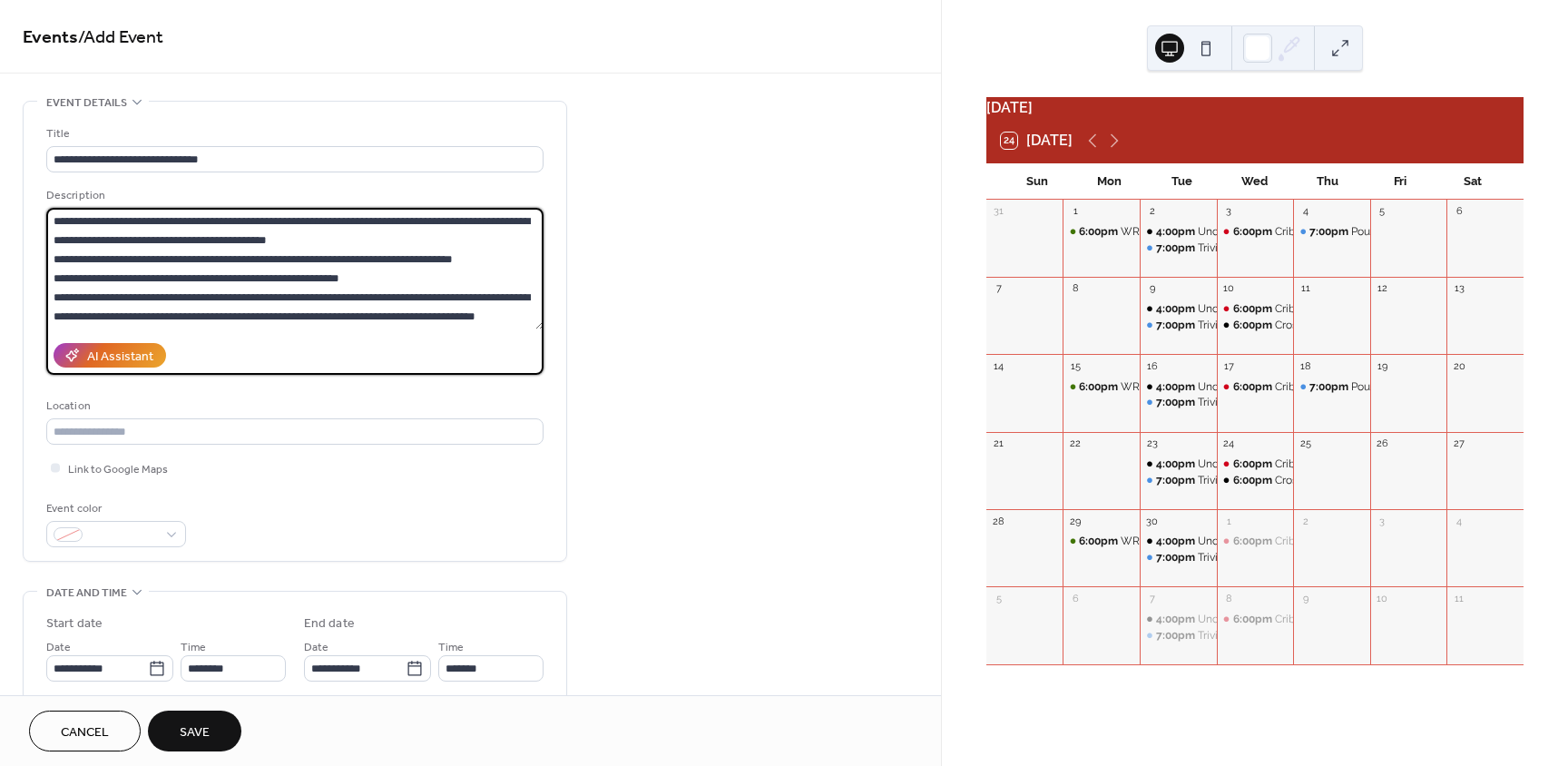 click on "**********" at bounding box center (295, 269) 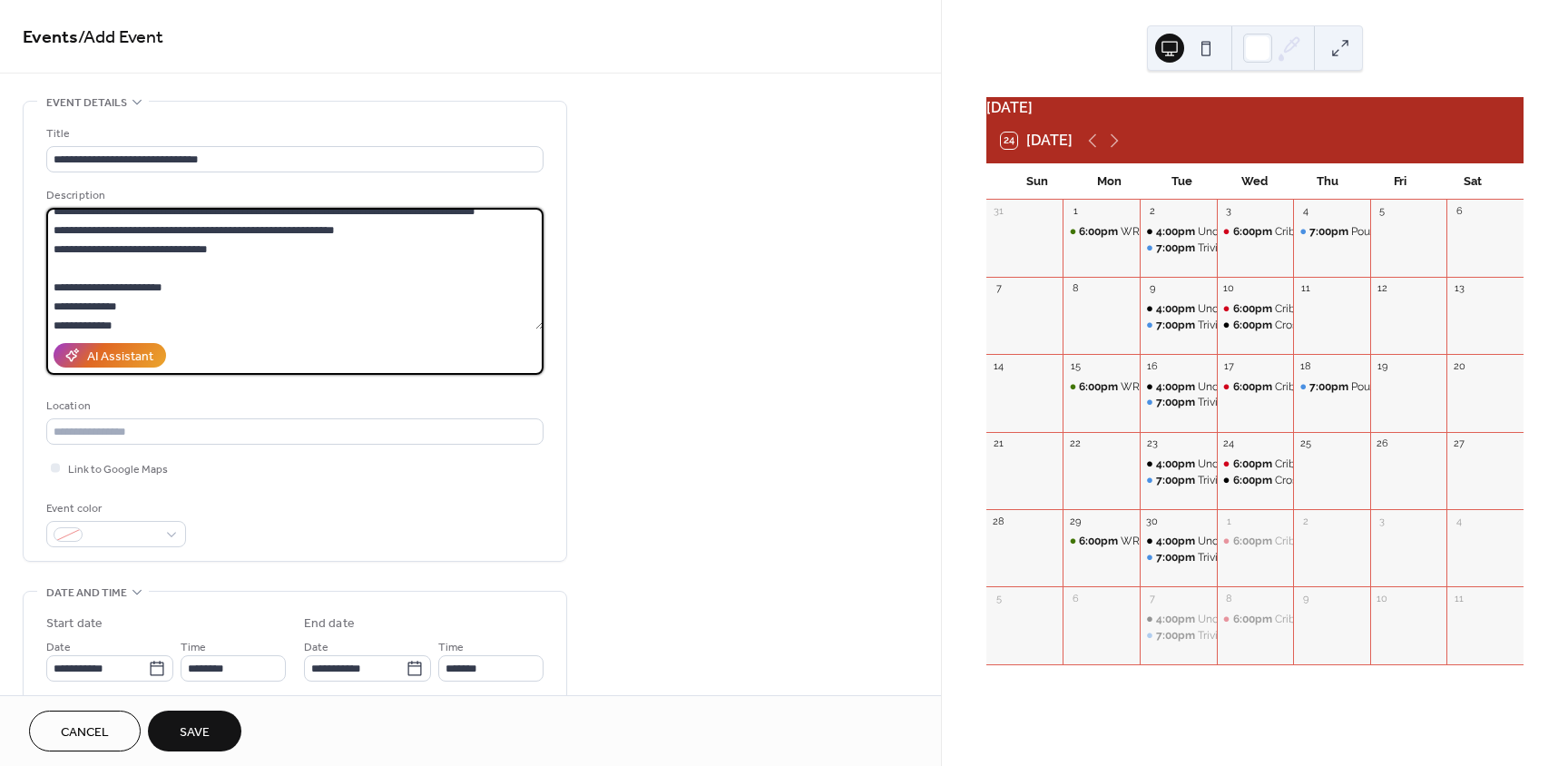scroll, scrollTop: 107, scrollLeft: 0, axis: vertical 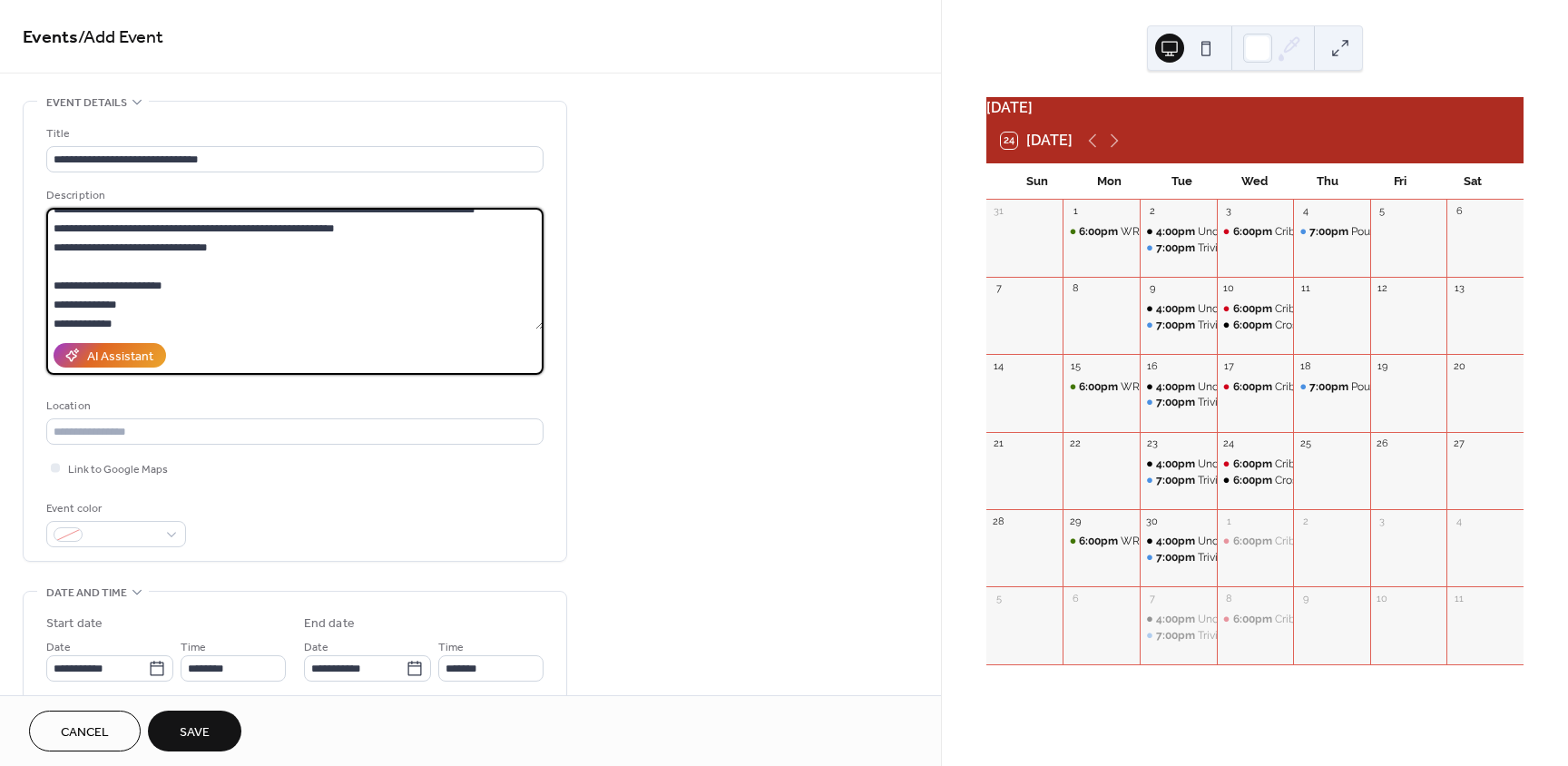 click on "**********" at bounding box center (295, 269) 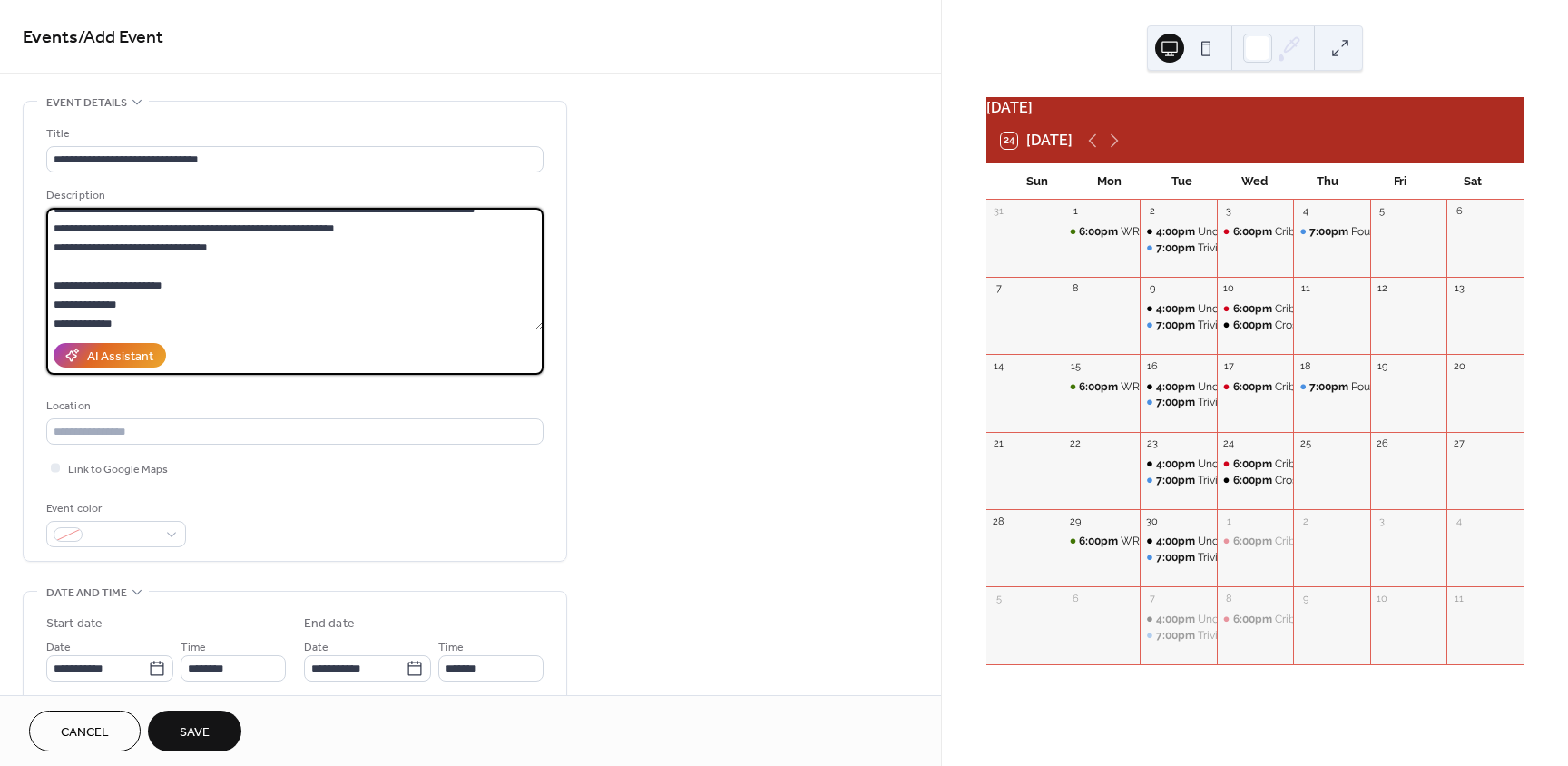 drag, startPoint x: 53, startPoint y: 246, endPoint x: 259, endPoint y: 250, distance: 206.03883 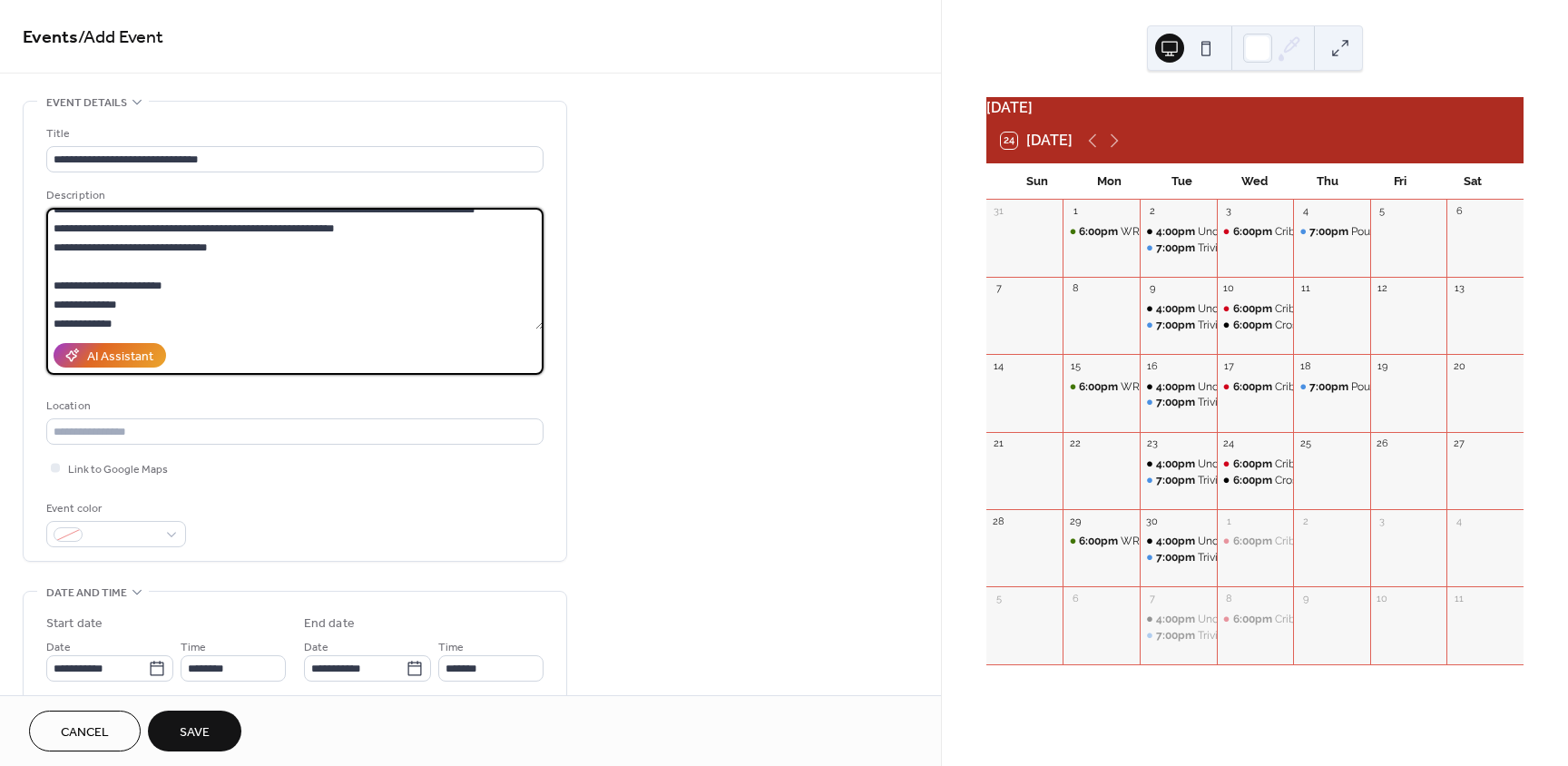 click on "**********" at bounding box center (295, 269) 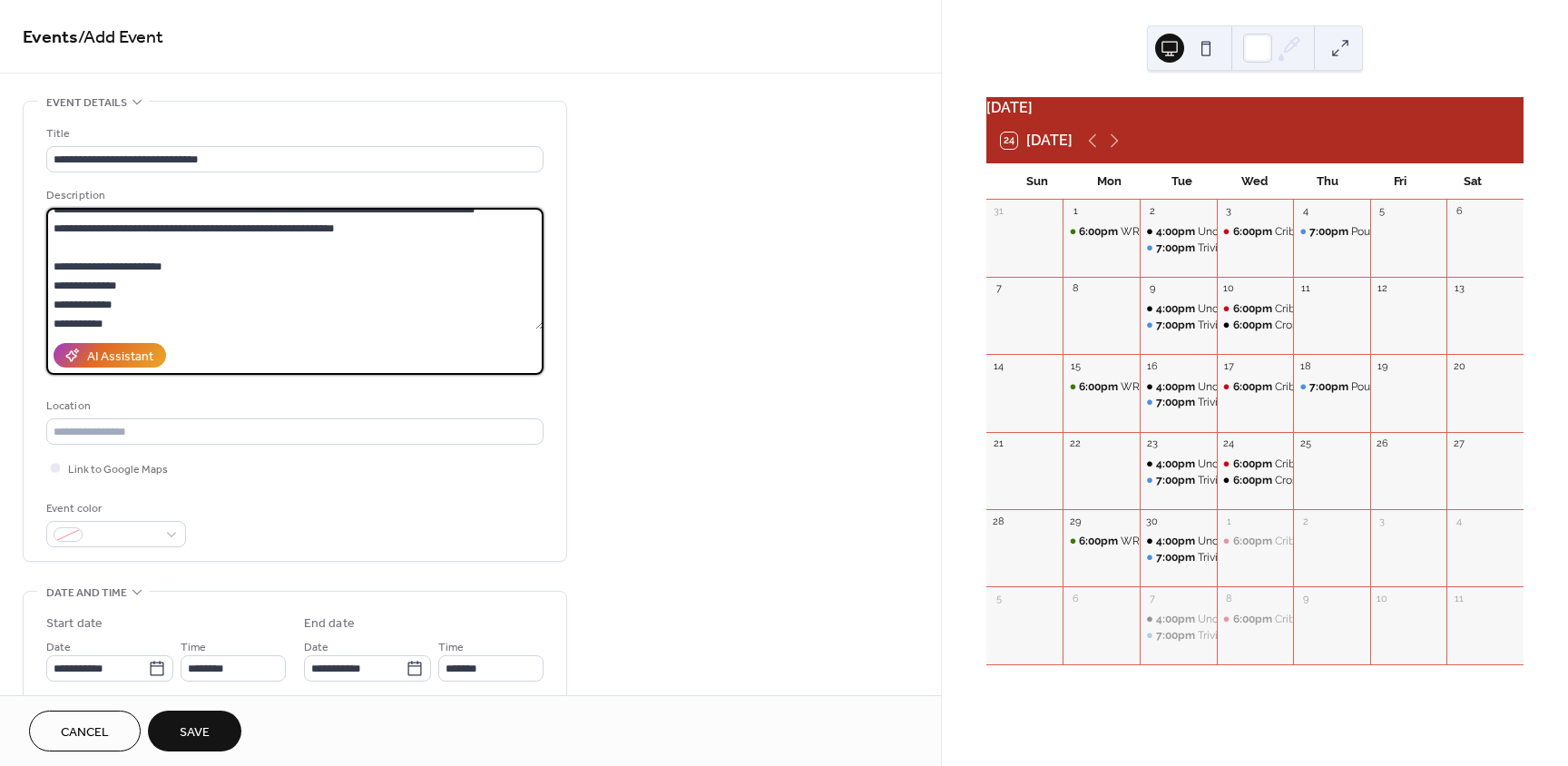scroll, scrollTop: 114, scrollLeft: 0, axis: vertical 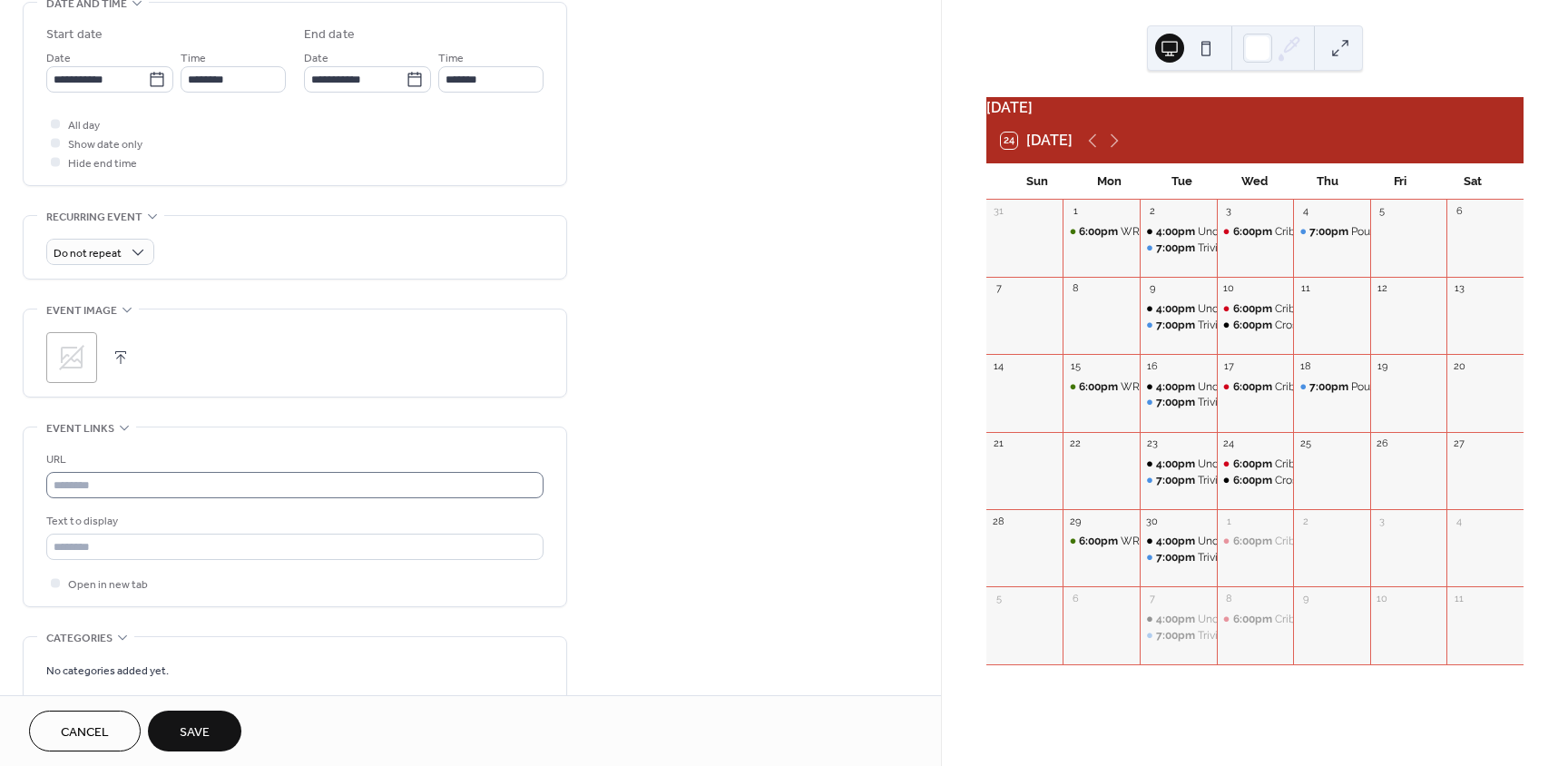 type on "**********" 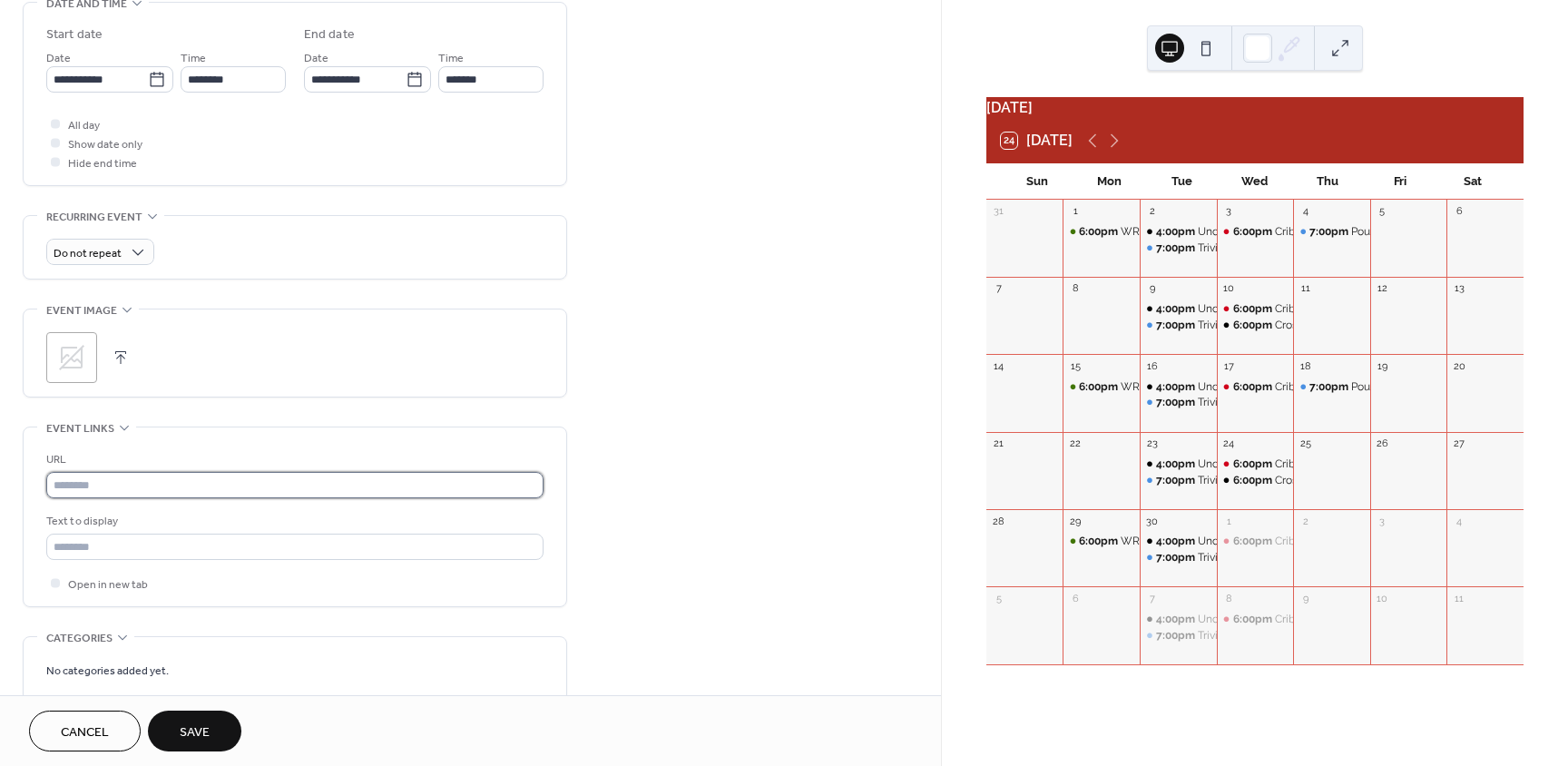 click at bounding box center (295, 485) 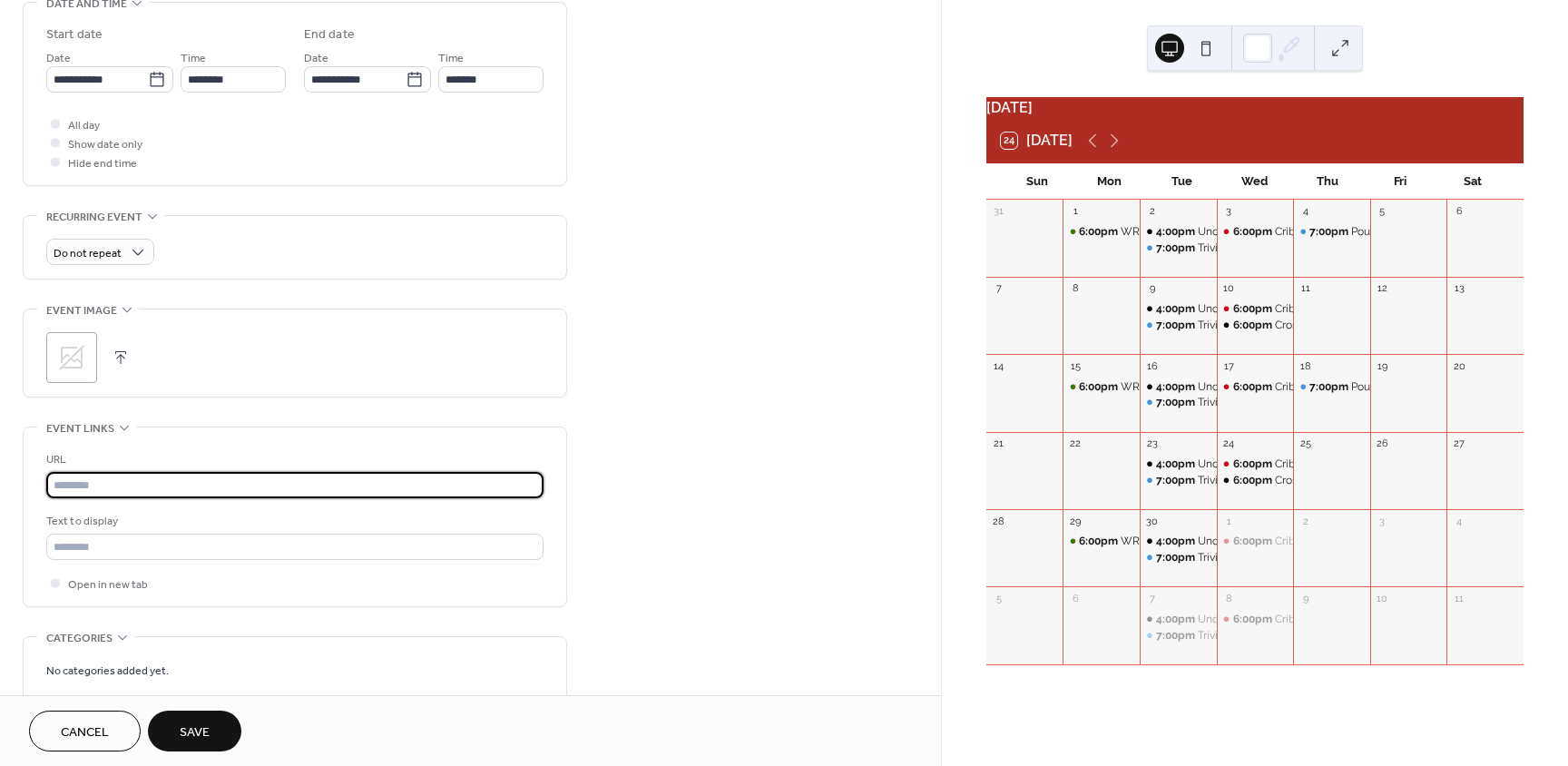 paste on "**********" 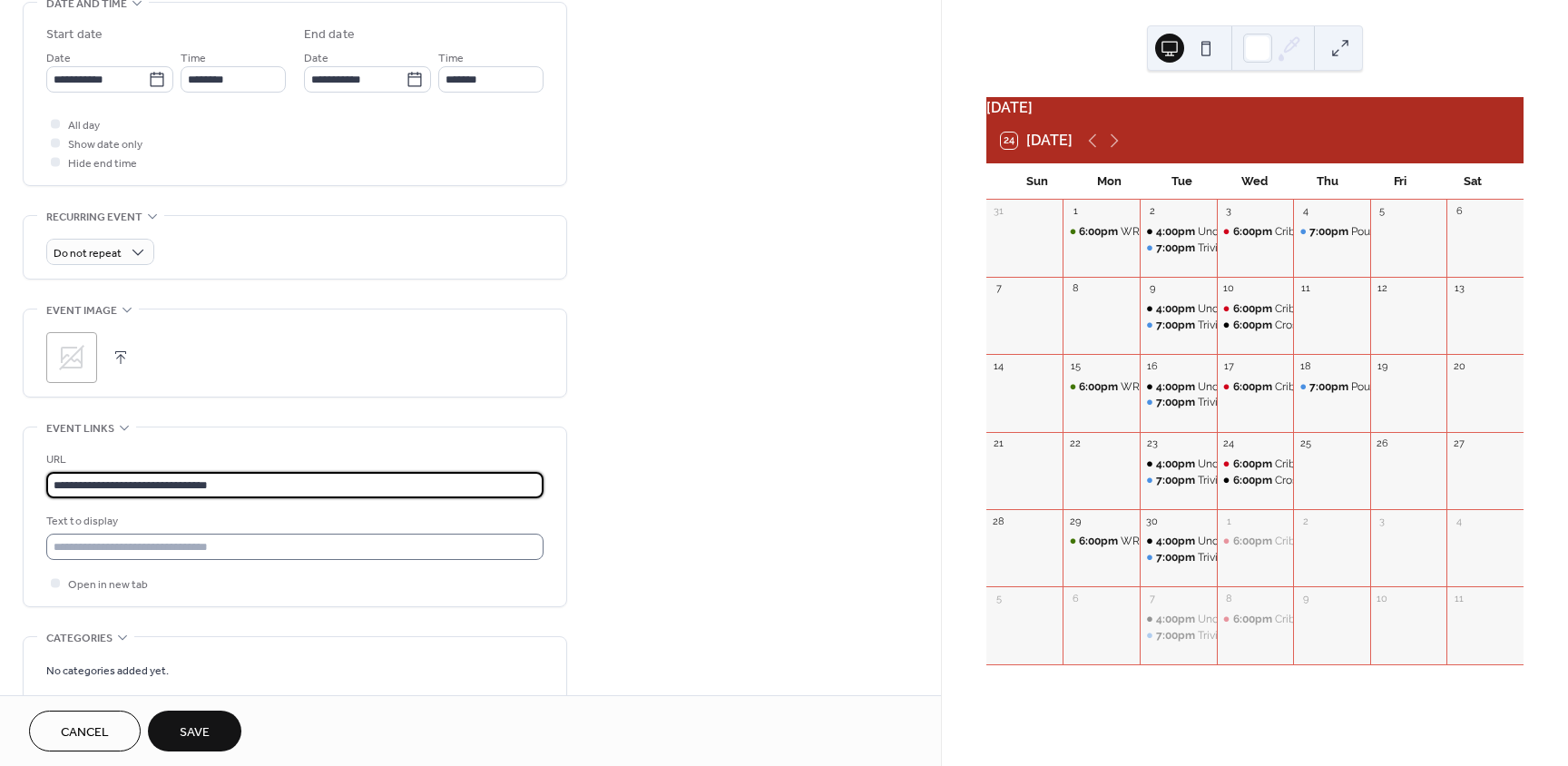 type on "**********" 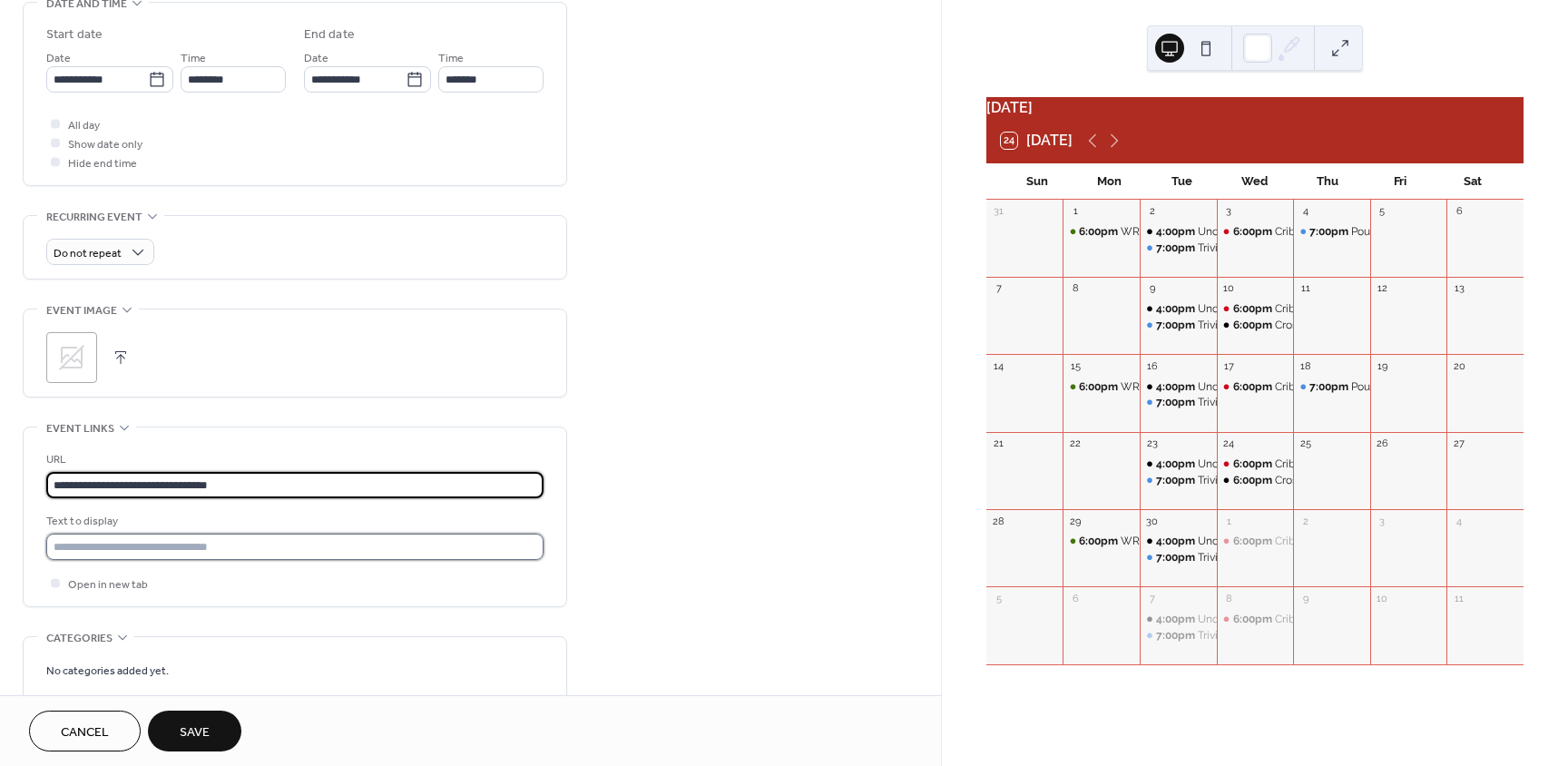 click at bounding box center [295, 546] 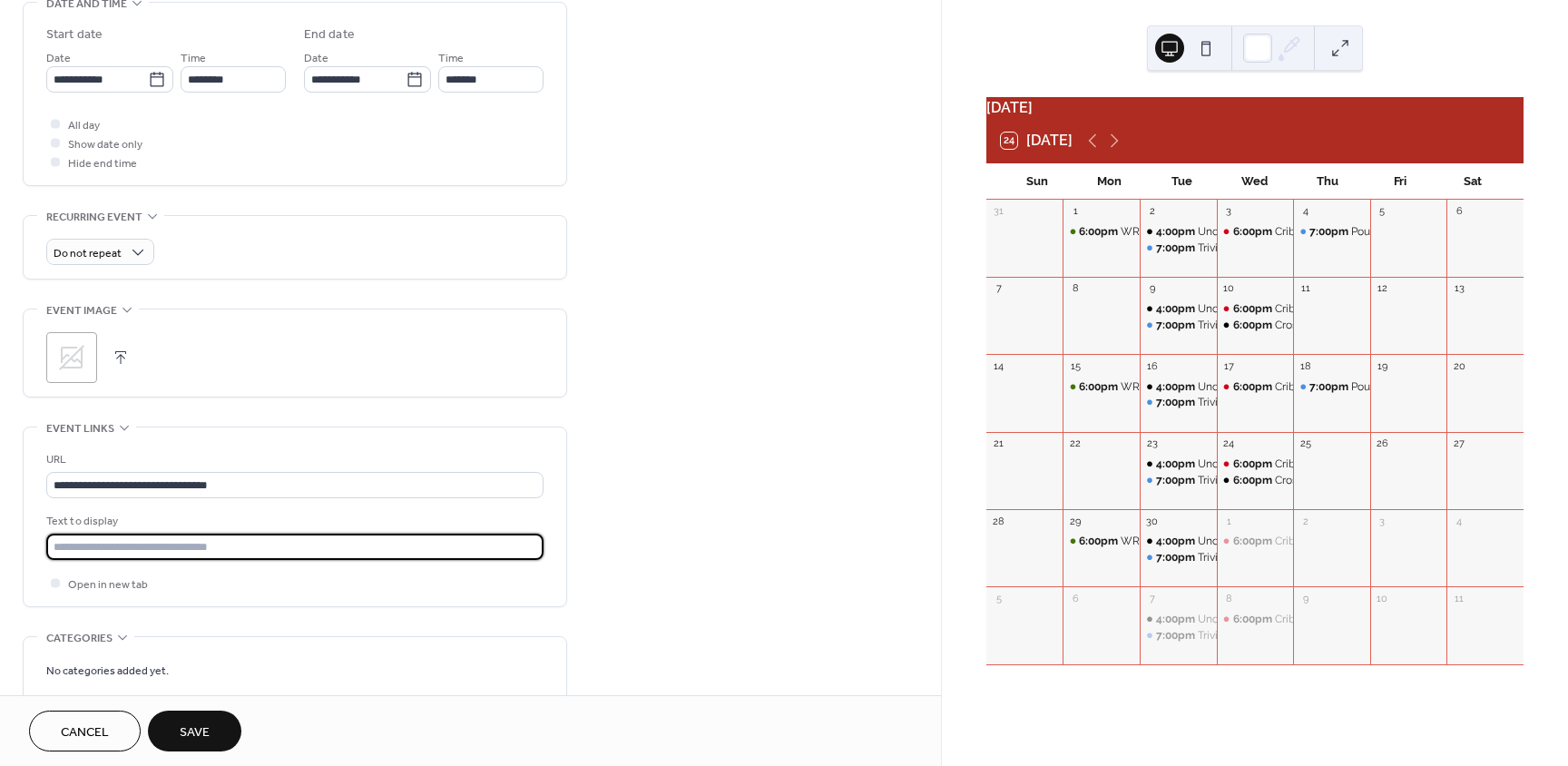 type on "**********" 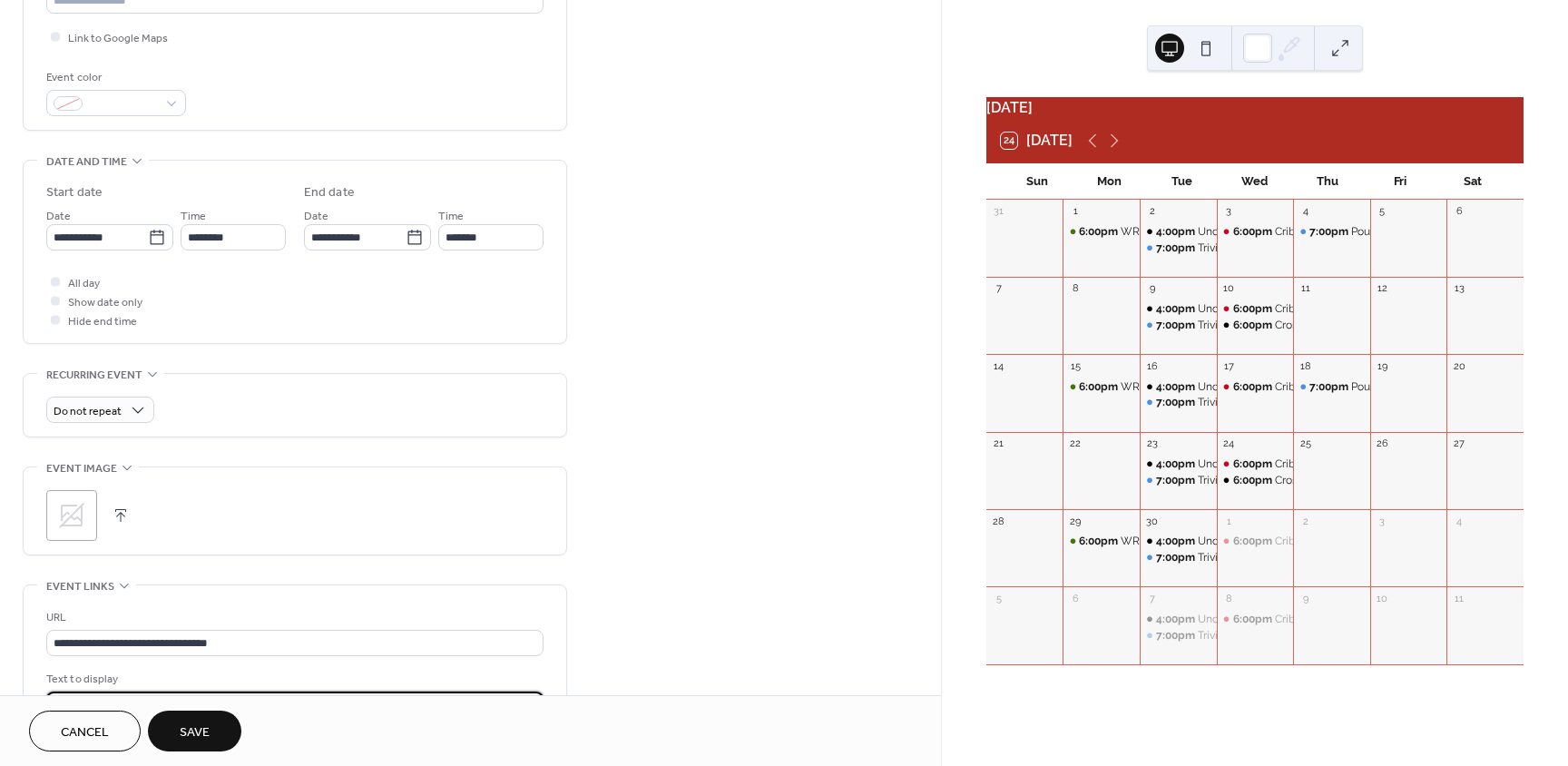 scroll, scrollTop: 395, scrollLeft: 0, axis: vertical 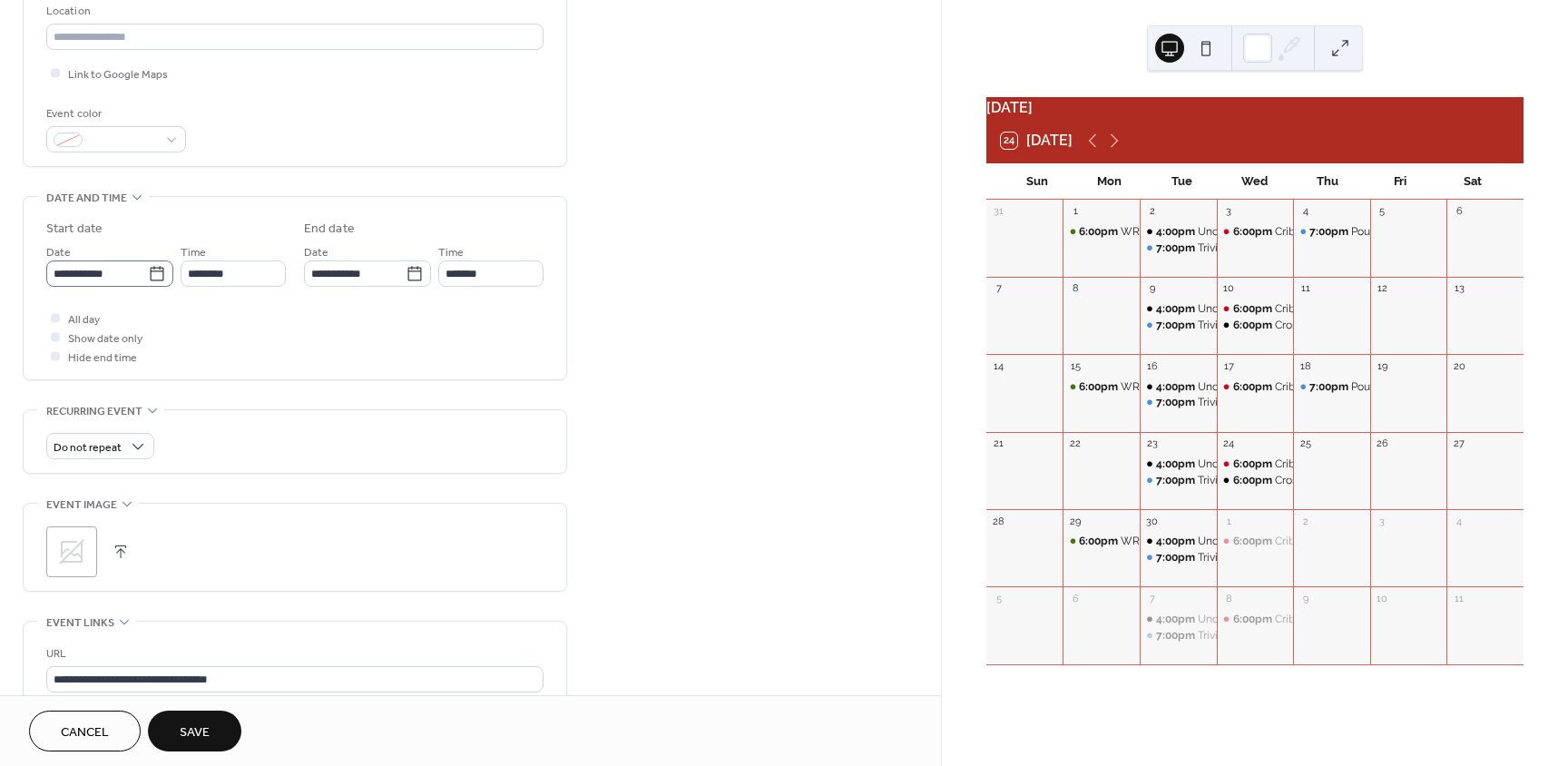 click 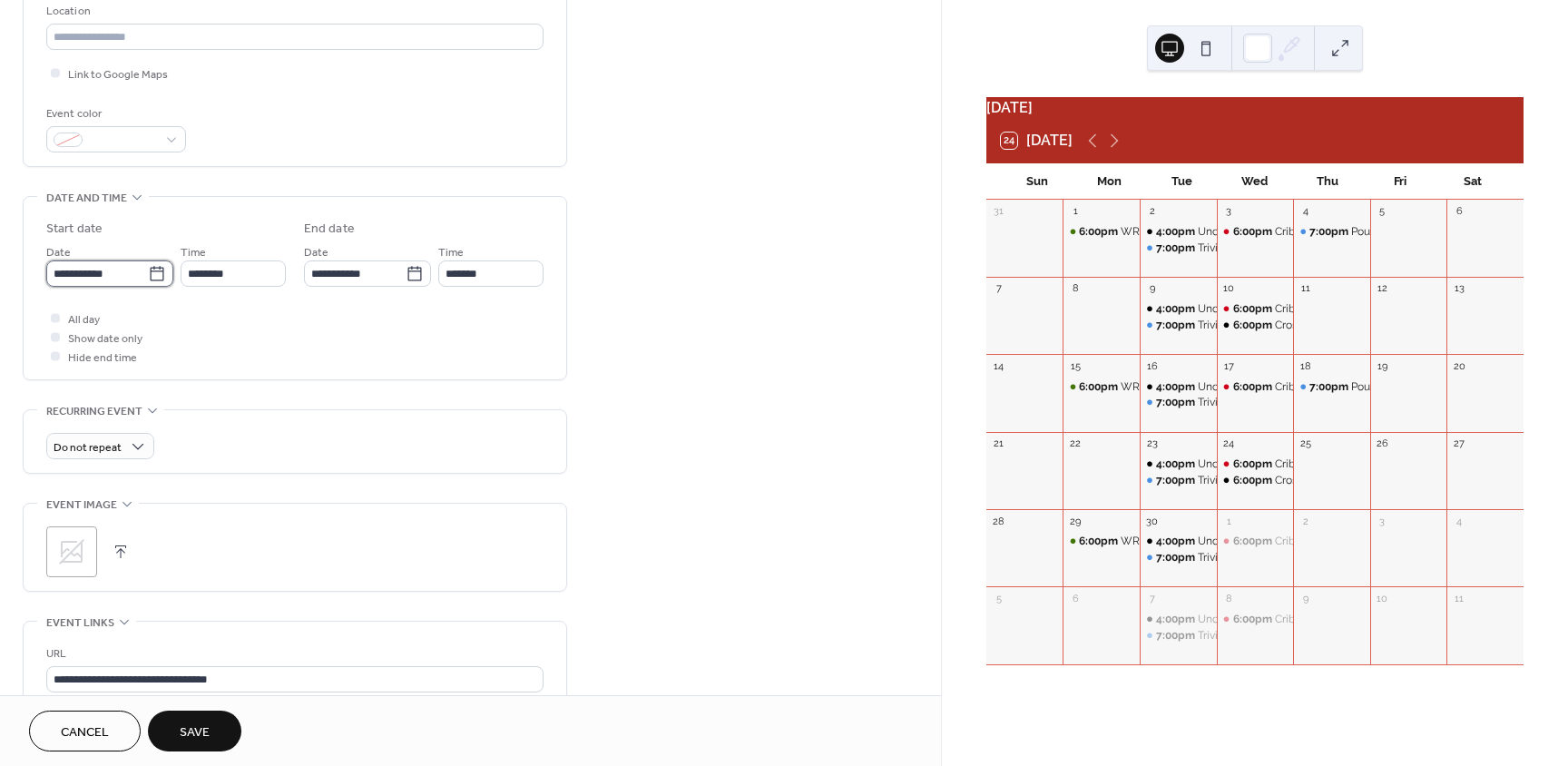 click on "**********" at bounding box center [97, 273] 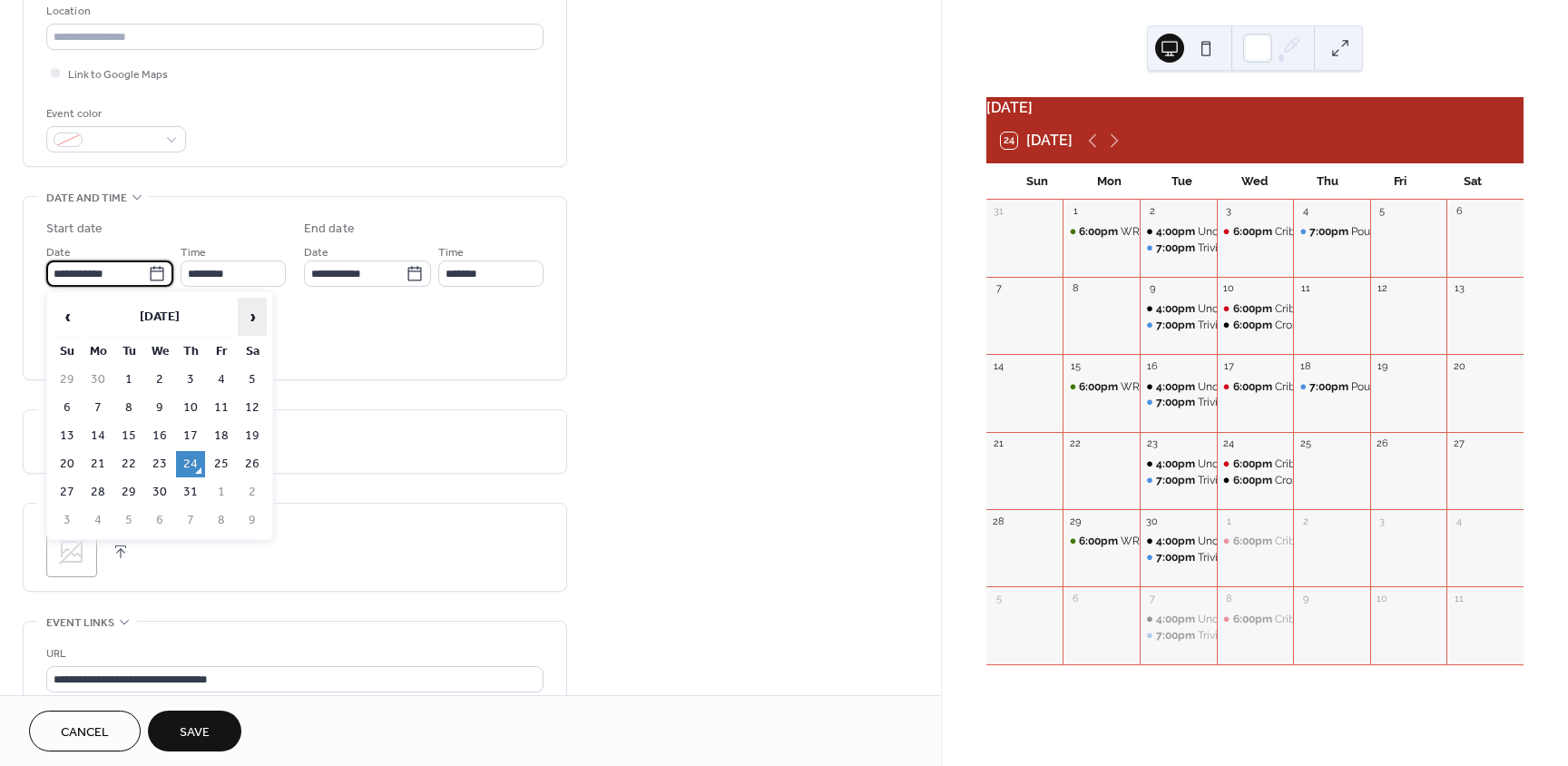 click on "›" at bounding box center [252, 317] 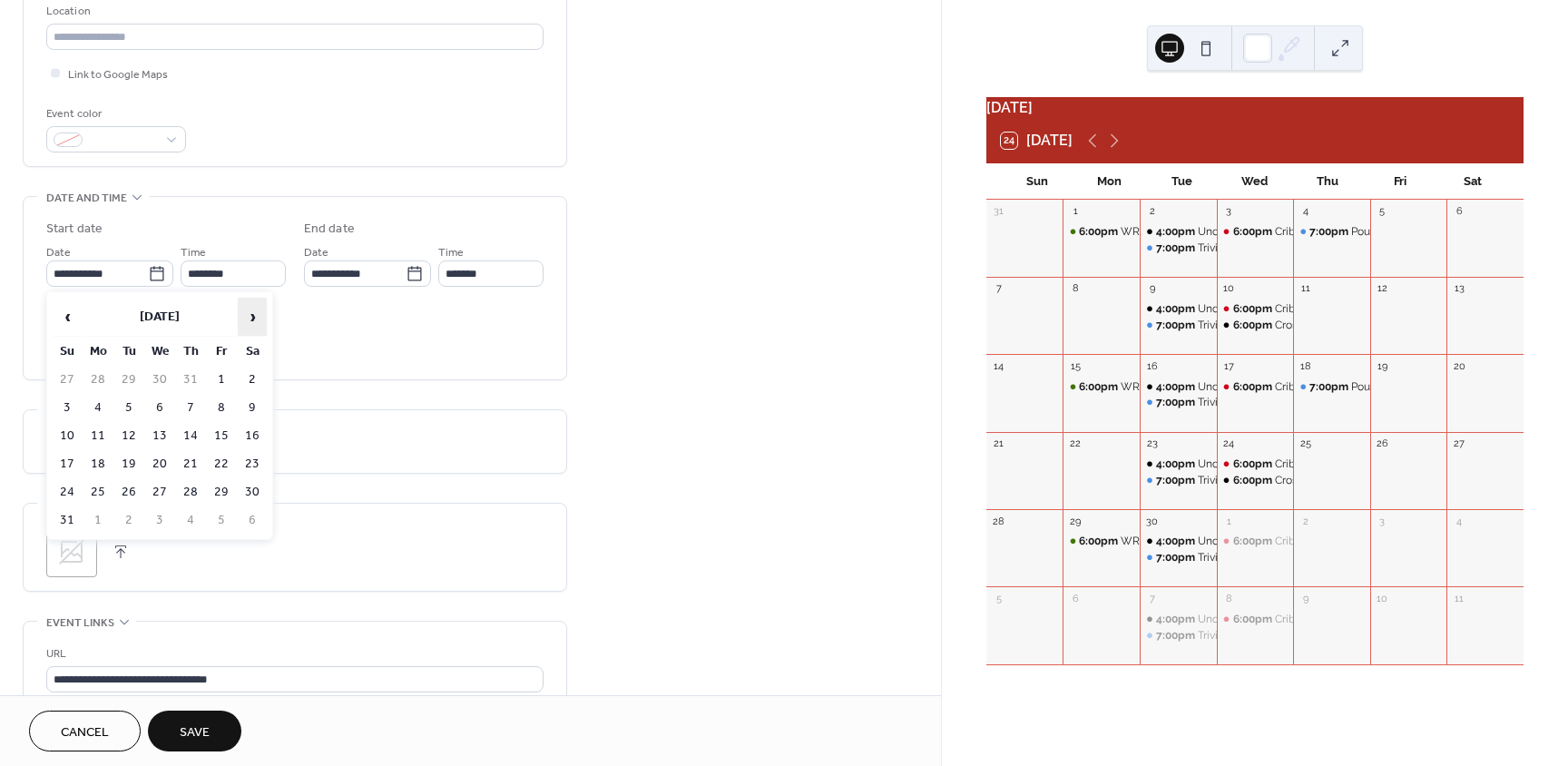click on "›" at bounding box center (252, 317) 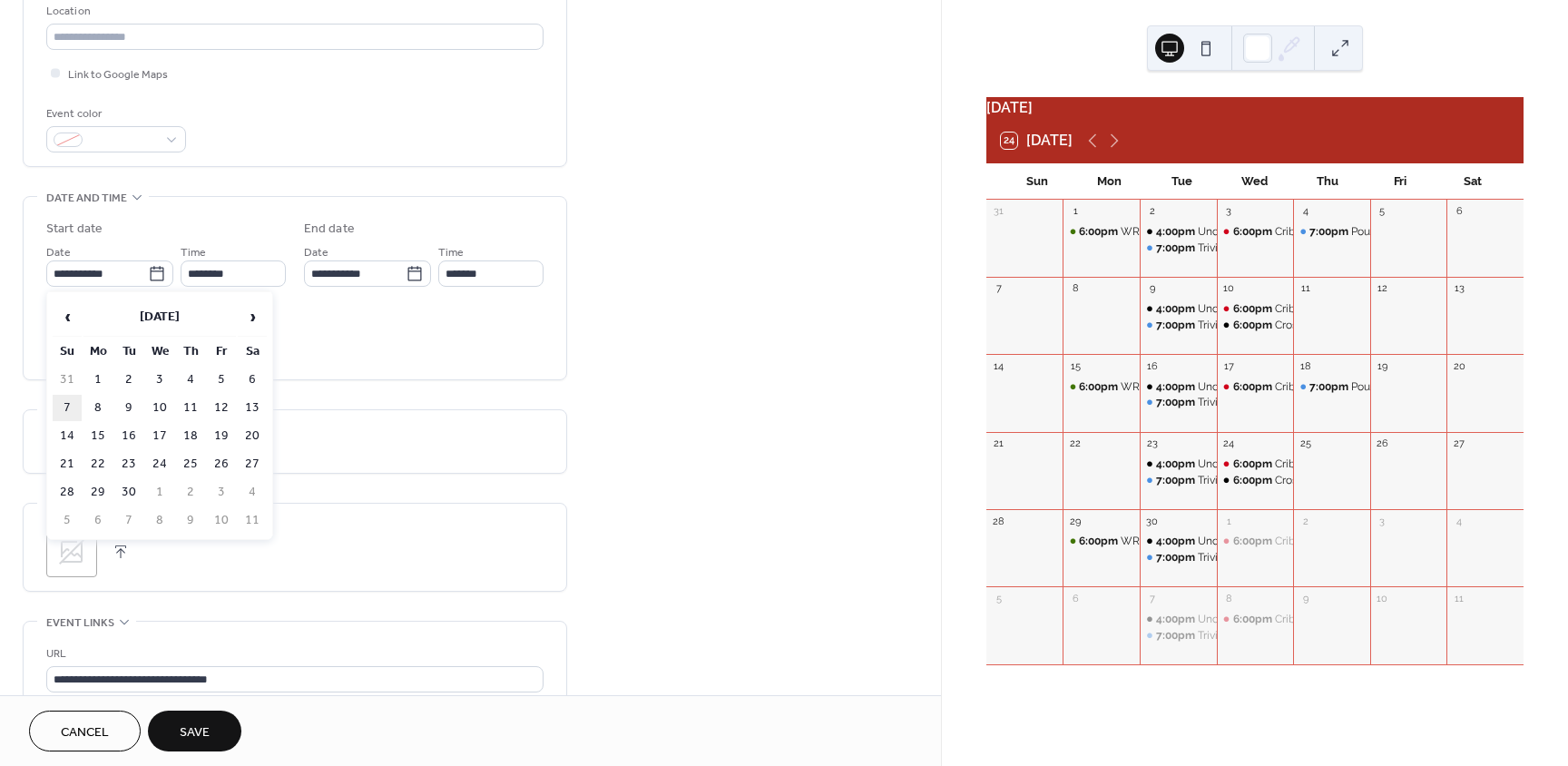 click on "7" at bounding box center [67, 408] 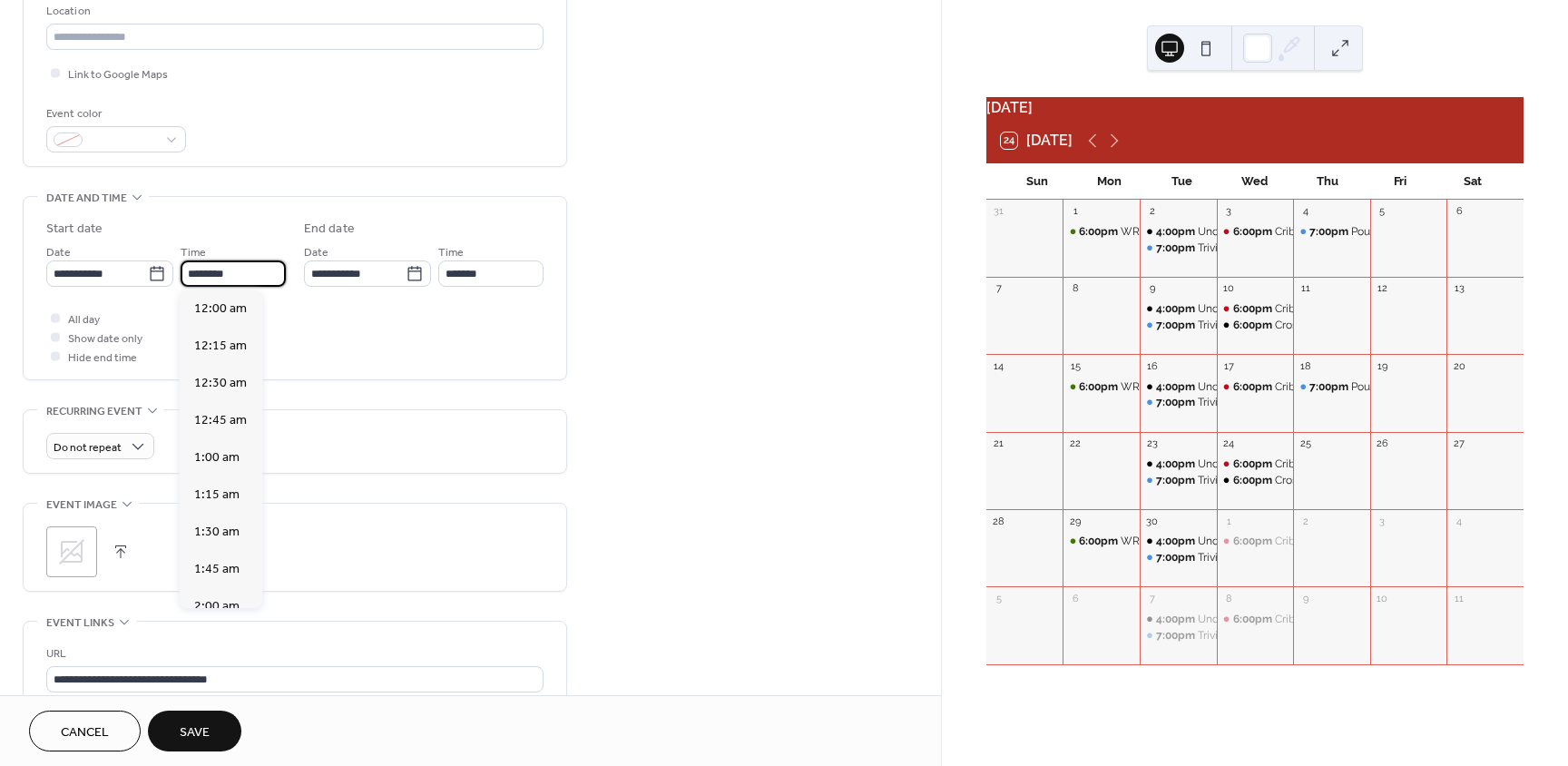 click on "********" at bounding box center [233, 273] 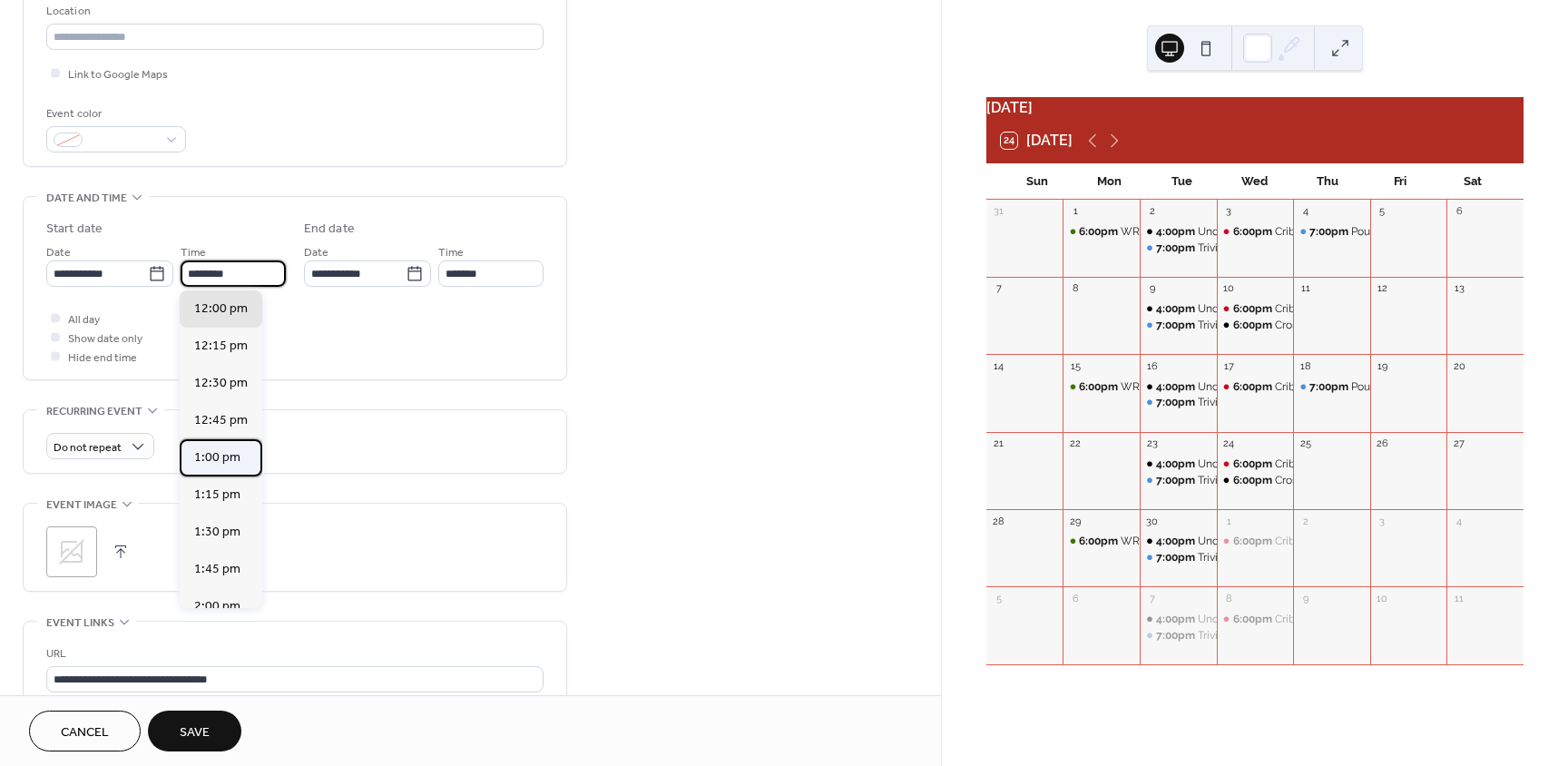 click on "1:00 pm" at bounding box center [217, 457] 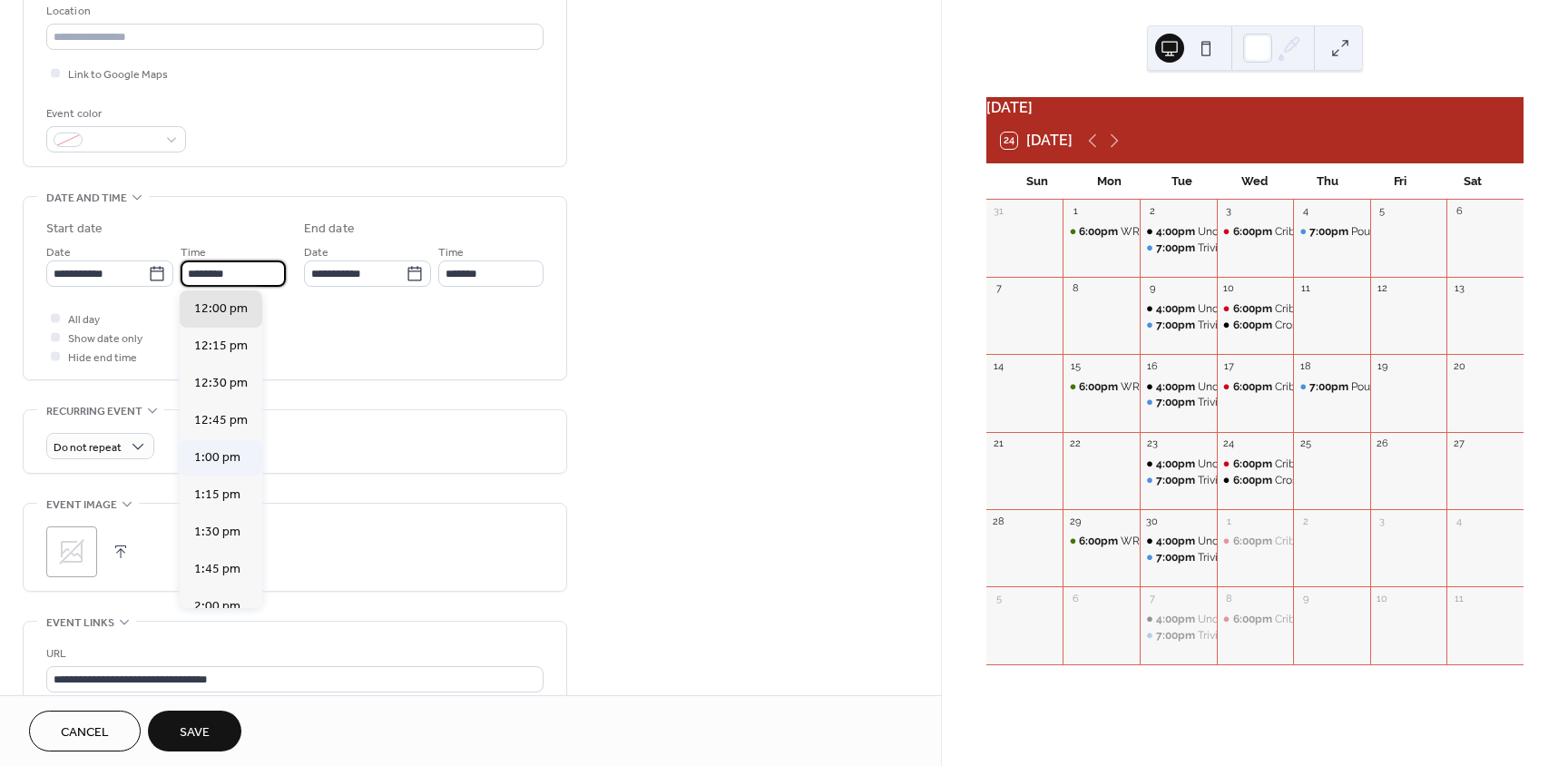 type on "*******" 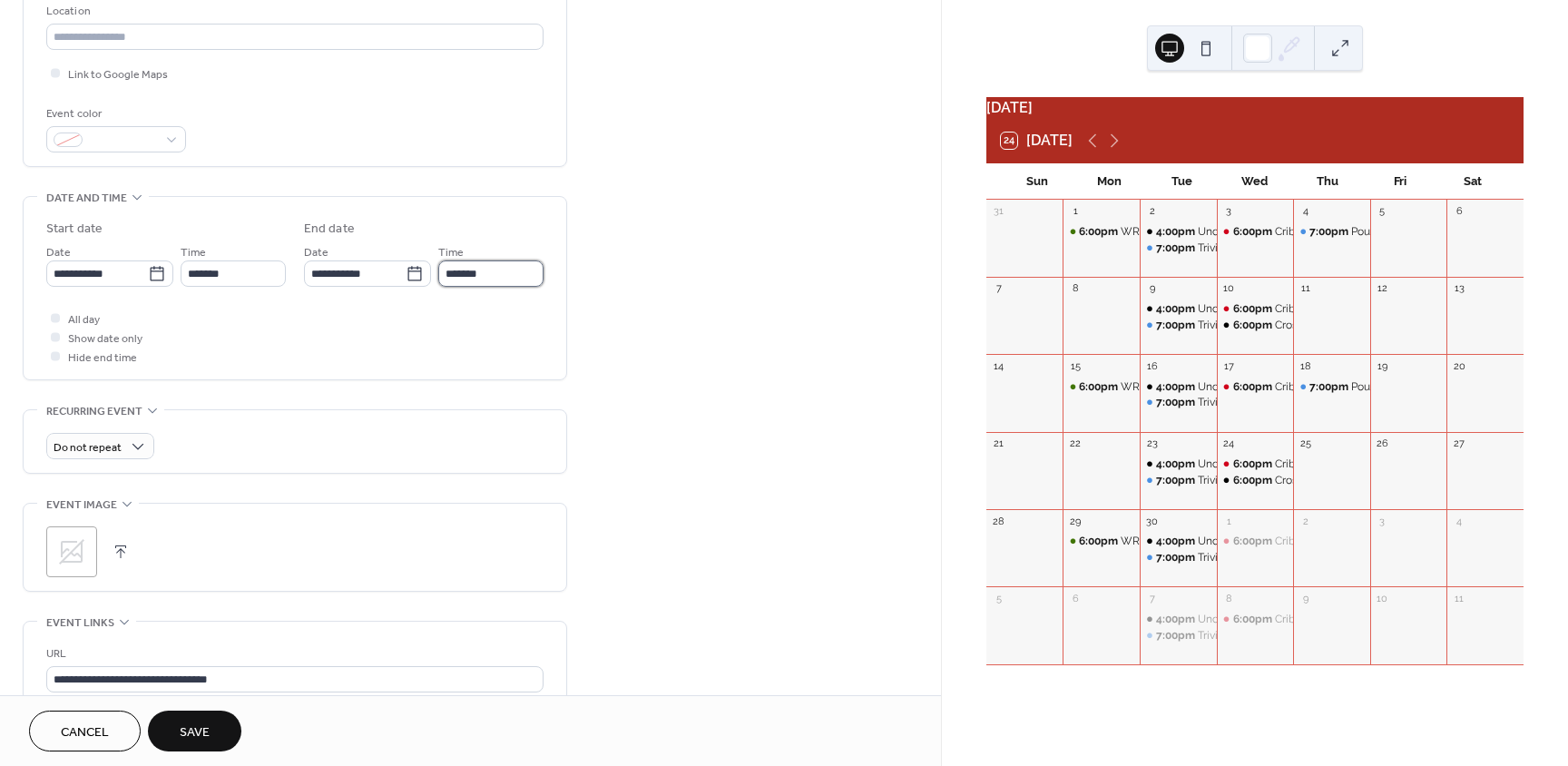 click on "*******" at bounding box center [491, 273] 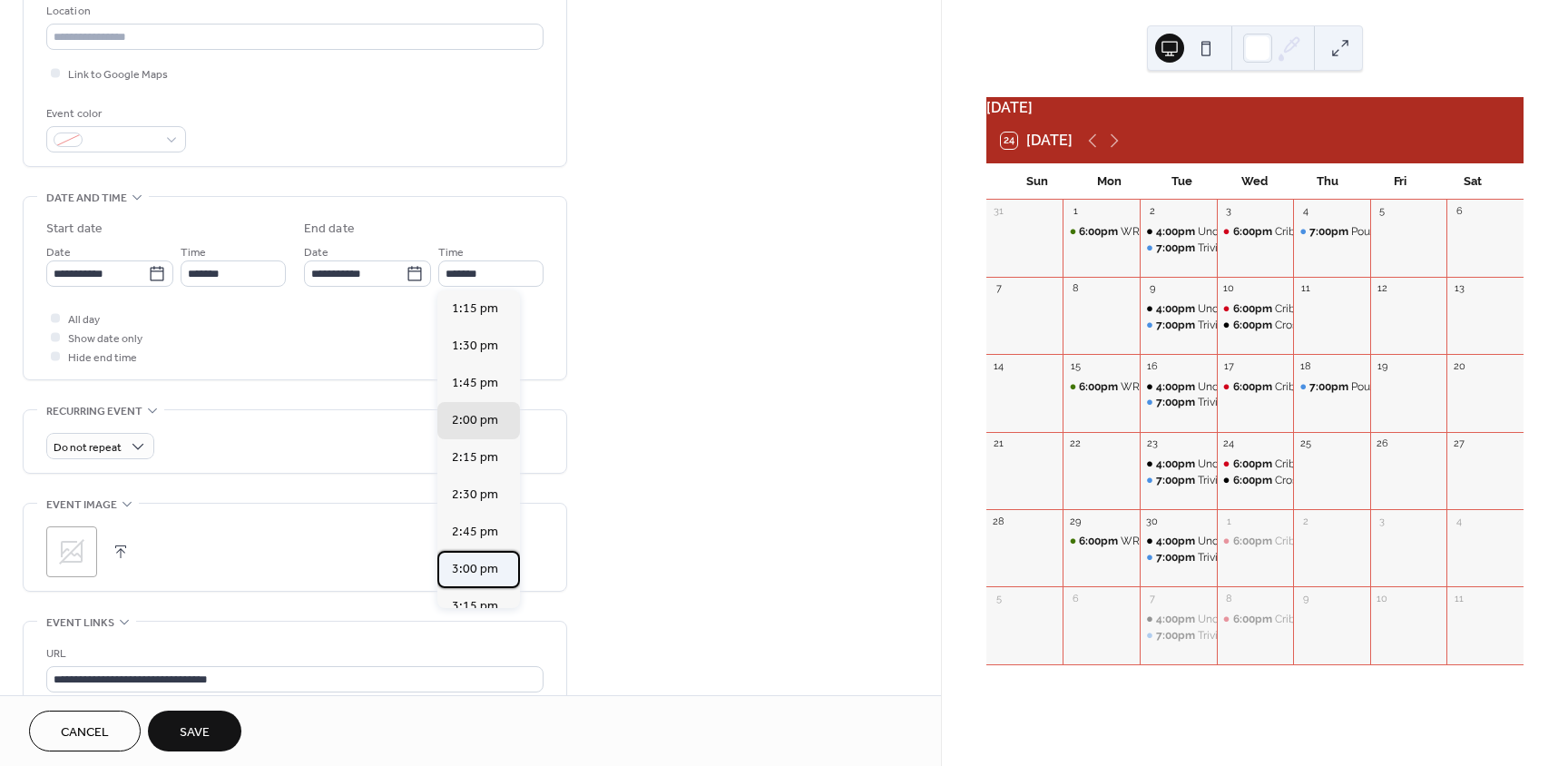 click on "3:00 pm" at bounding box center (478, 569) 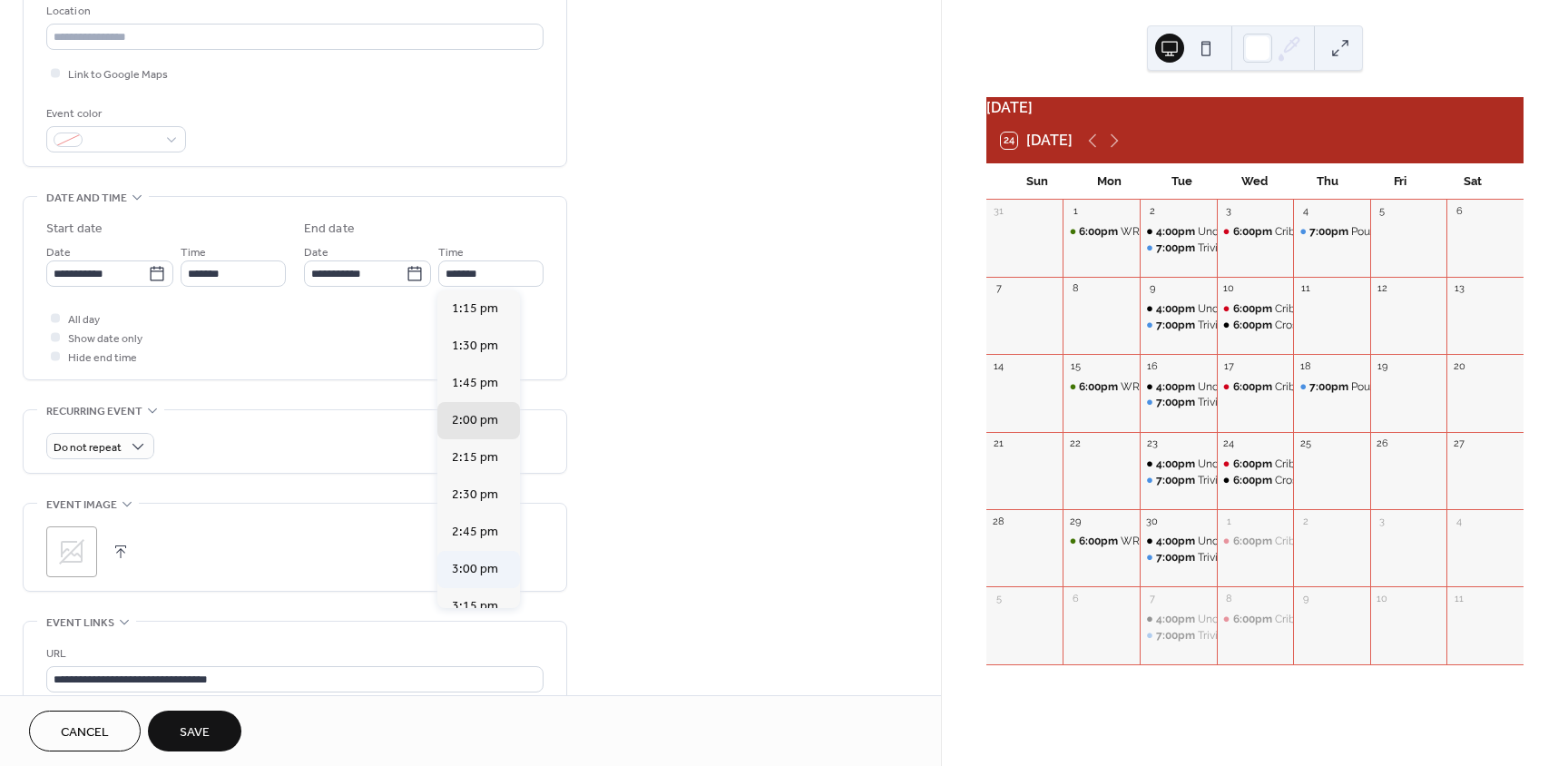 type on "*******" 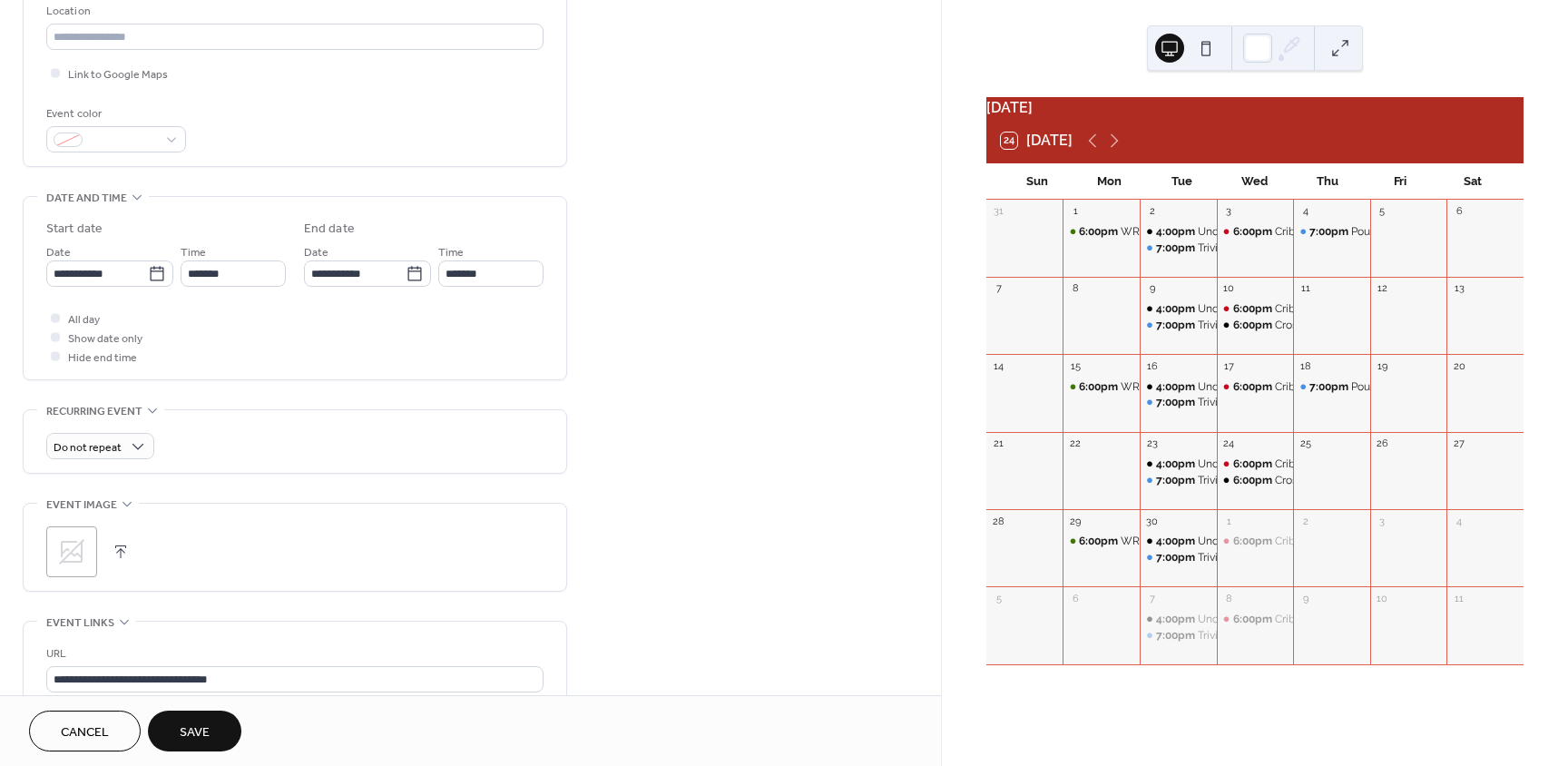 click on "All day Show date only Hide end time" at bounding box center (295, 337) 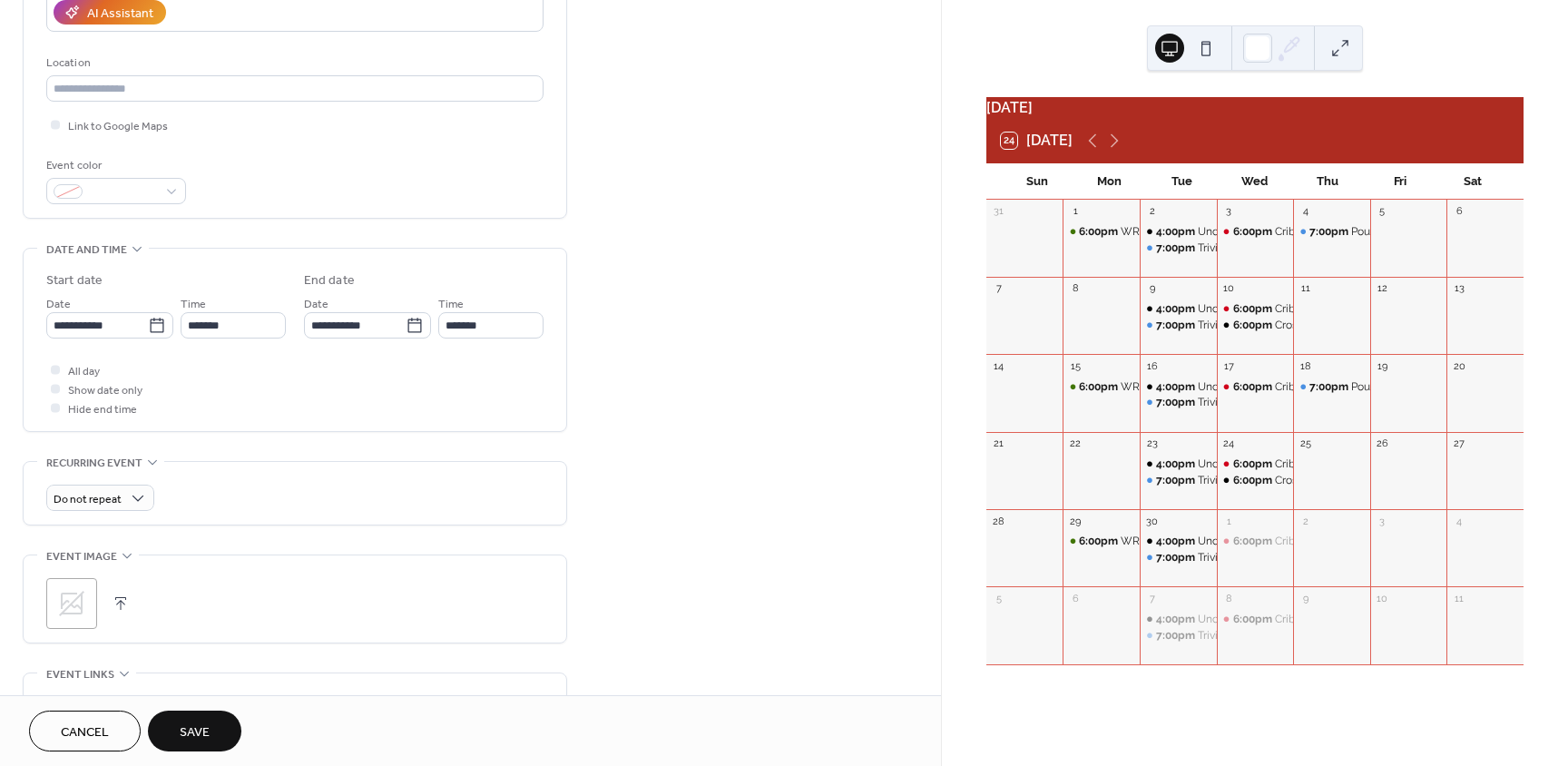 scroll, scrollTop: 342, scrollLeft: 0, axis: vertical 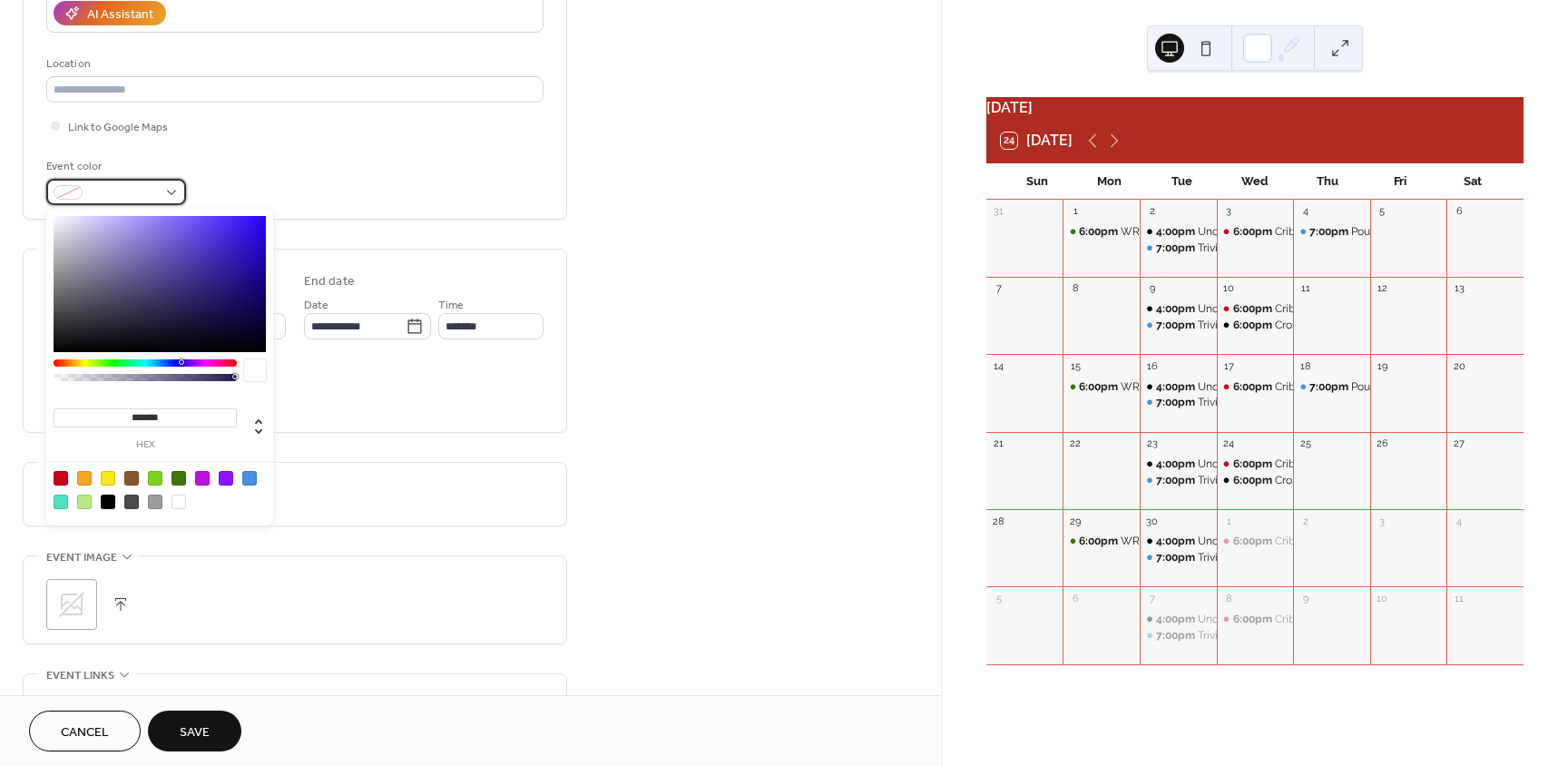 click at bounding box center (123, 193) 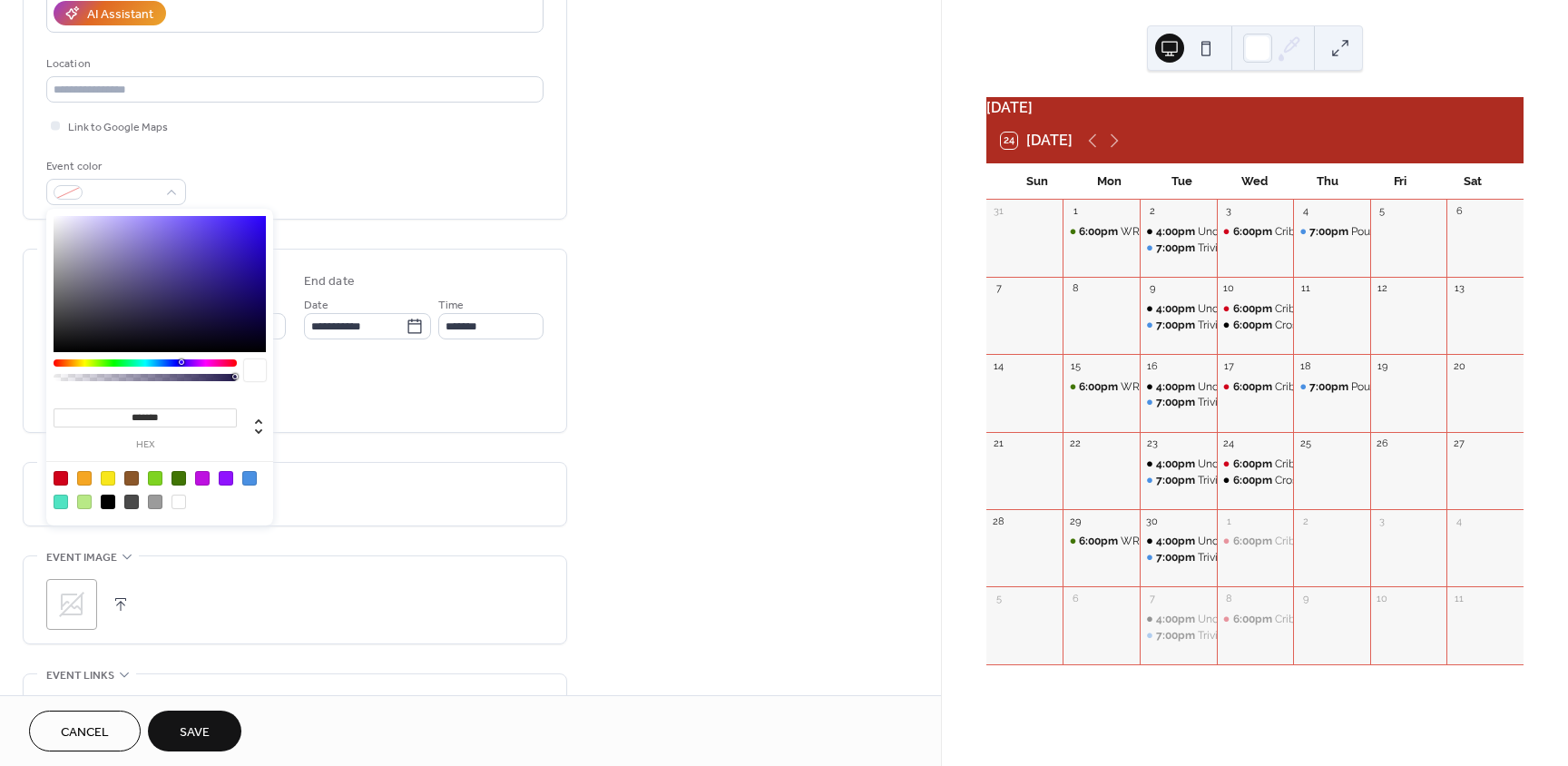 click at bounding box center [84, 478] 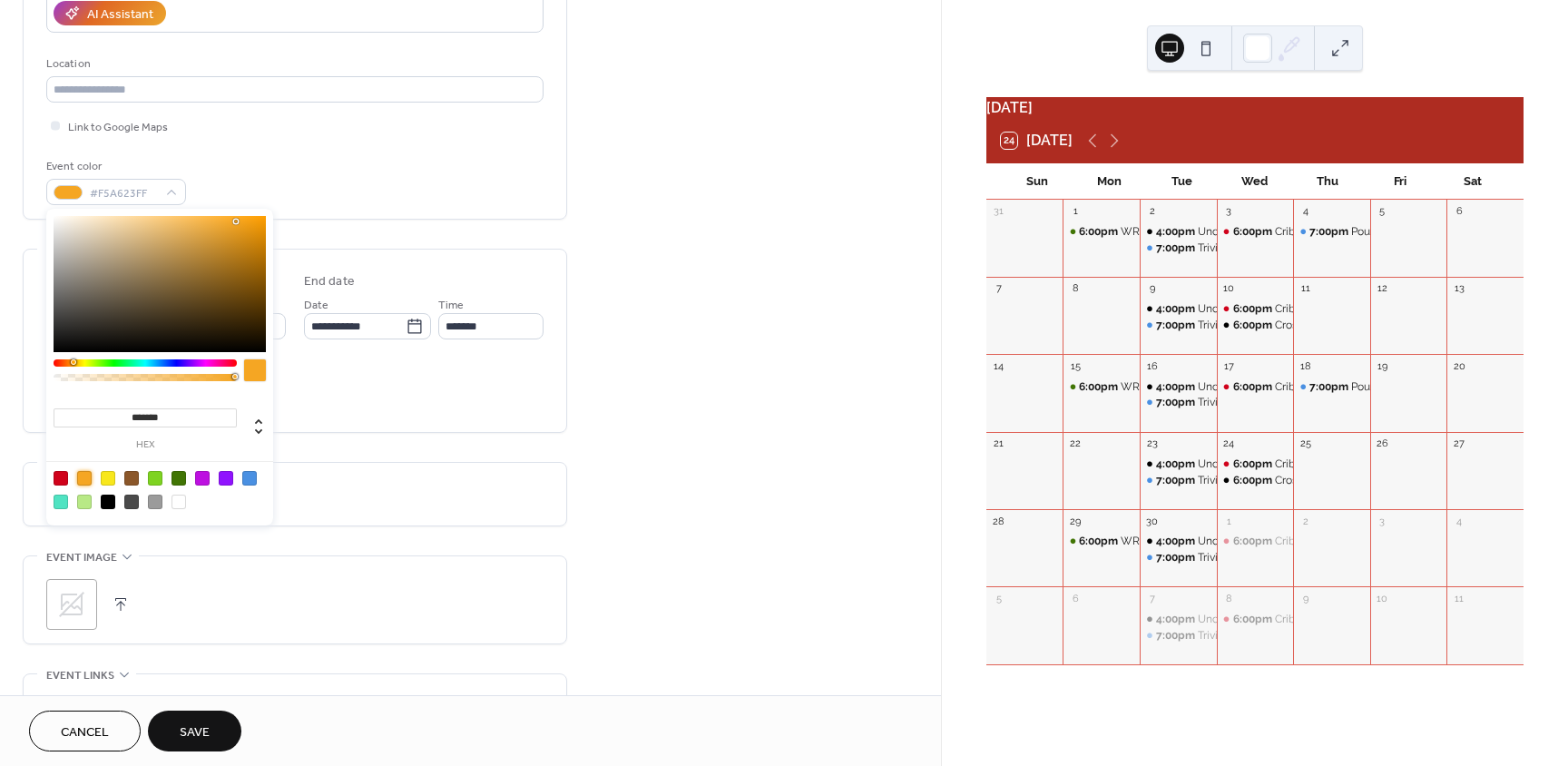 click on "**********" at bounding box center (295, 411) 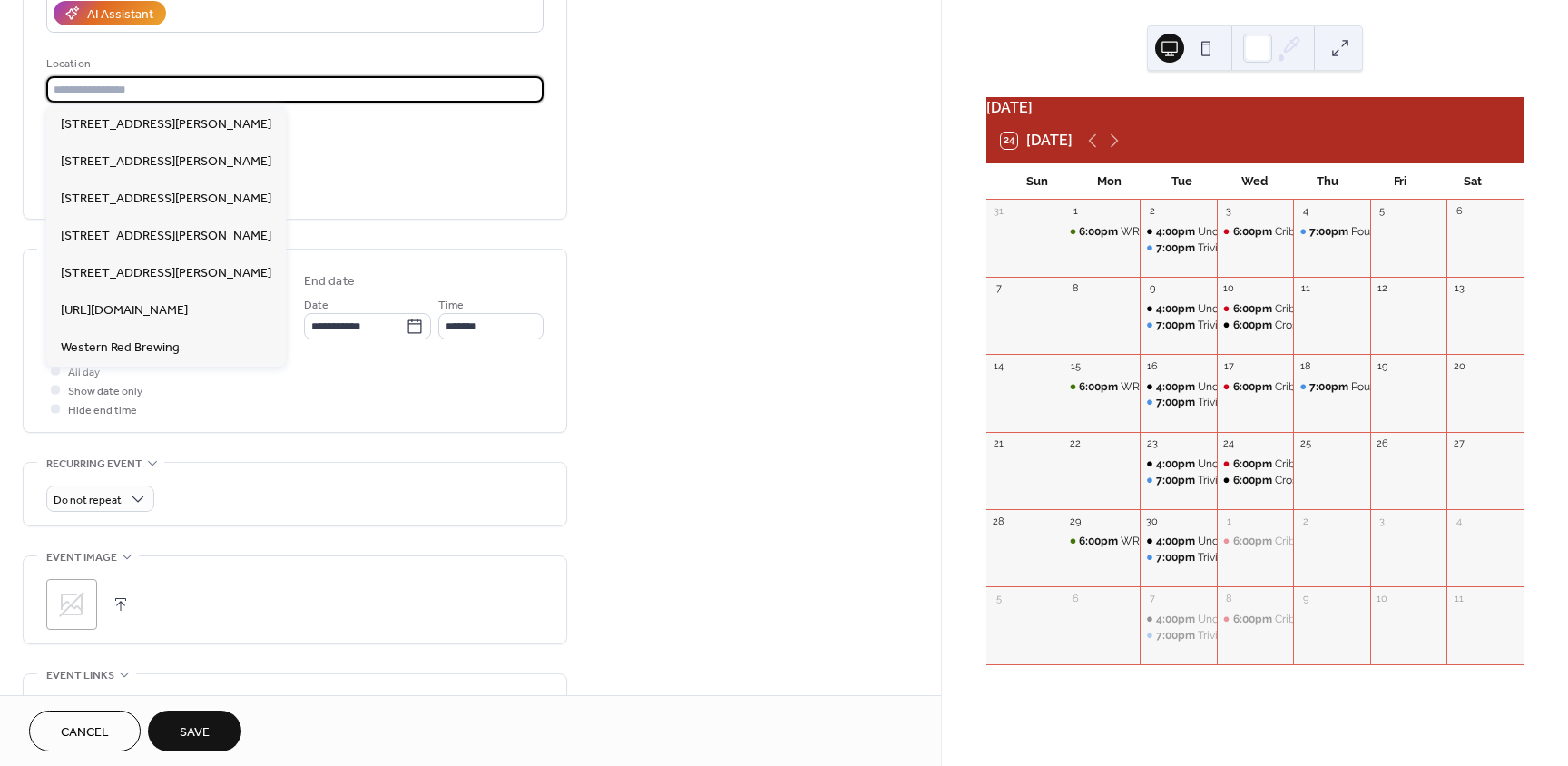 click at bounding box center (295, 89) 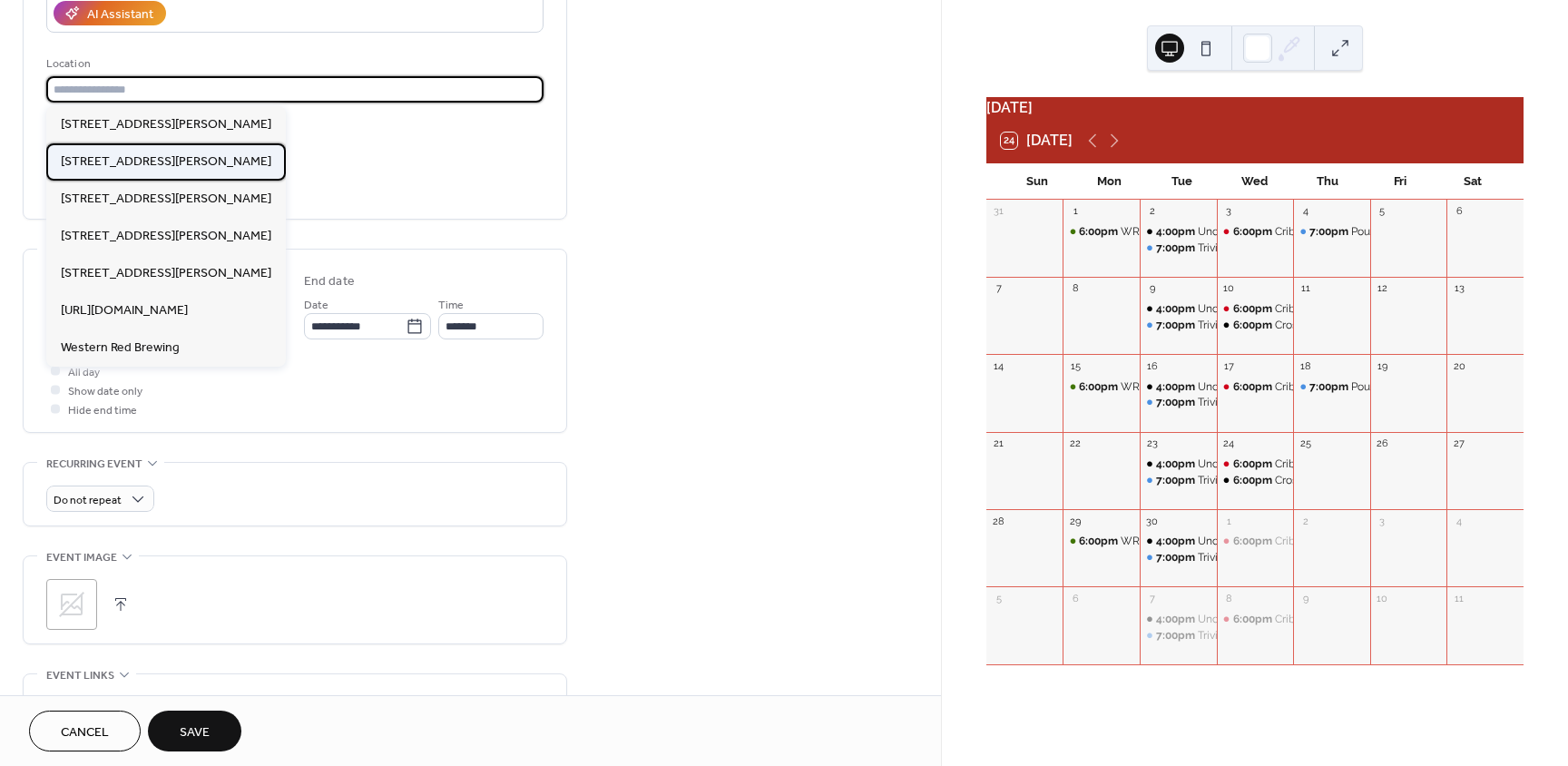 click on "[STREET_ADDRESS][PERSON_NAME]" at bounding box center (166, 162) 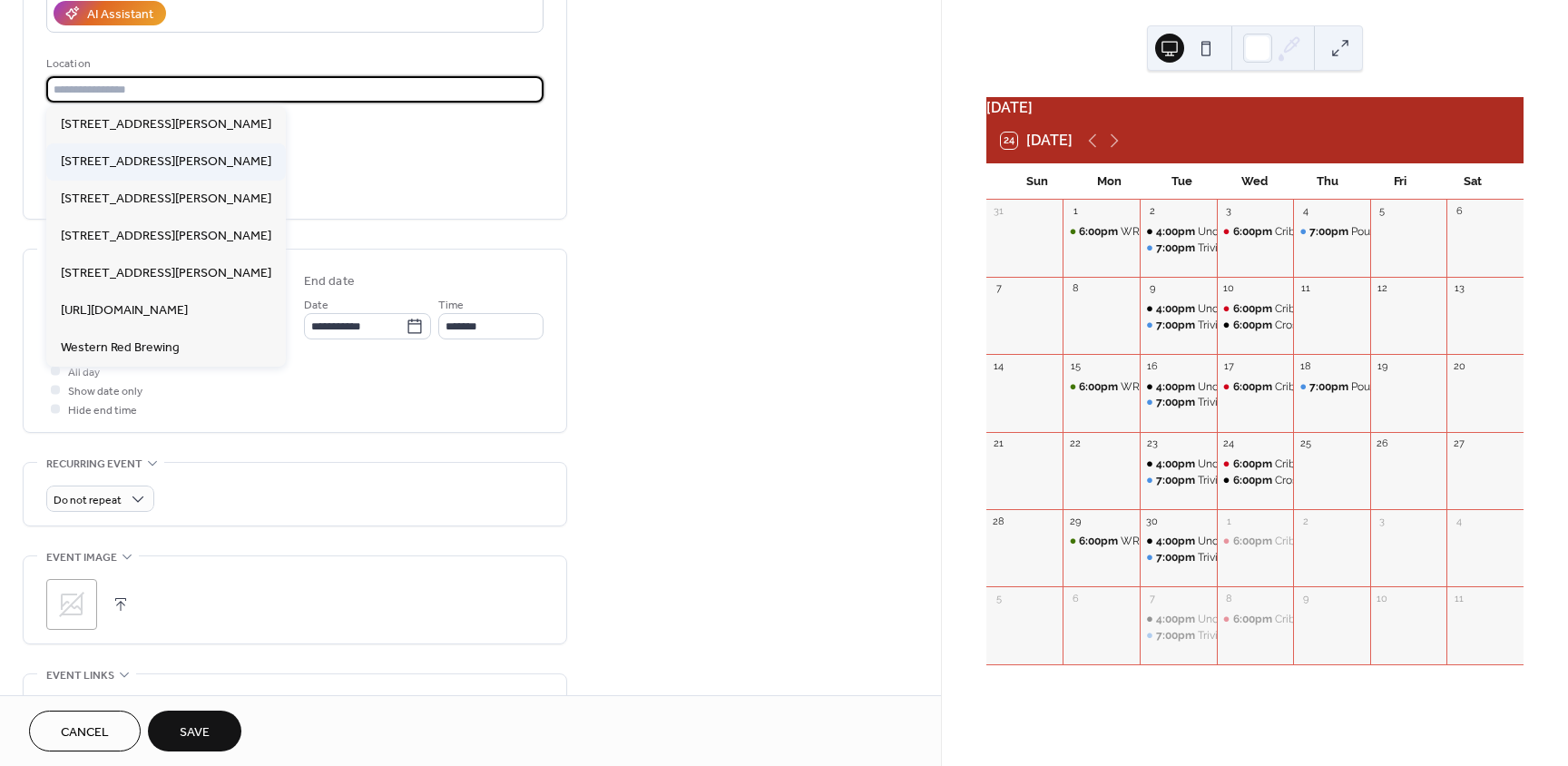 type on "**********" 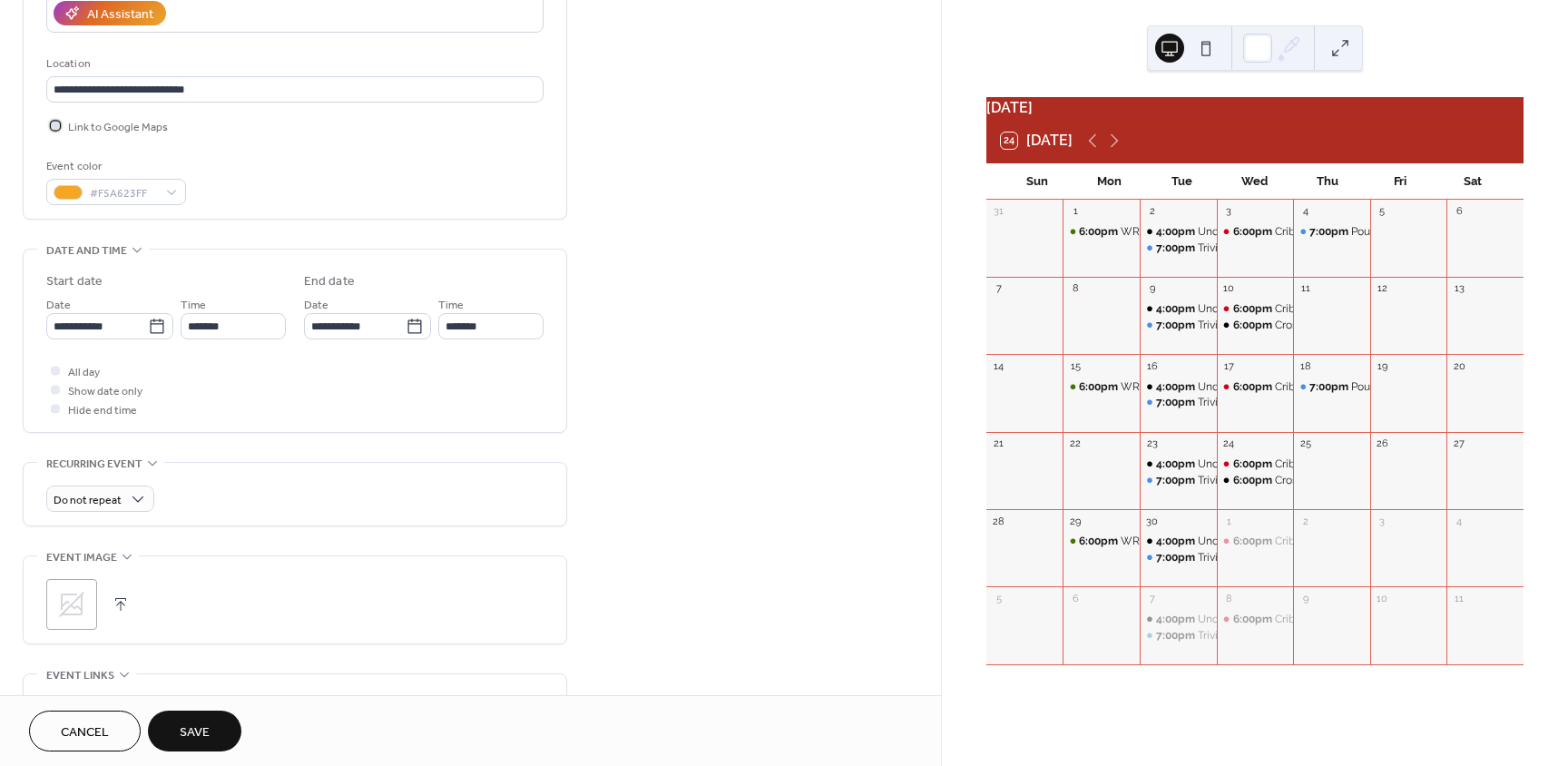 click at bounding box center (55, 125) 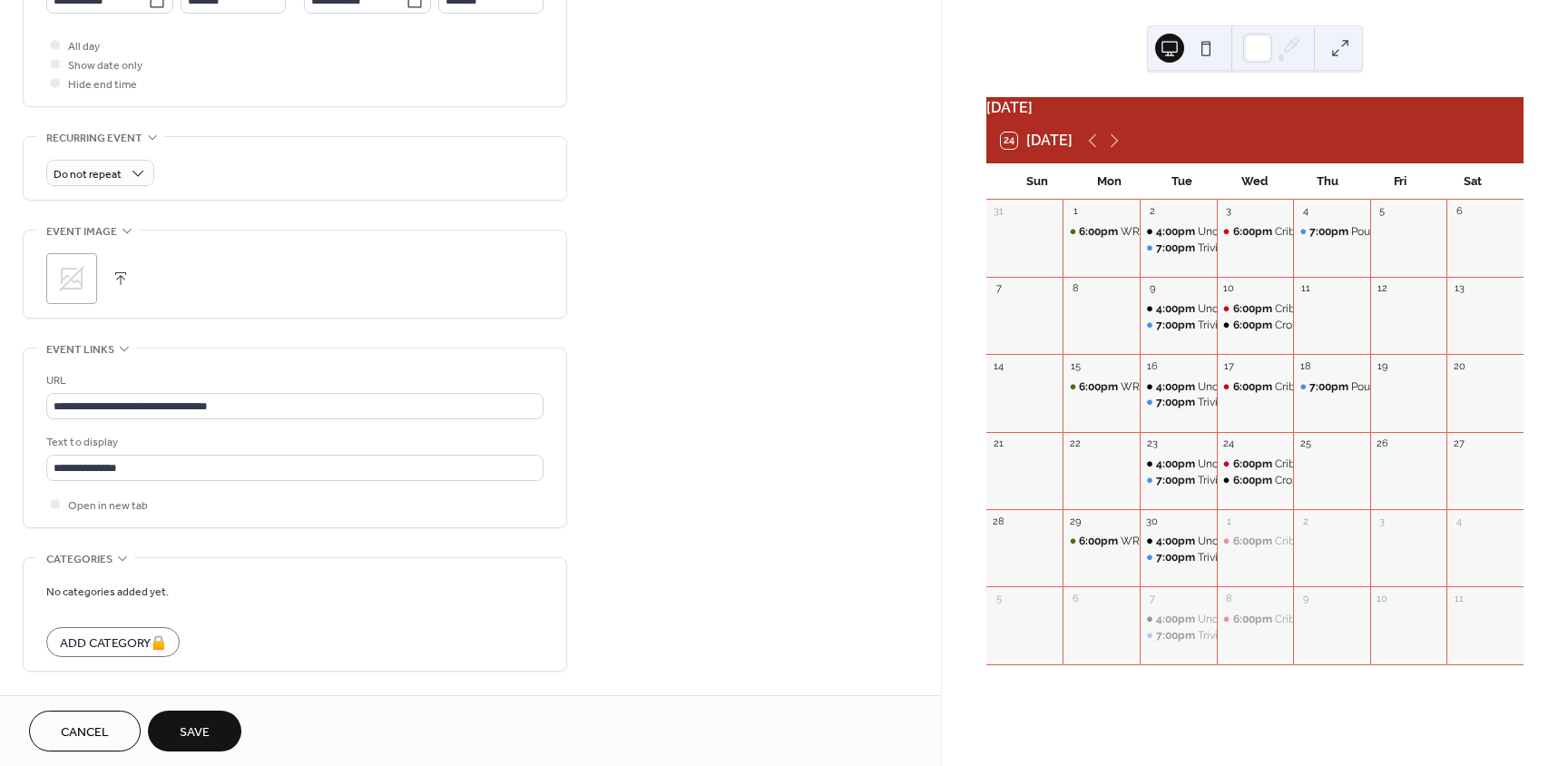 scroll, scrollTop: 669, scrollLeft: 0, axis: vertical 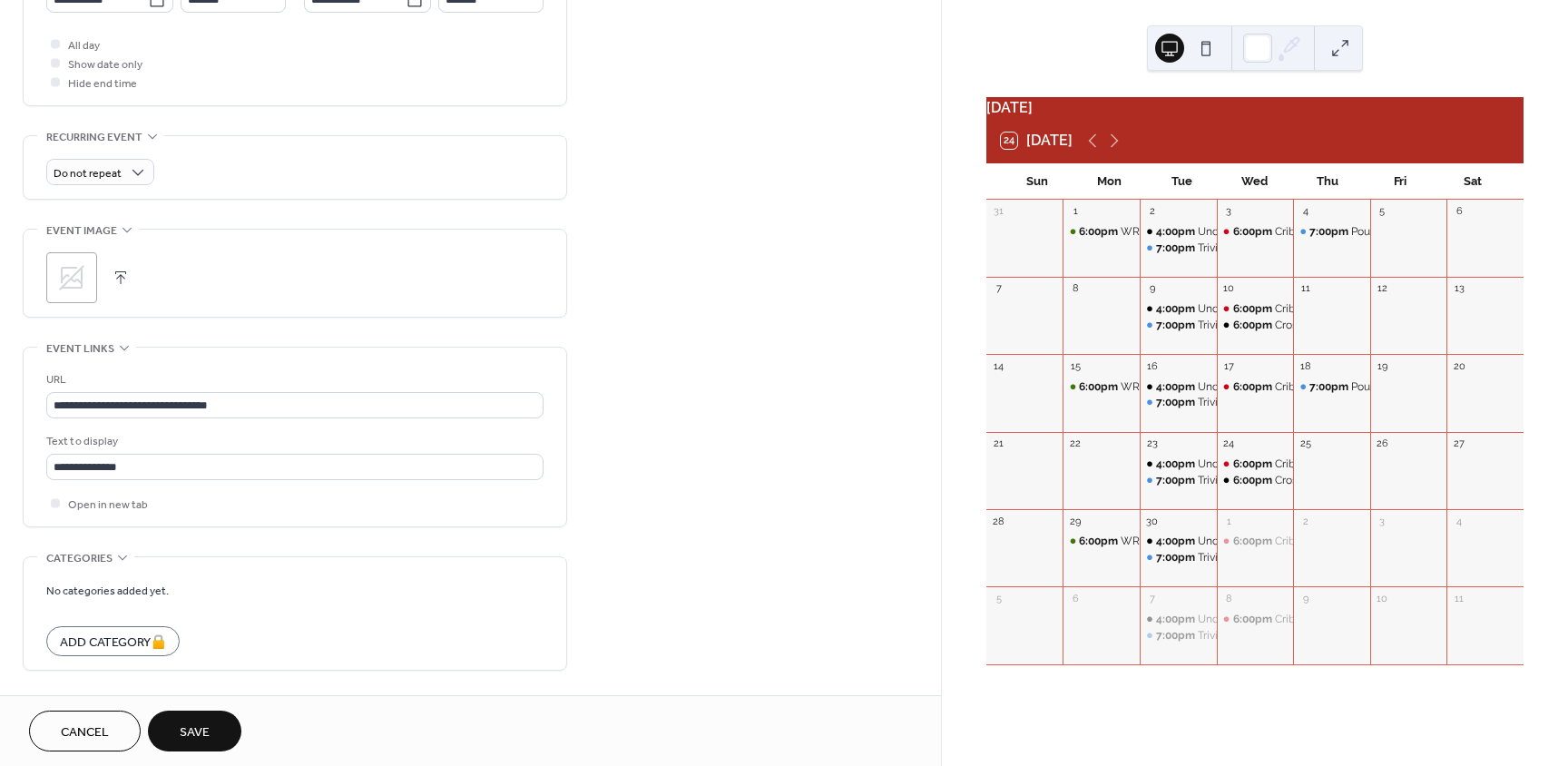 click on ";" at bounding box center [72, 278] 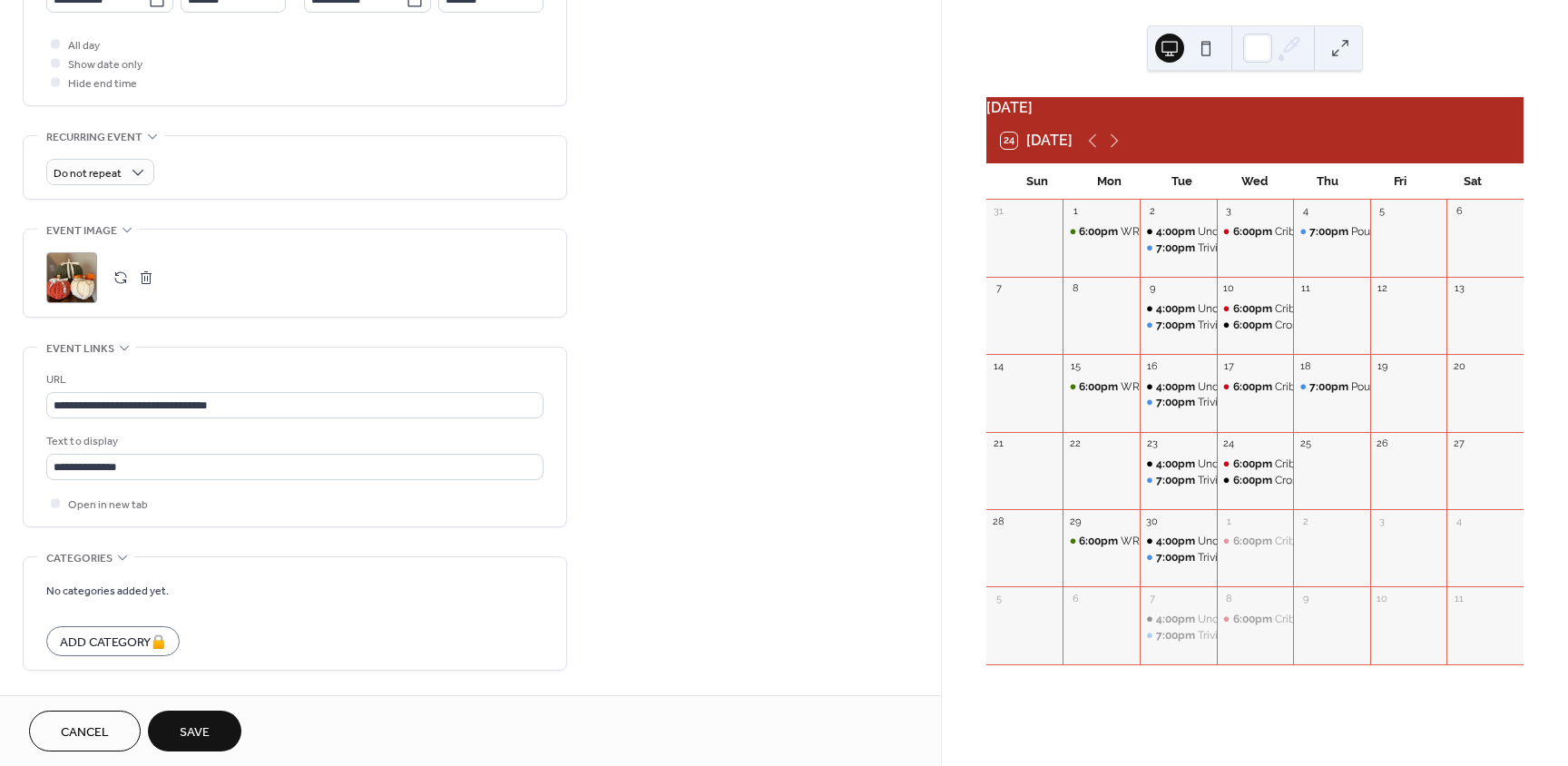 click on "**********" at bounding box center [470, 93] 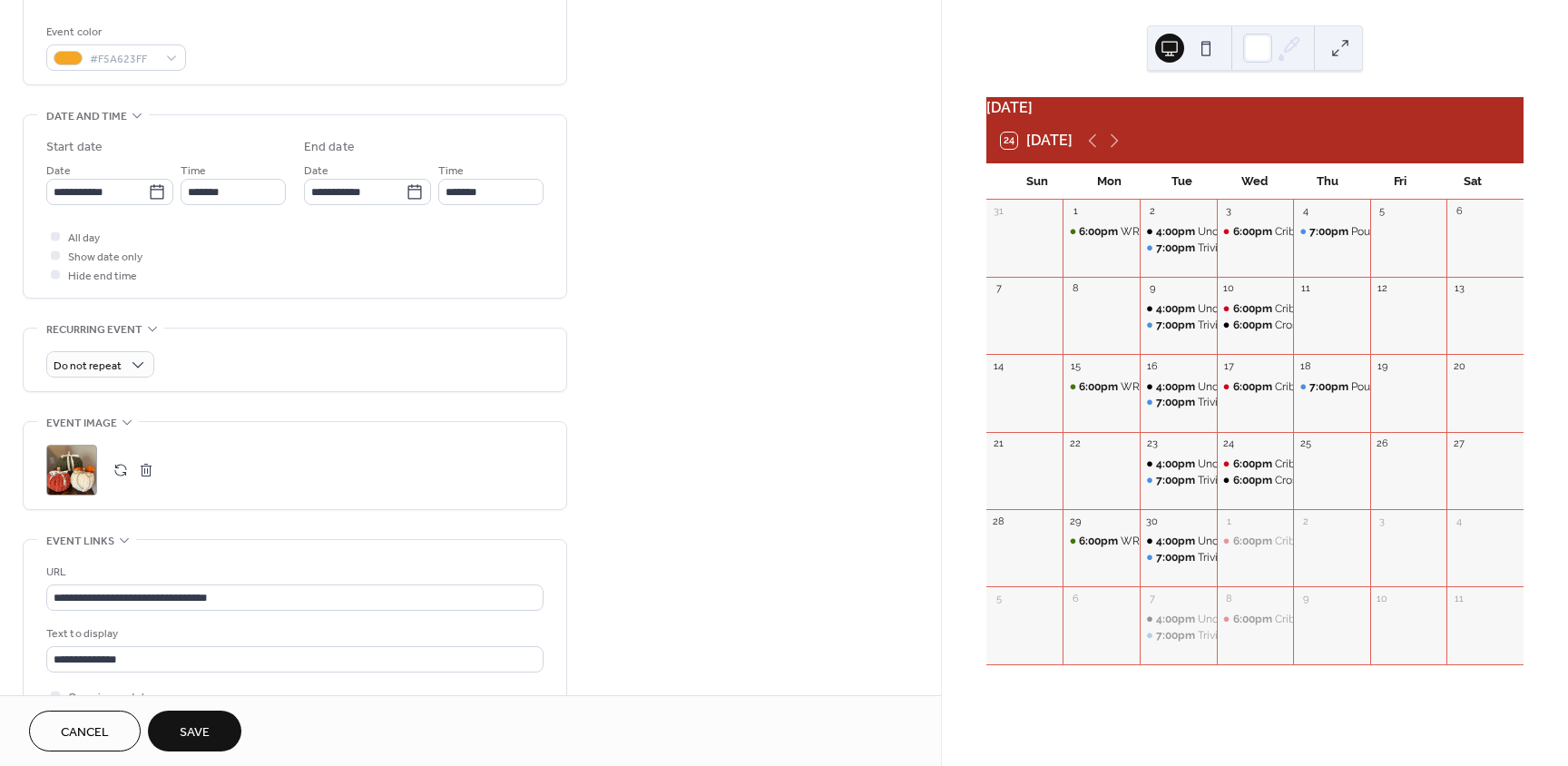 scroll, scrollTop: 476, scrollLeft: 0, axis: vertical 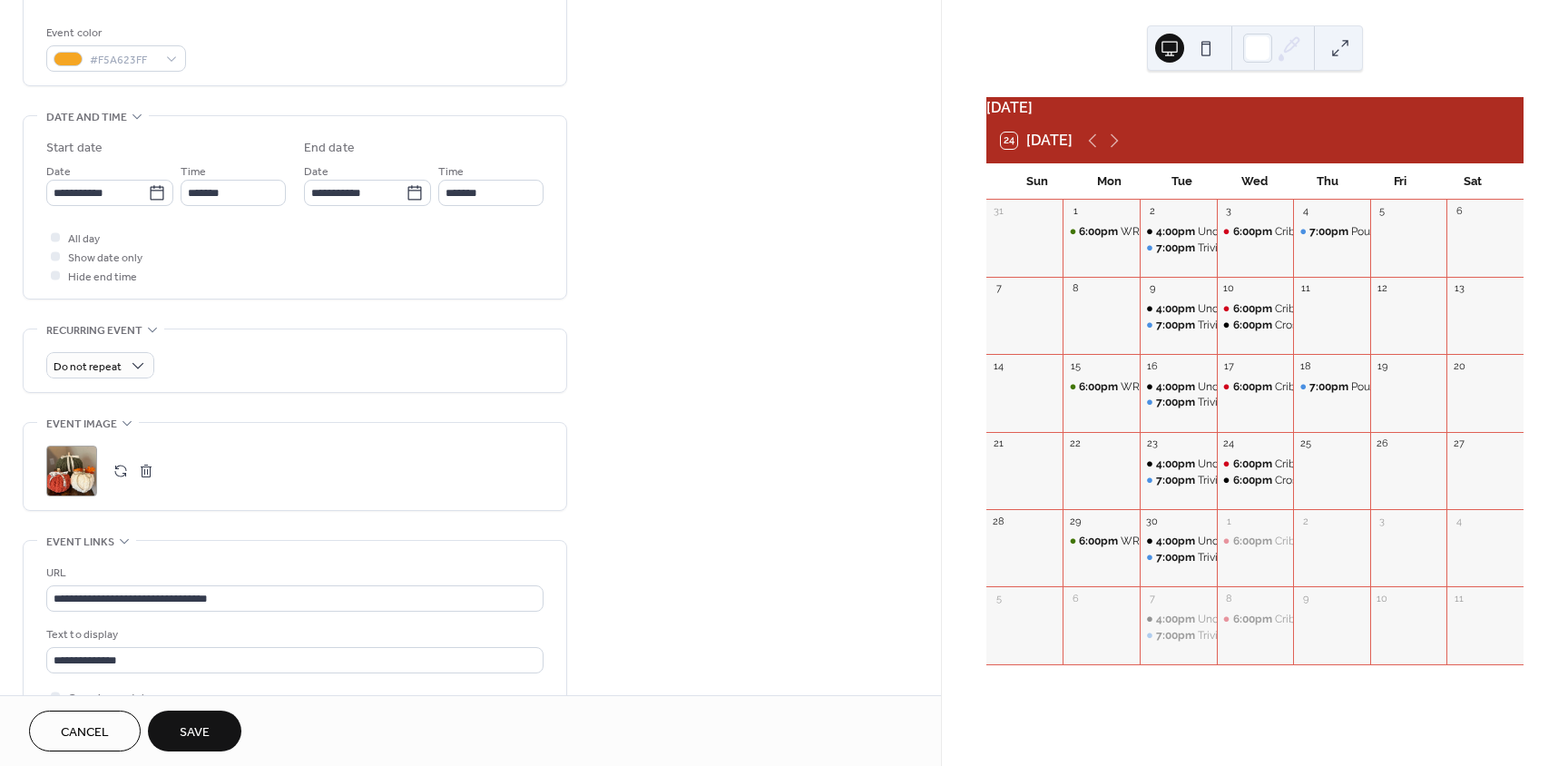 click on "Save" at bounding box center (194, 732) 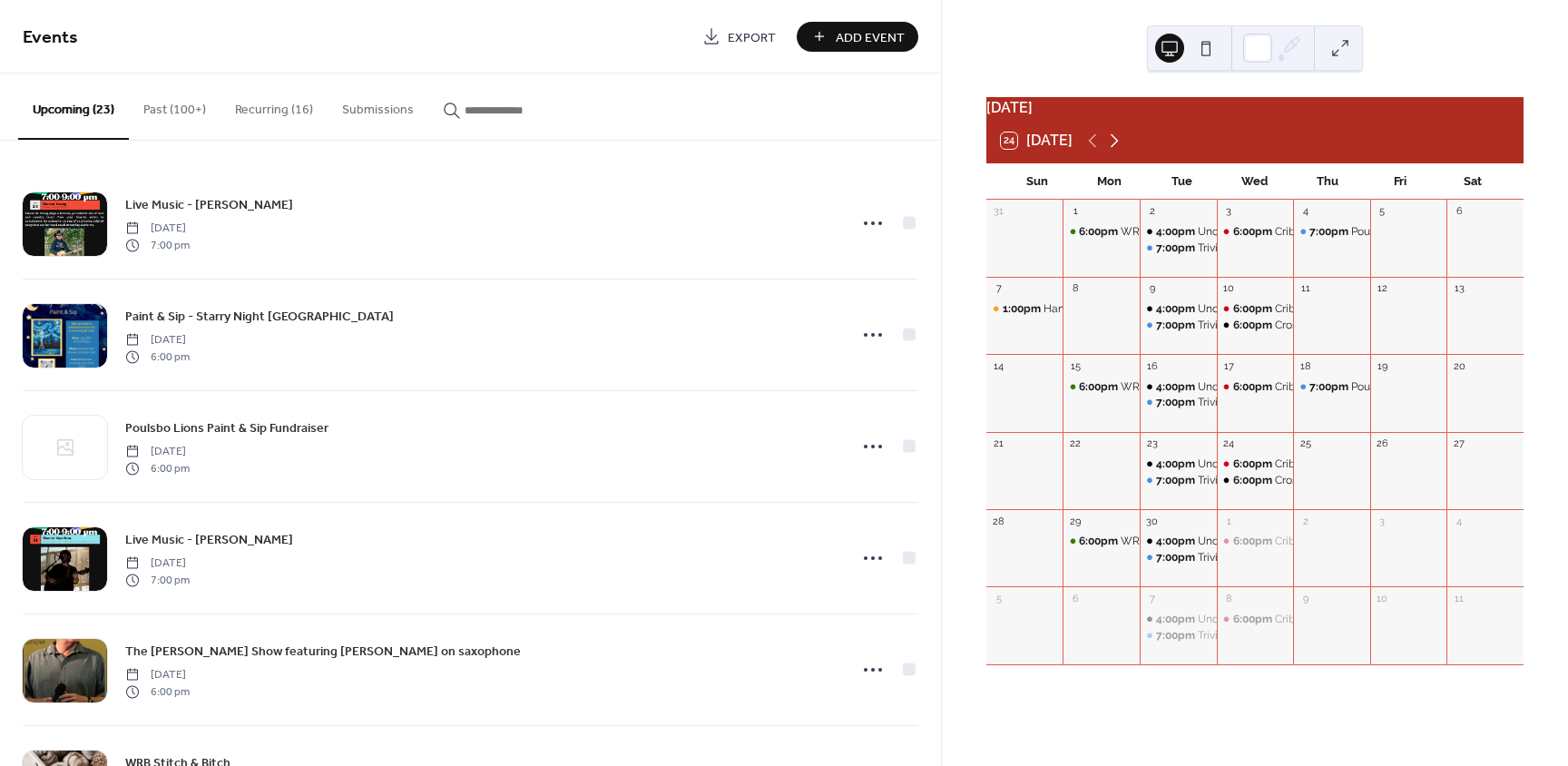 click 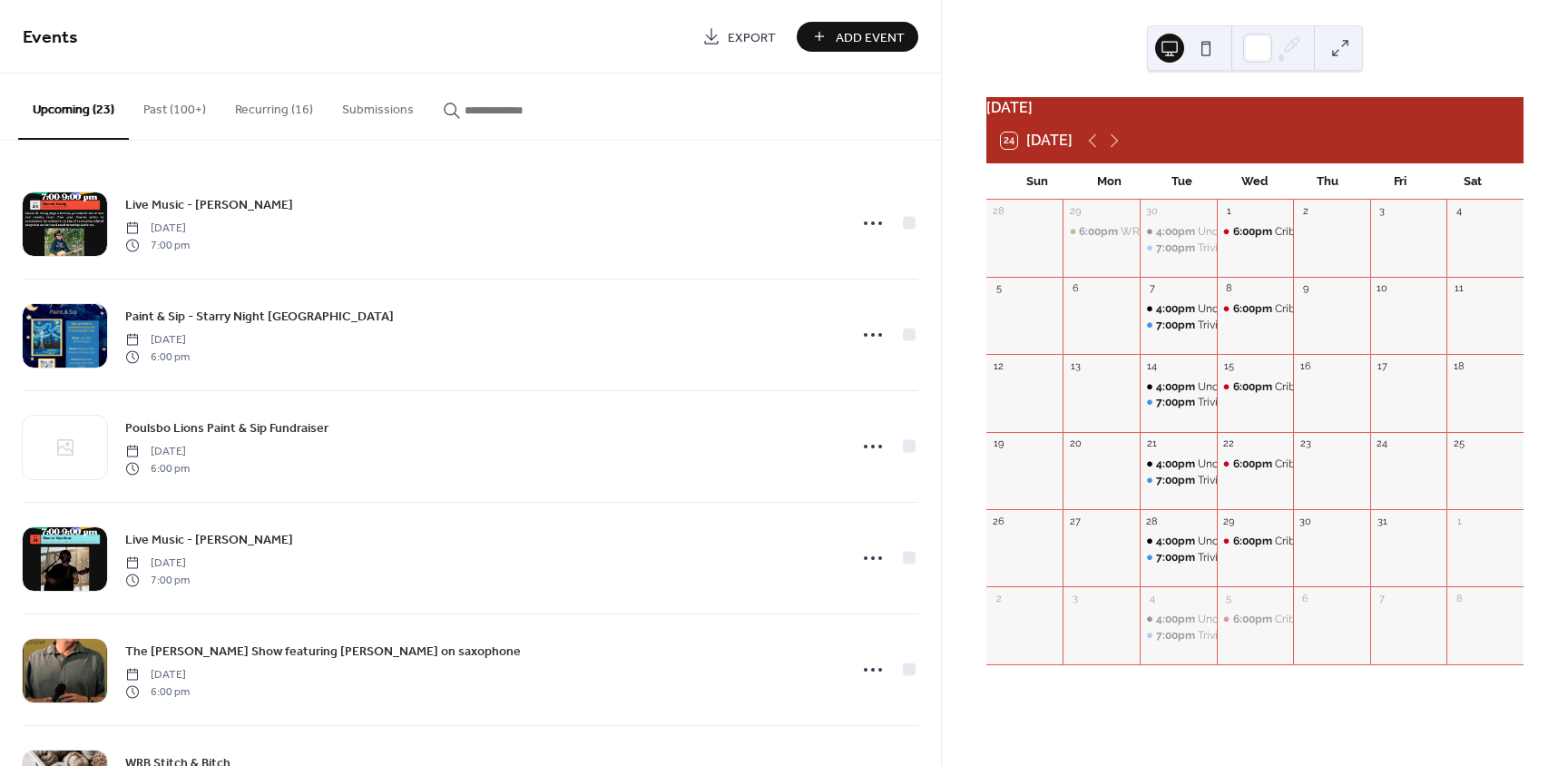 click on "Add Event" at bounding box center (870, 37) 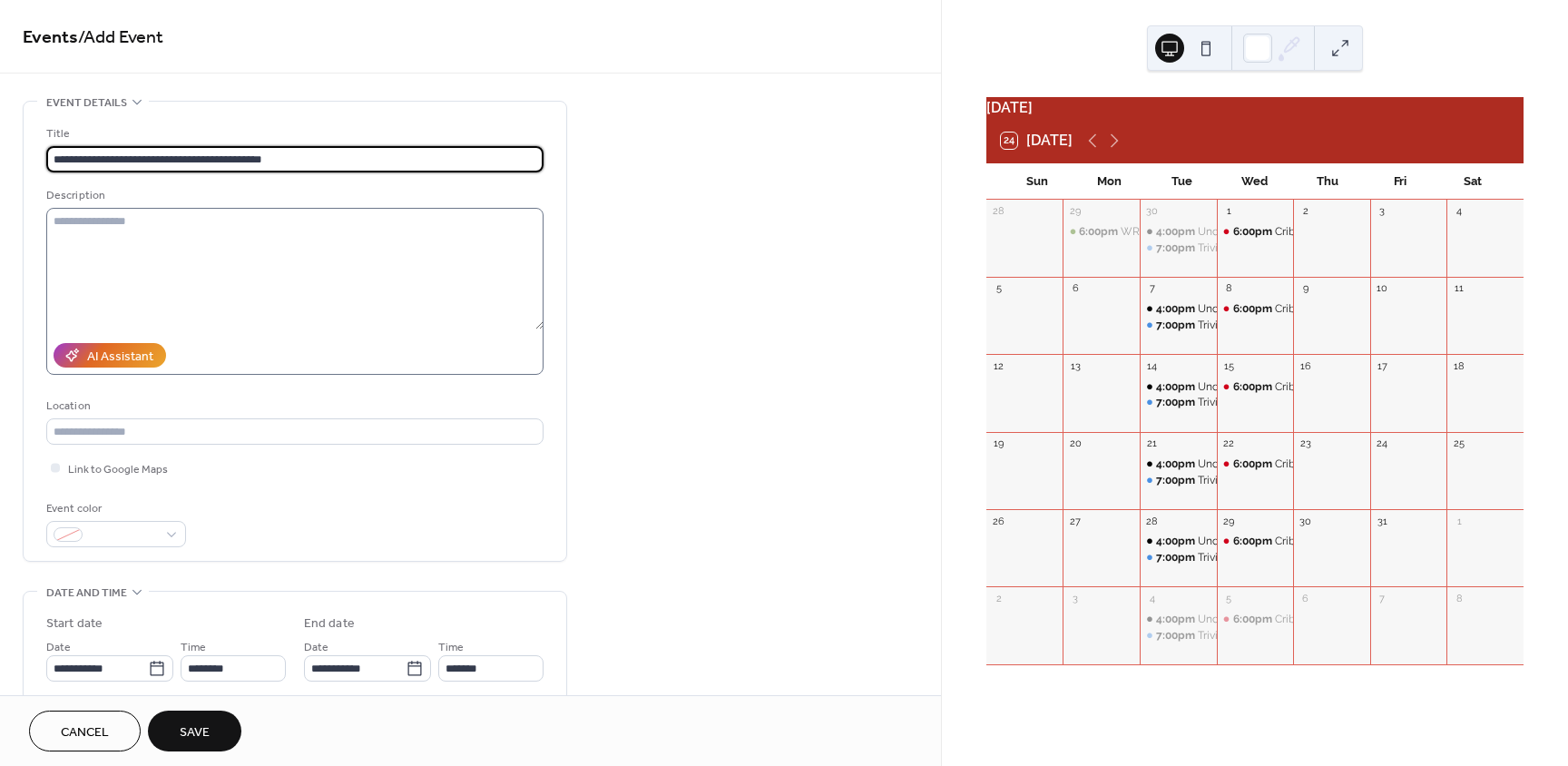type on "**********" 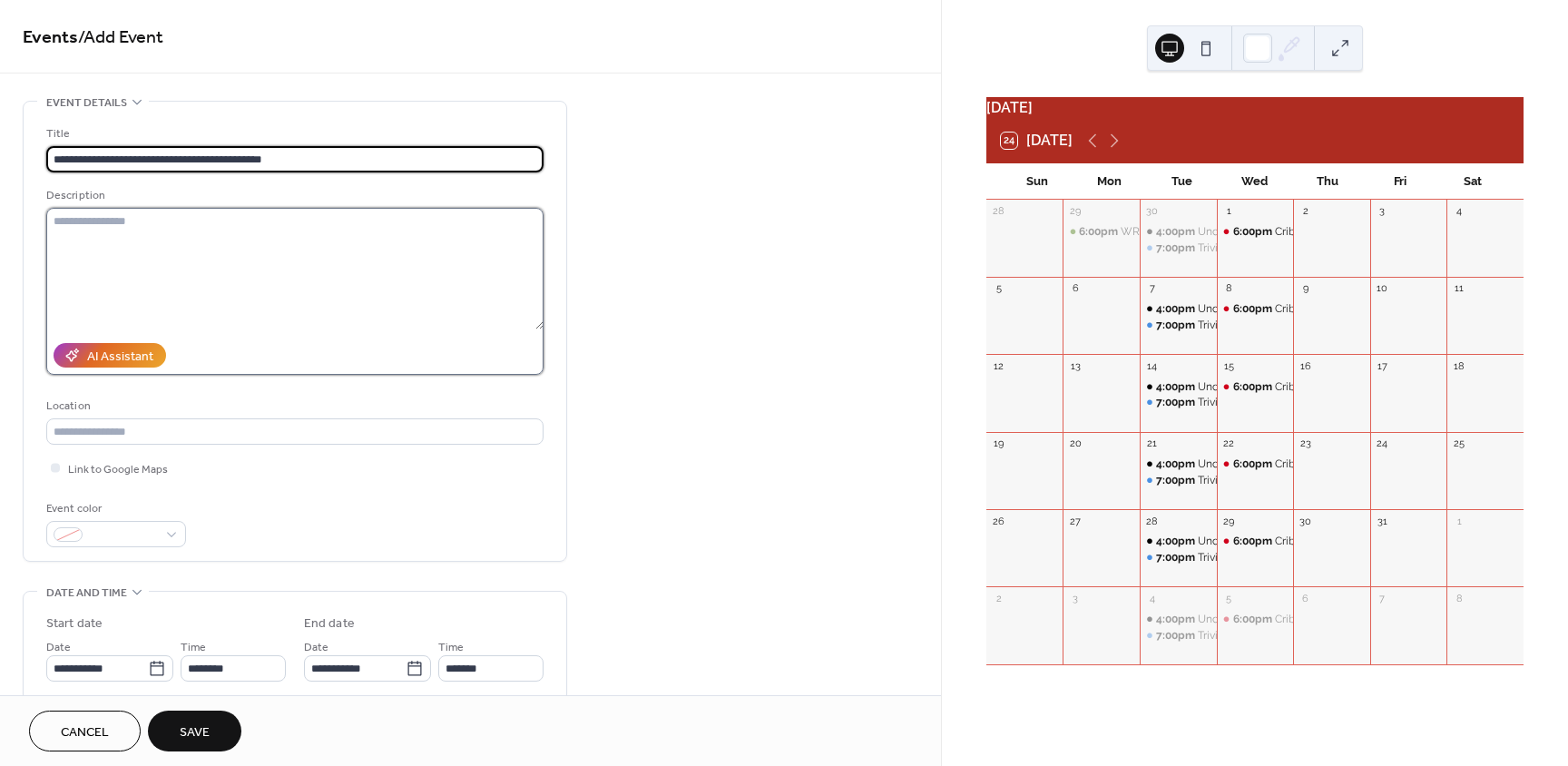 click at bounding box center [295, 269] 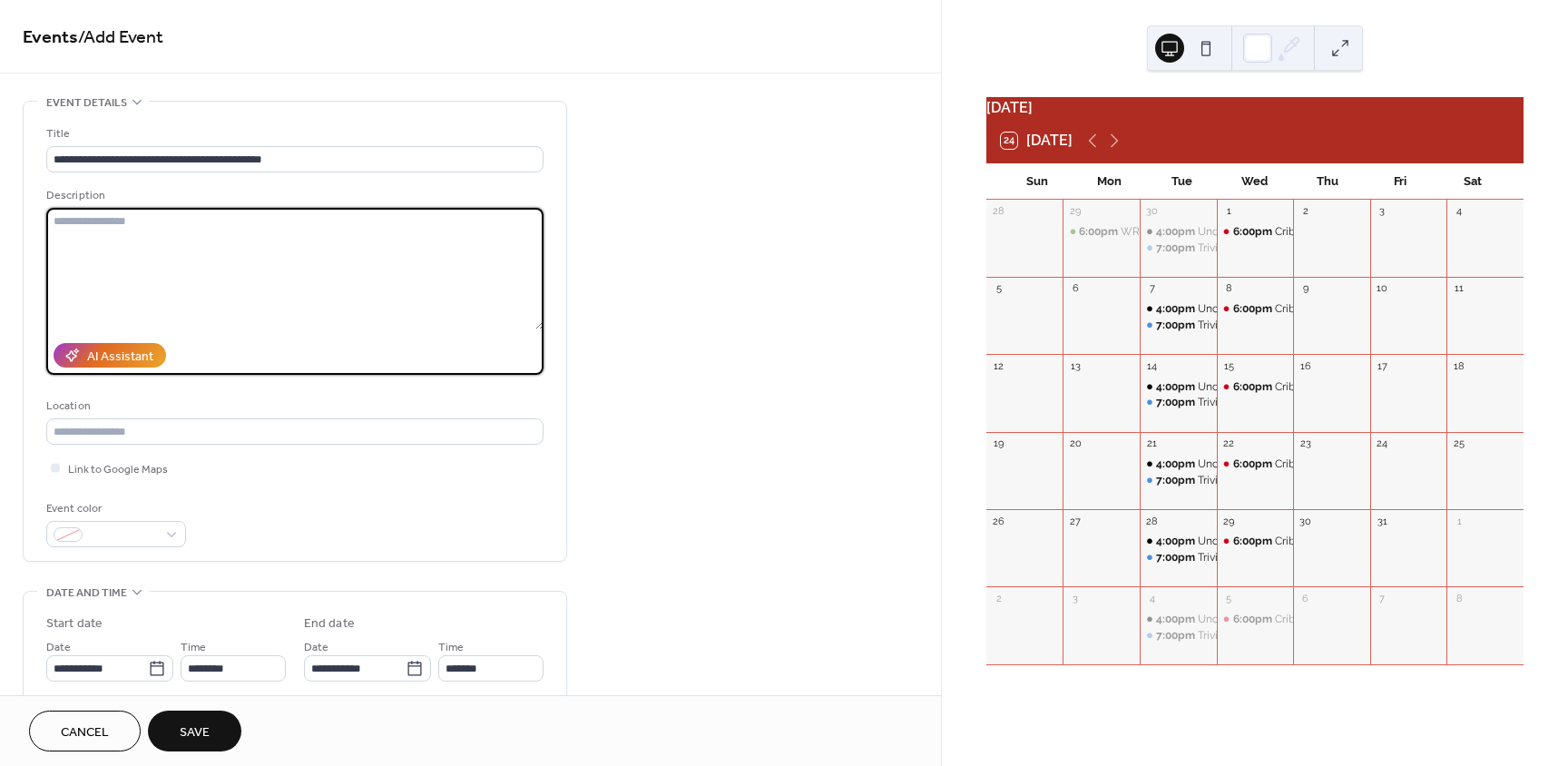 click at bounding box center [295, 269] 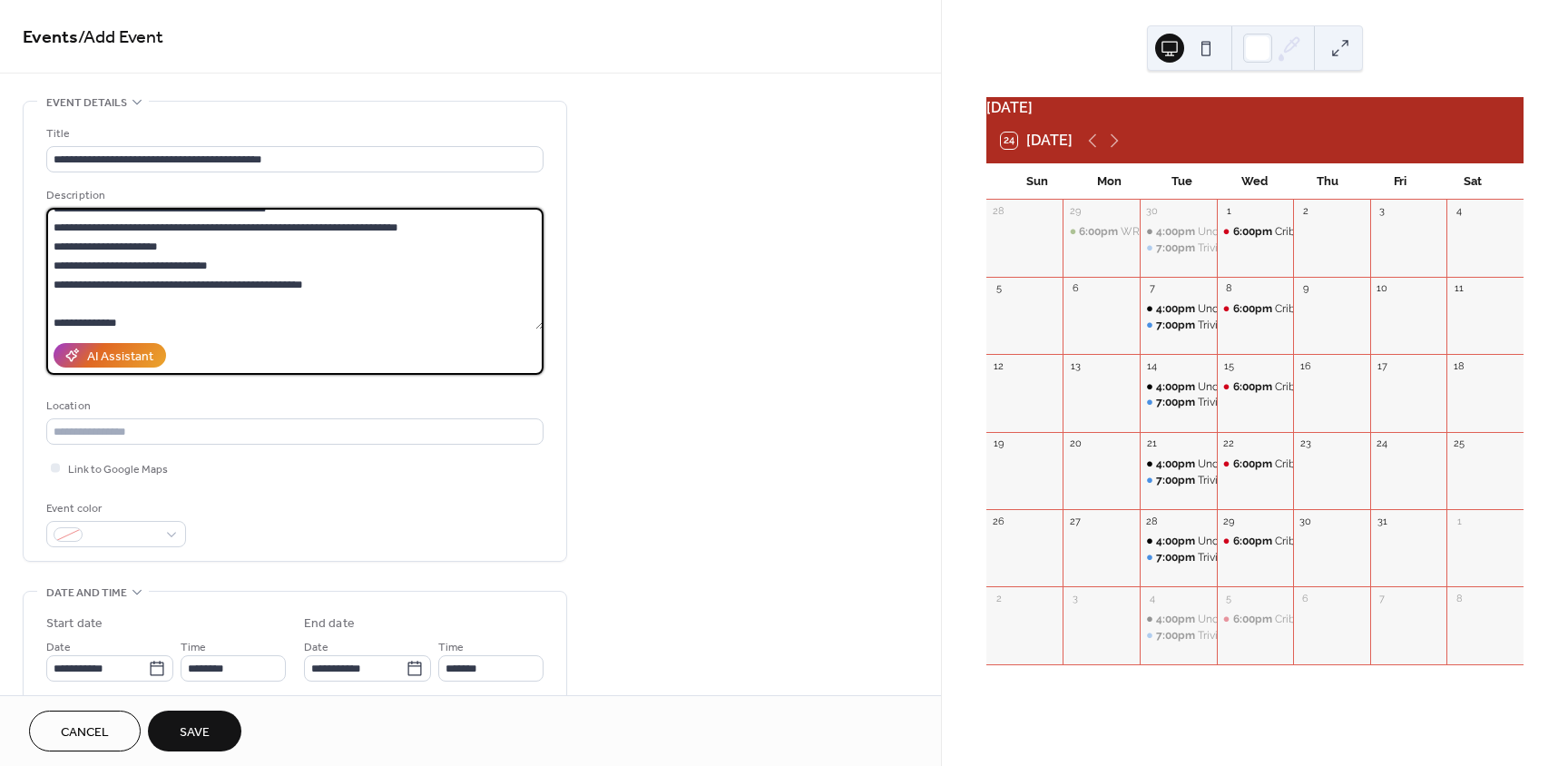 scroll, scrollTop: 50, scrollLeft: 0, axis: vertical 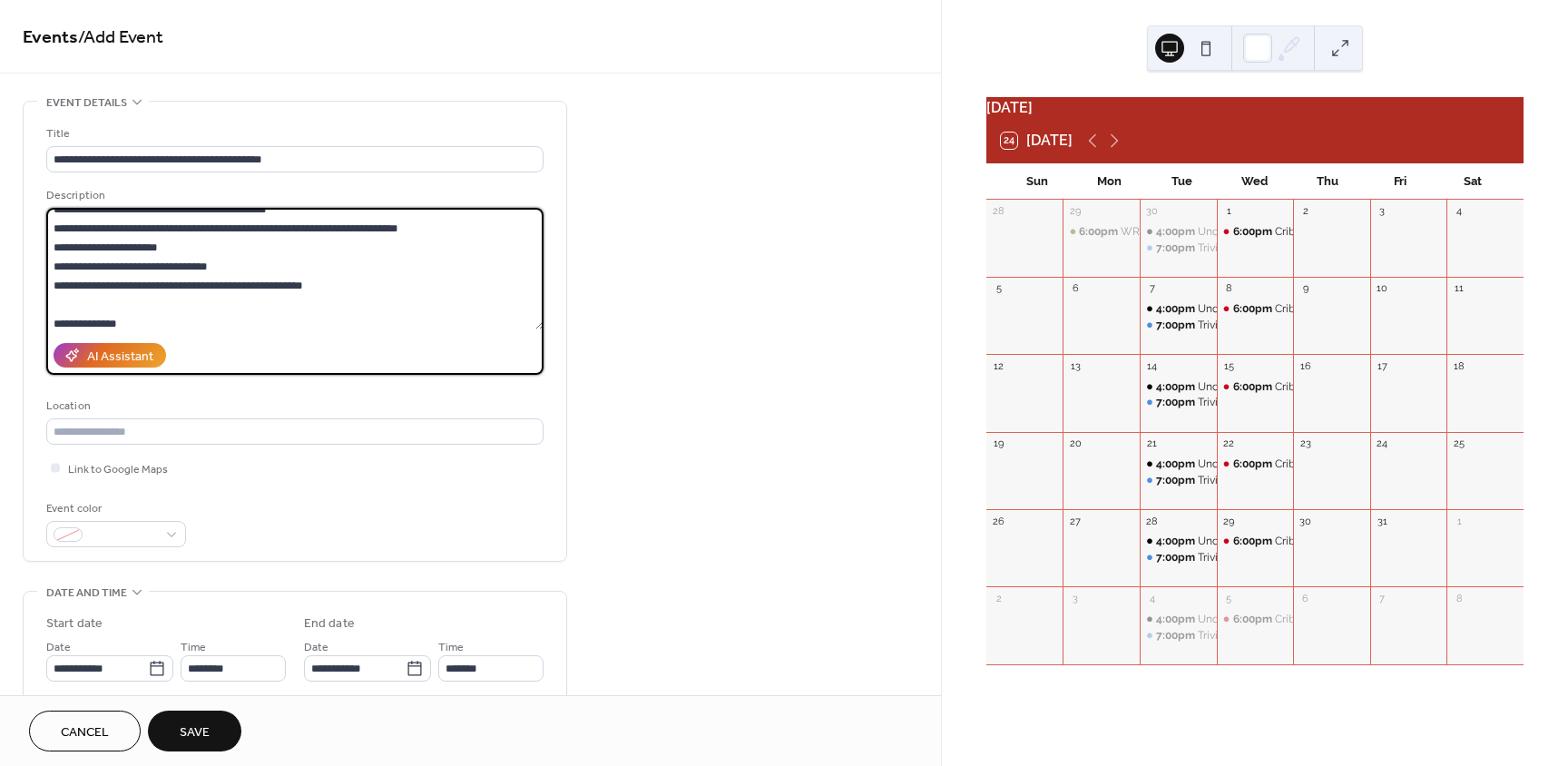 click on "**********" at bounding box center (295, 269) 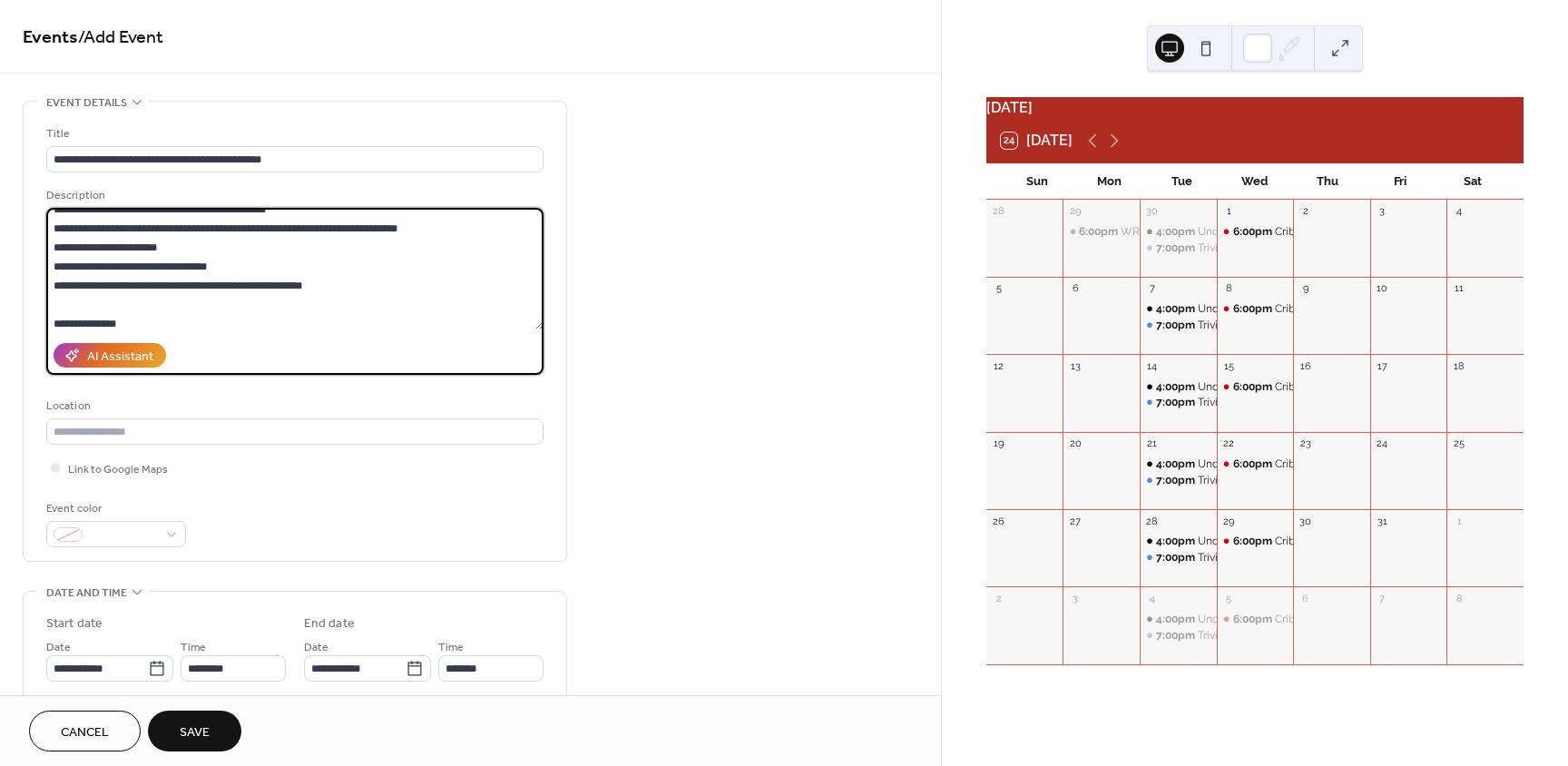 drag, startPoint x: 251, startPoint y: 264, endPoint x: 46, endPoint y: 269, distance: 205.061 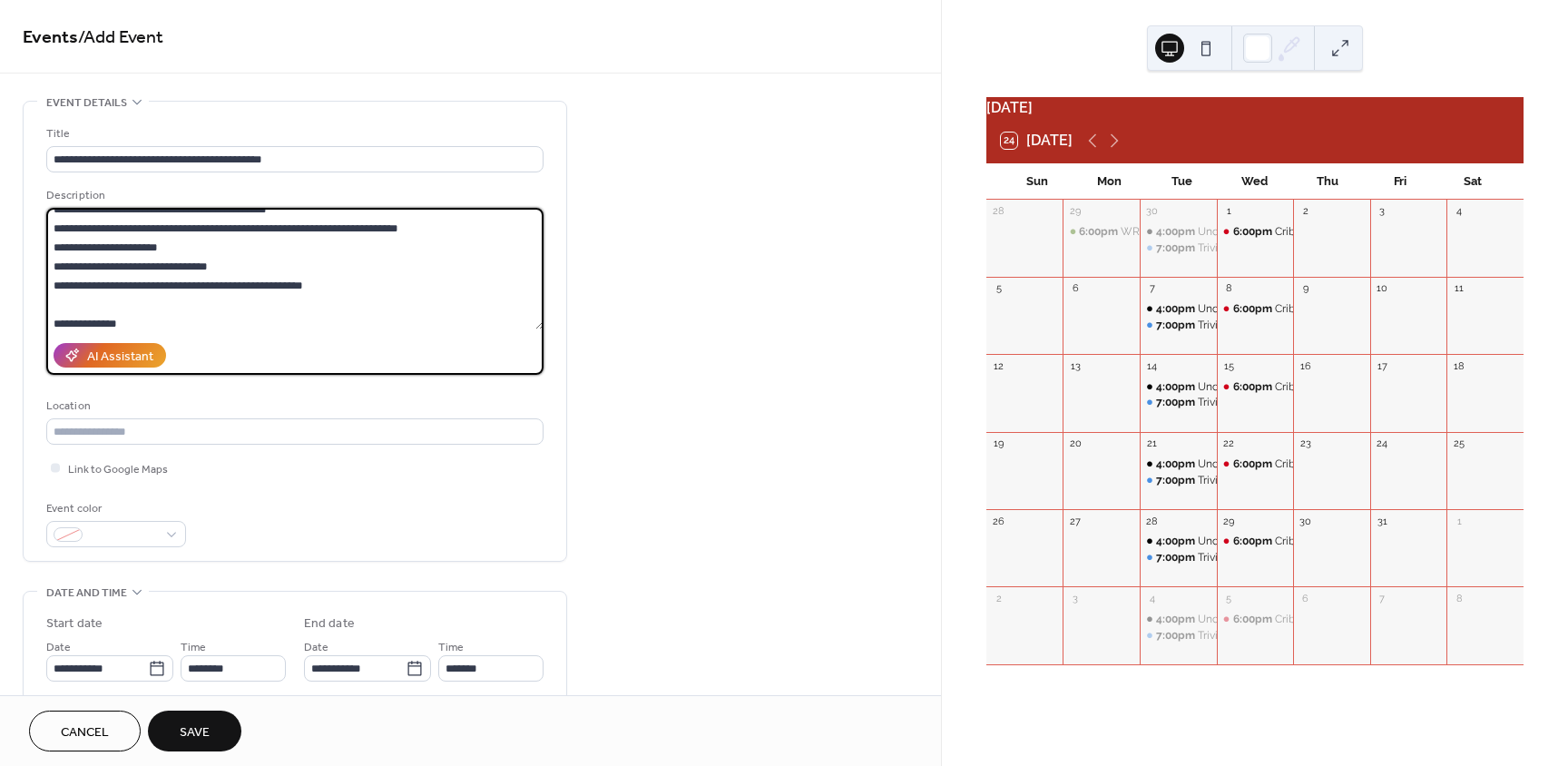 click on "**********" at bounding box center (295, 269) 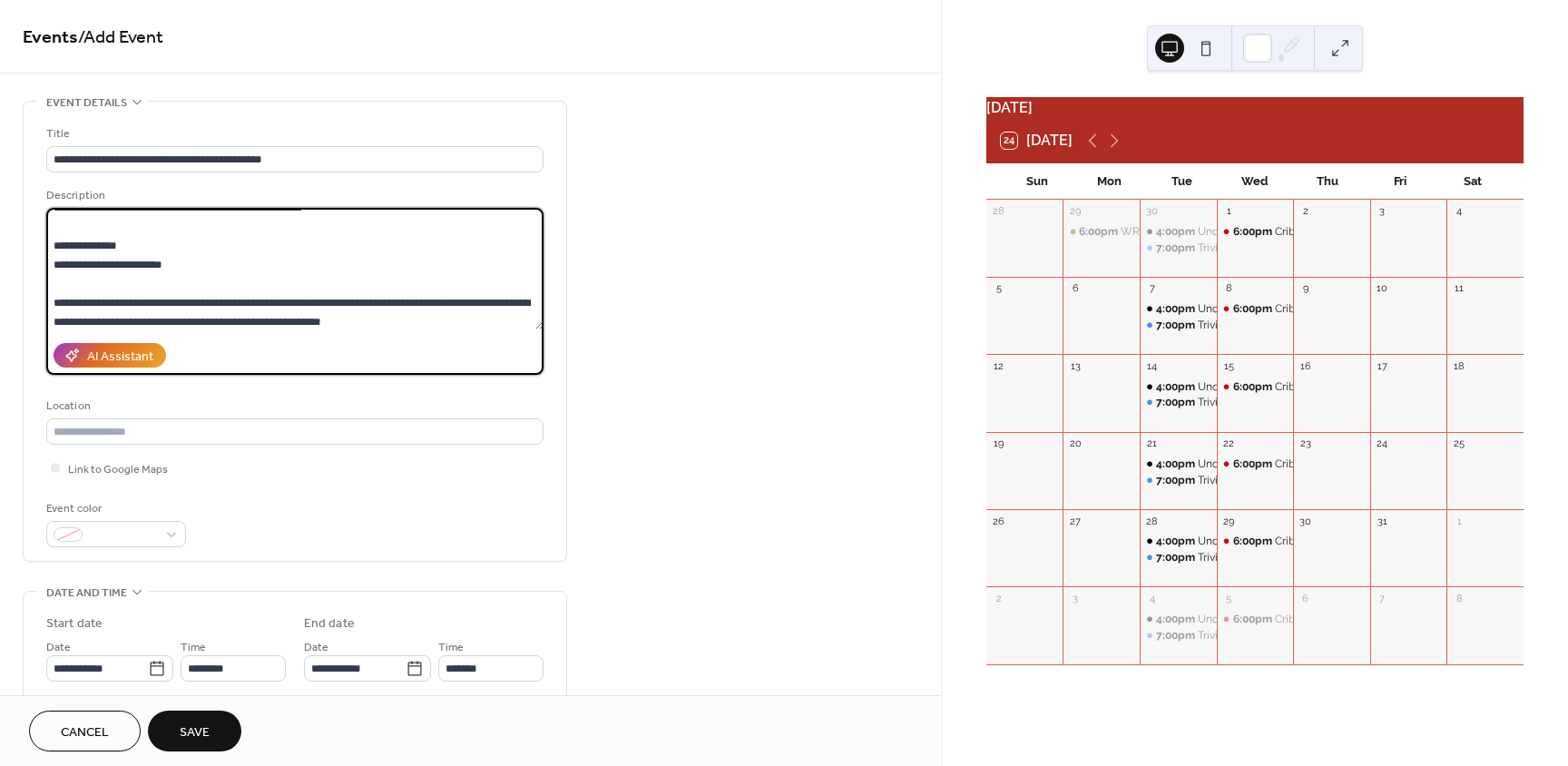 scroll, scrollTop: 133, scrollLeft: 0, axis: vertical 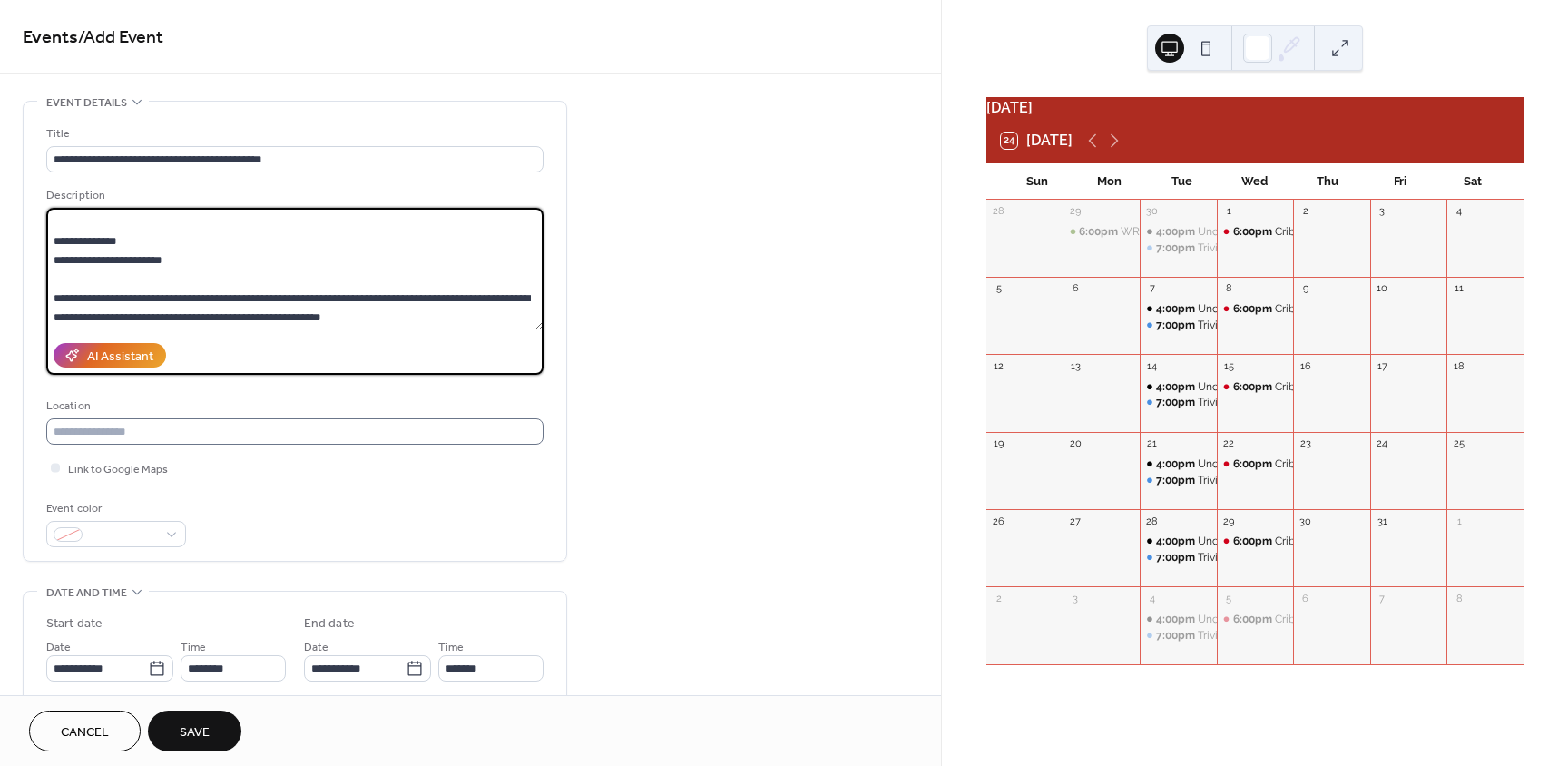 type on "**********" 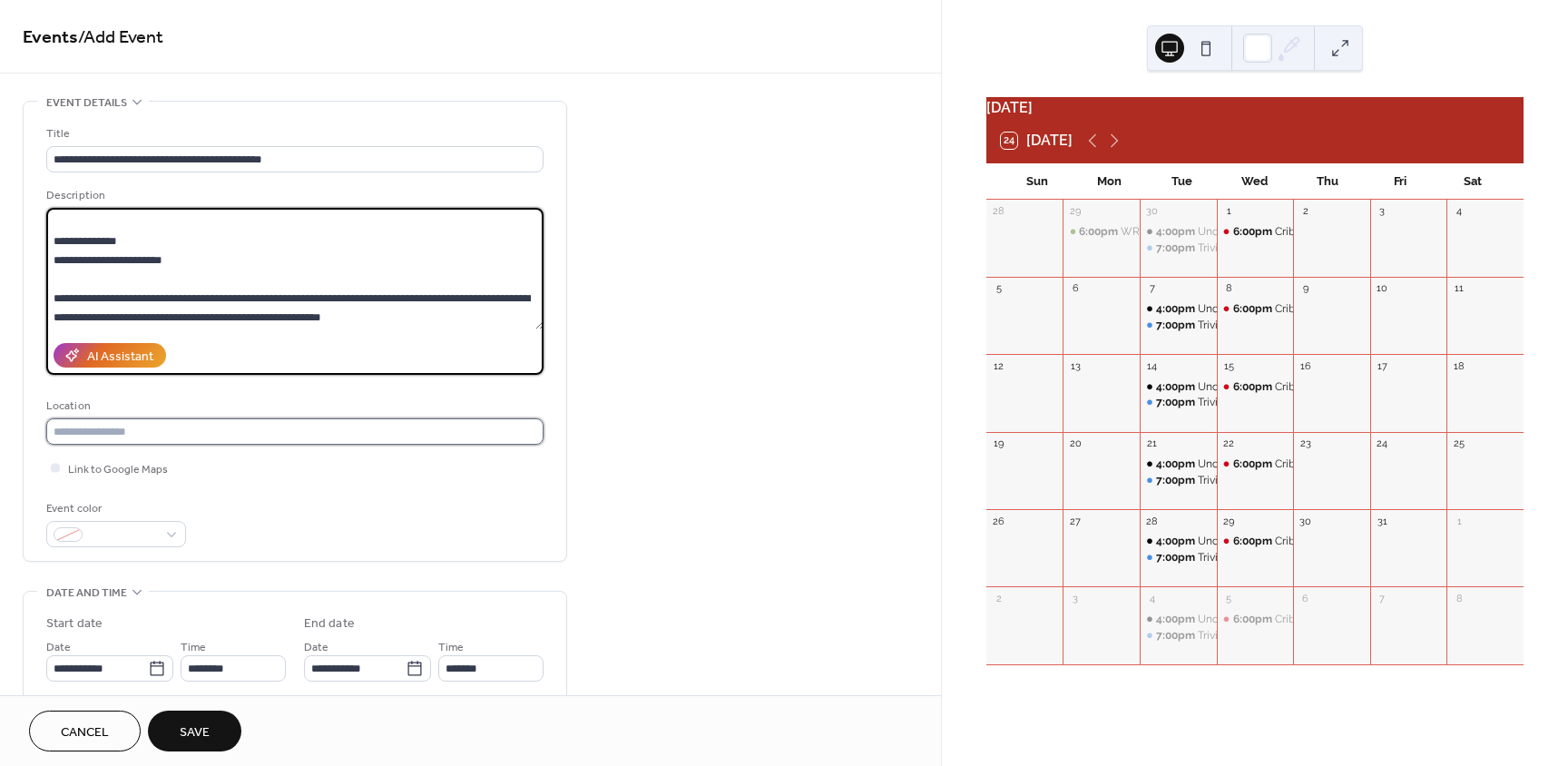 click at bounding box center [295, 431] 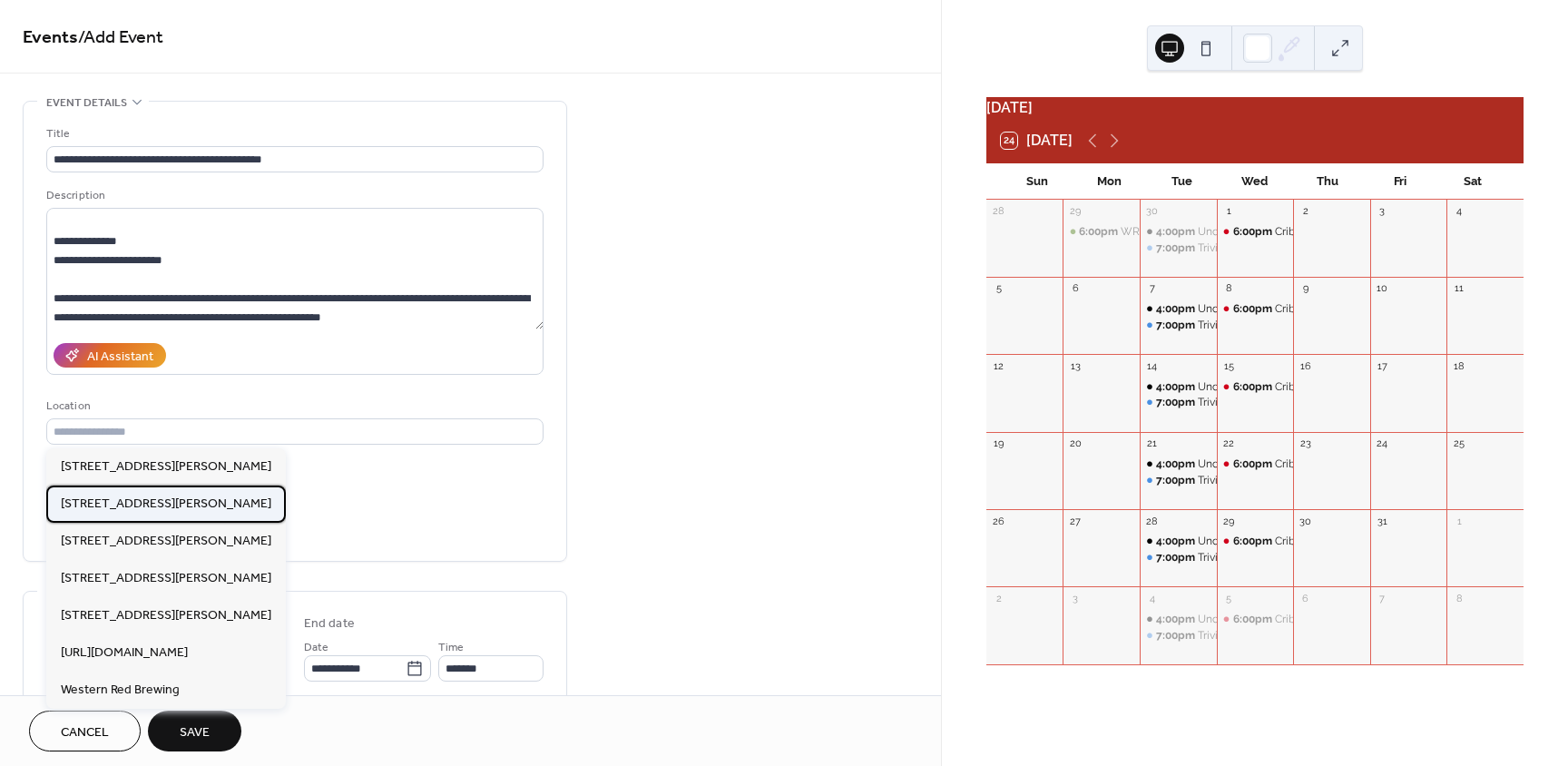 click on "[STREET_ADDRESS][PERSON_NAME]" at bounding box center (166, 504) 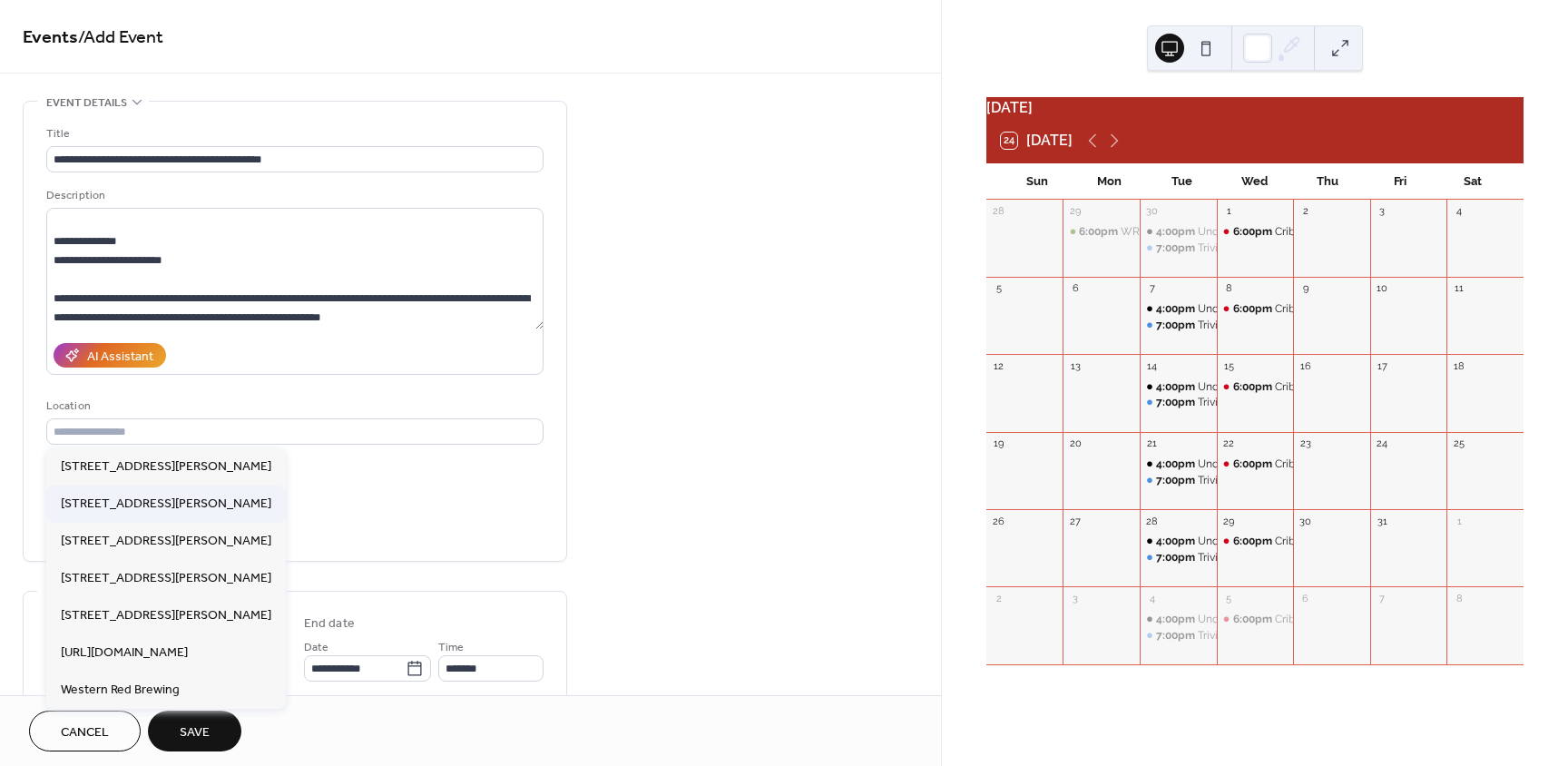 type on "**********" 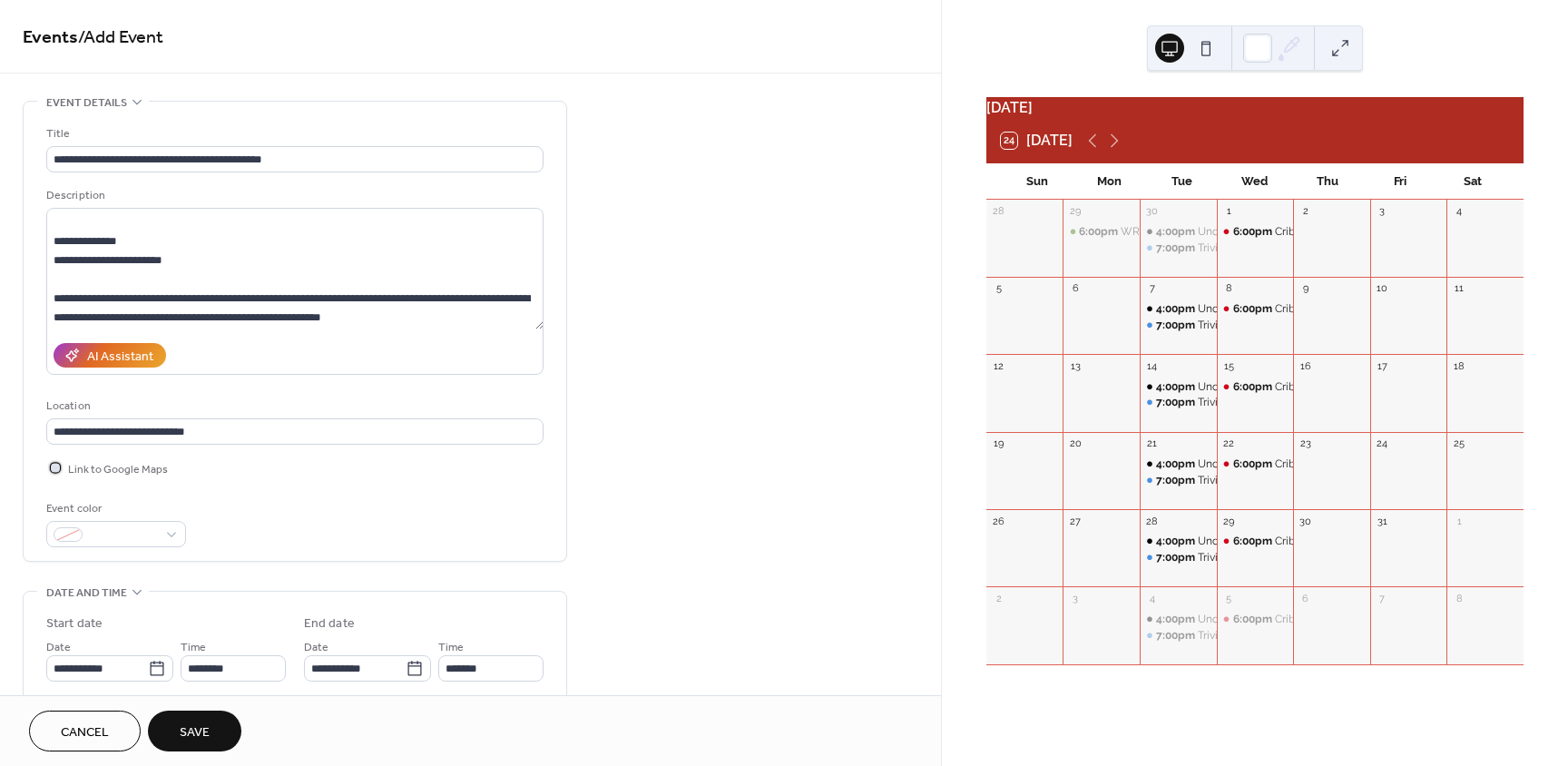 click at bounding box center [55, 467] 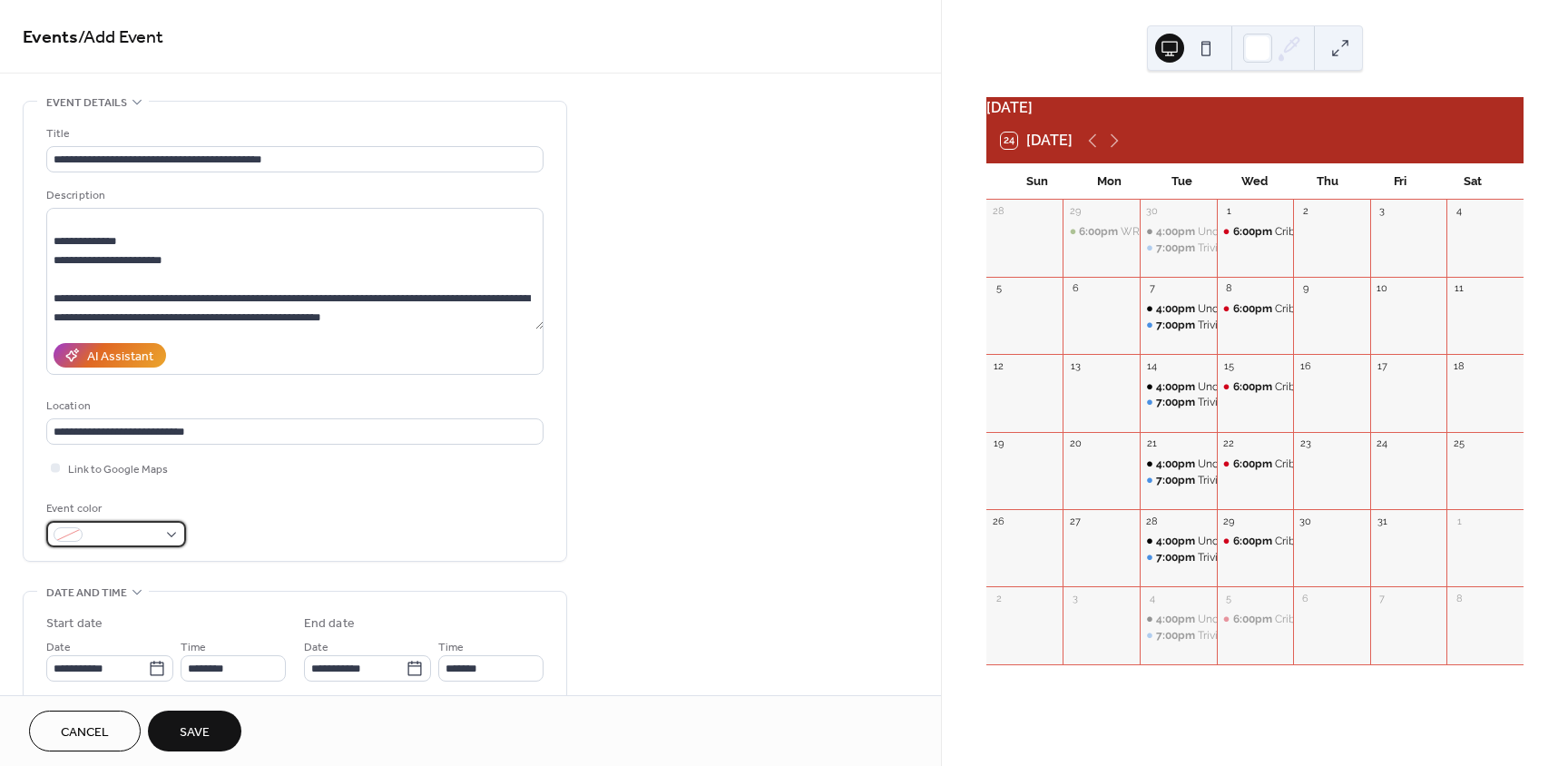 click at bounding box center (123, 535) 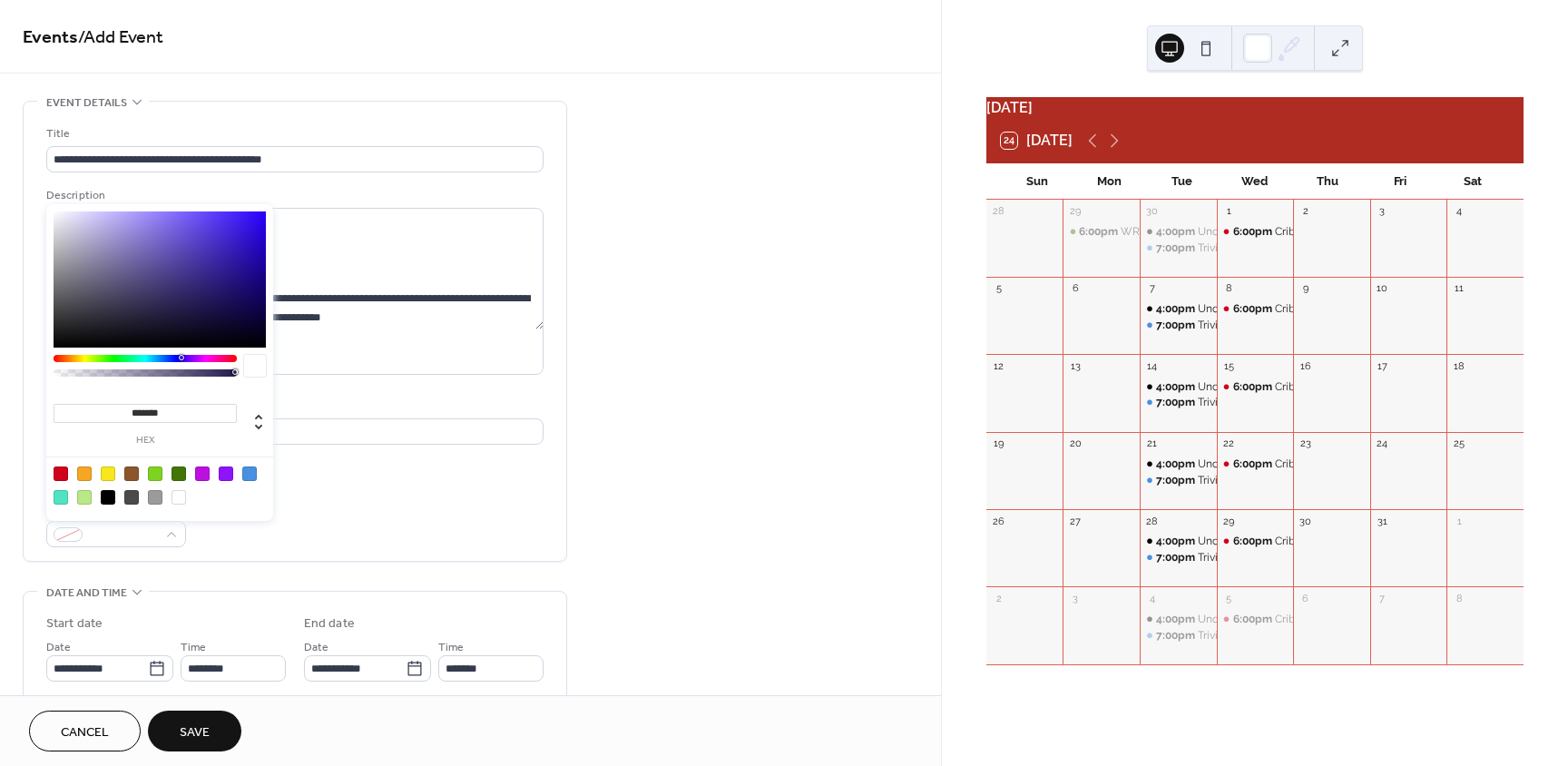 click at bounding box center (61, 474) 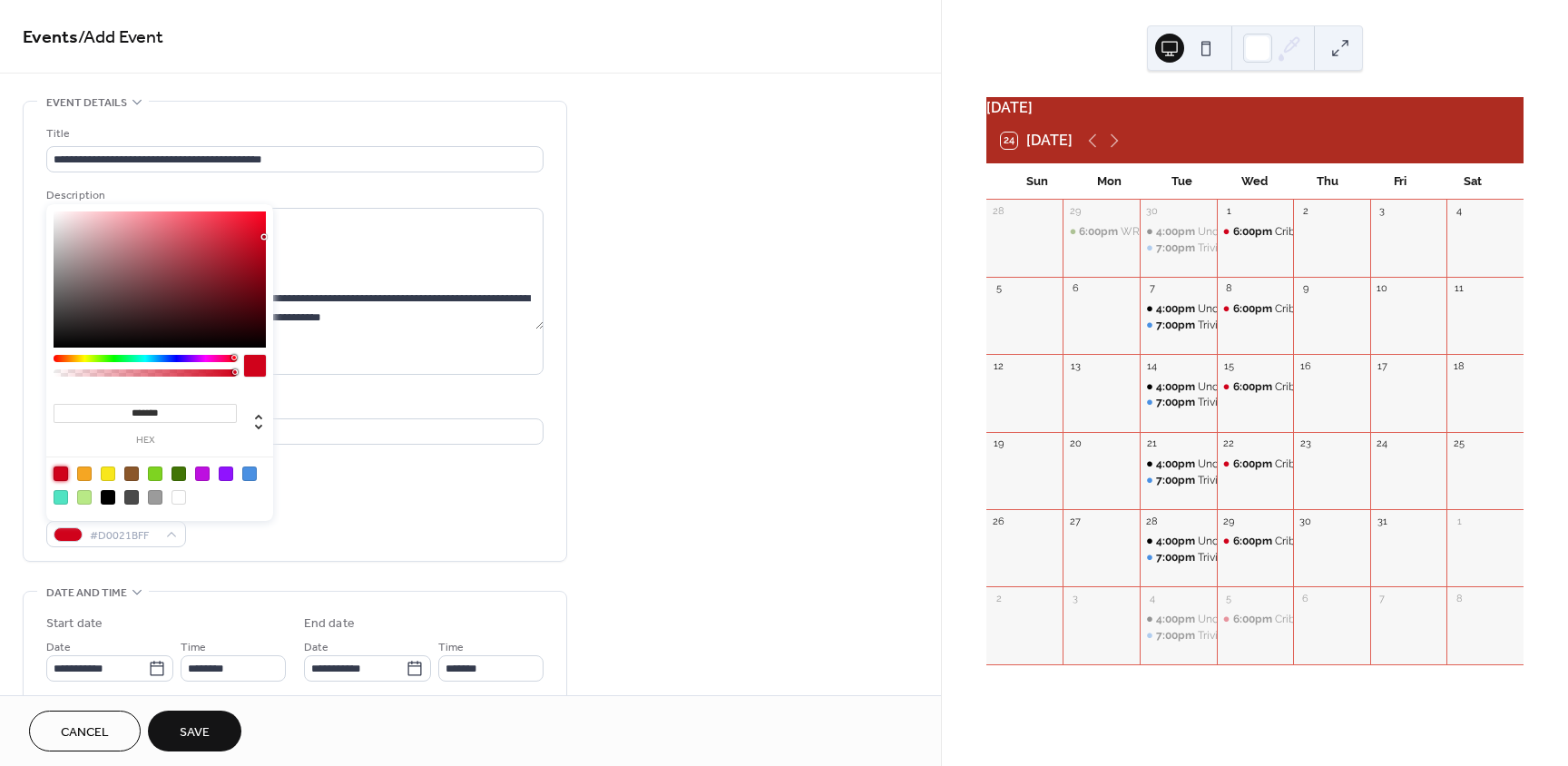 click on "Link to Google Maps" at bounding box center [295, 467] 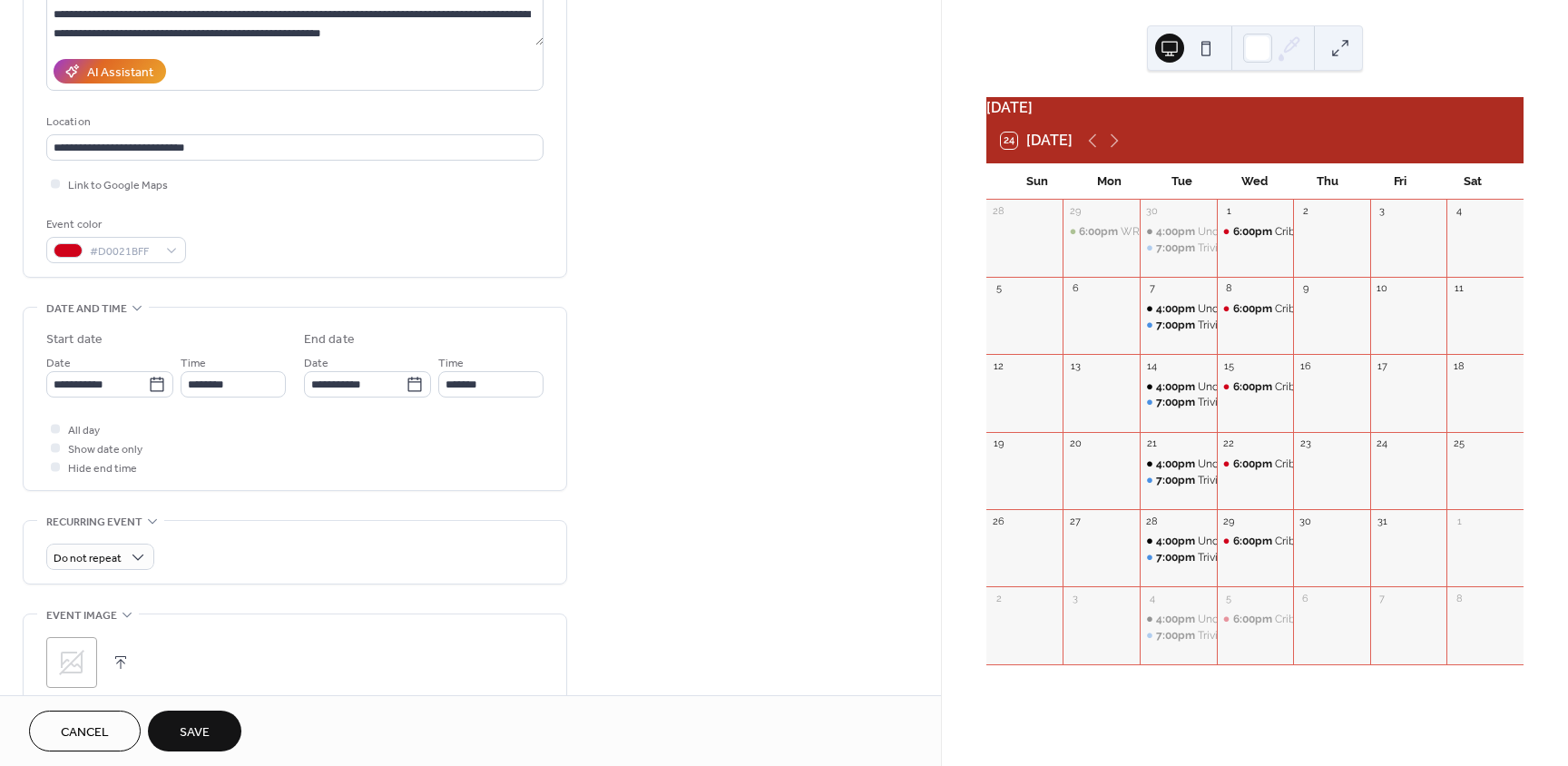 scroll, scrollTop: 285, scrollLeft: 0, axis: vertical 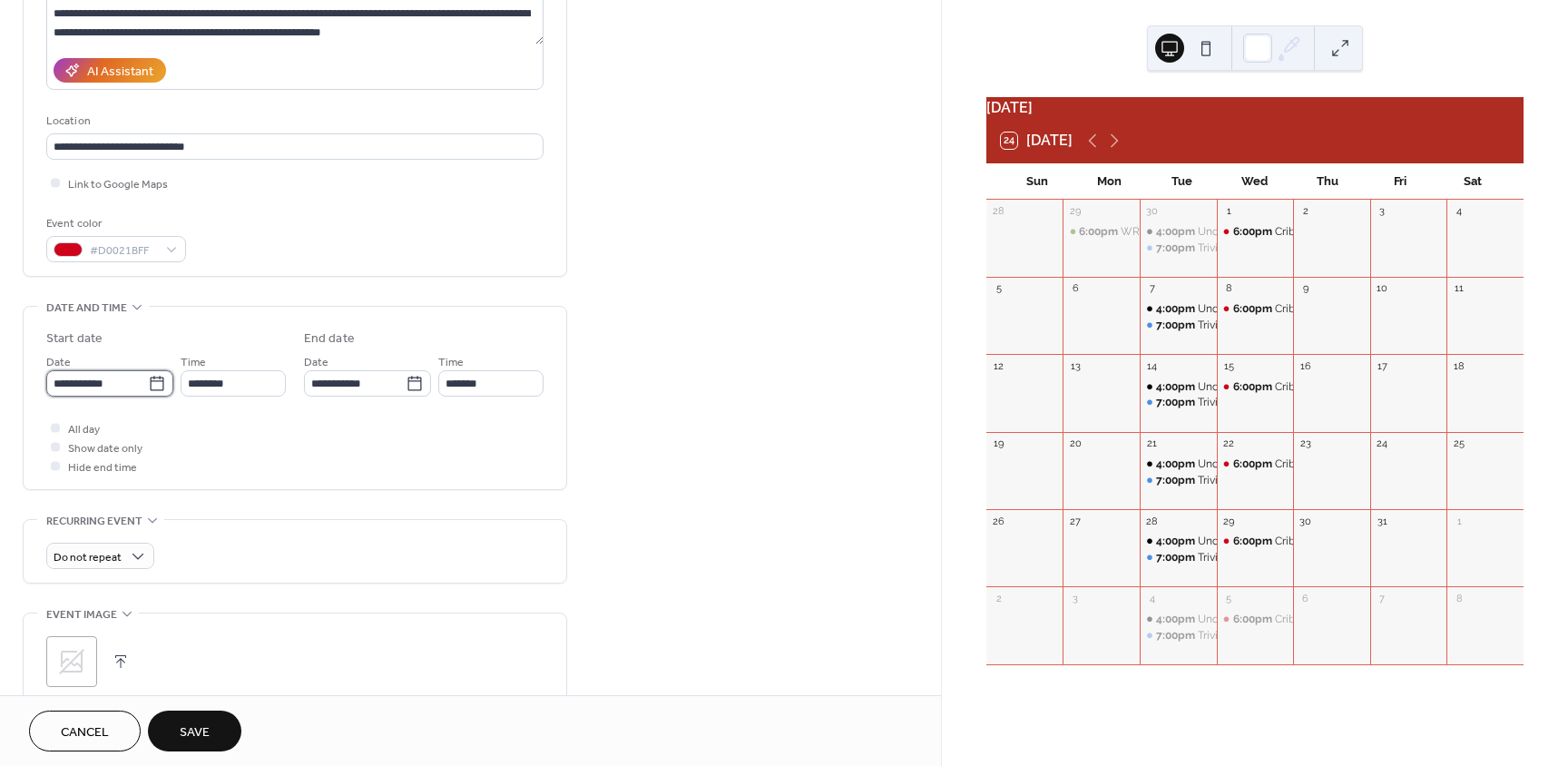 click on "**********" at bounding box center [97, 383] 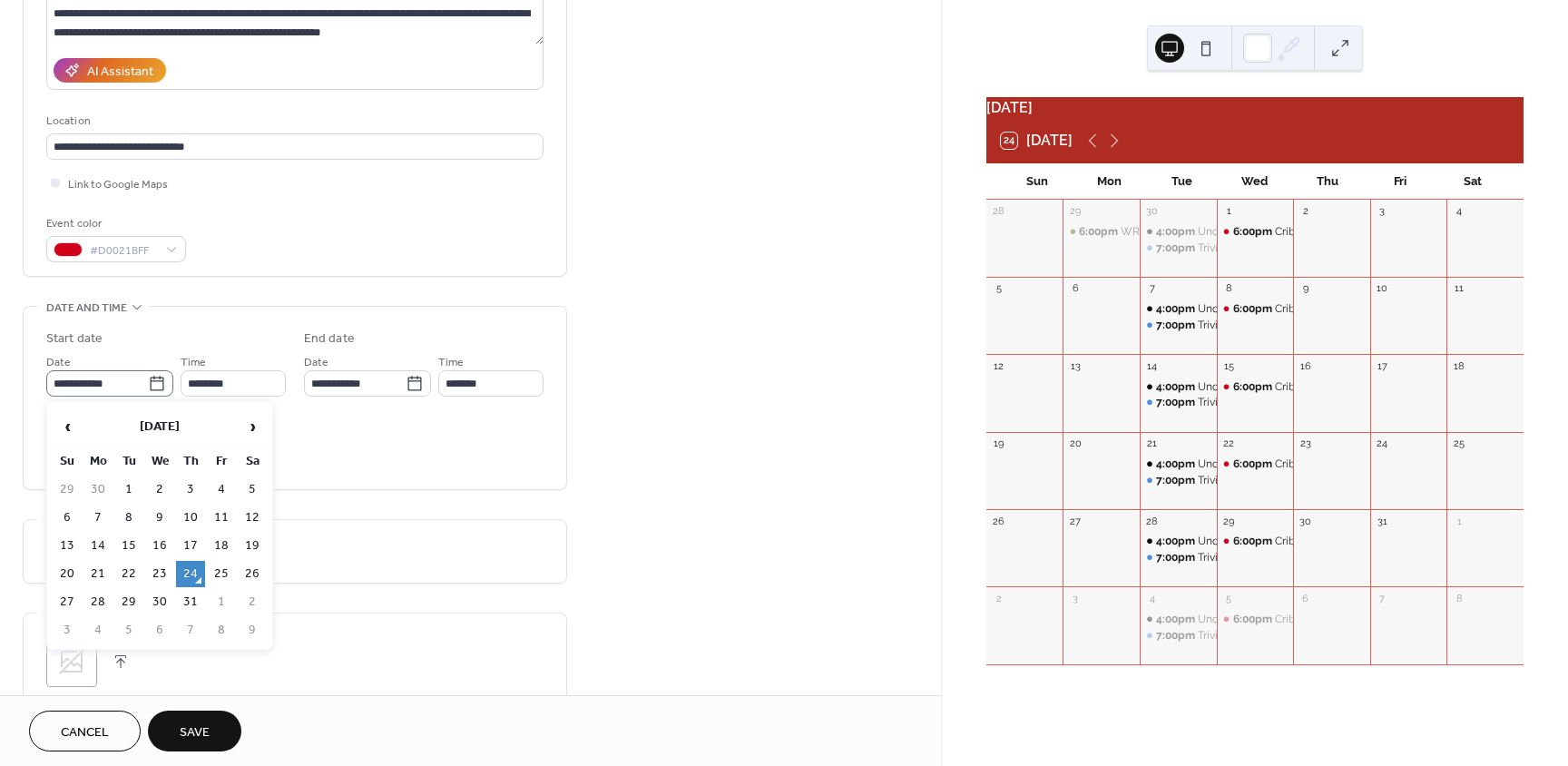 click 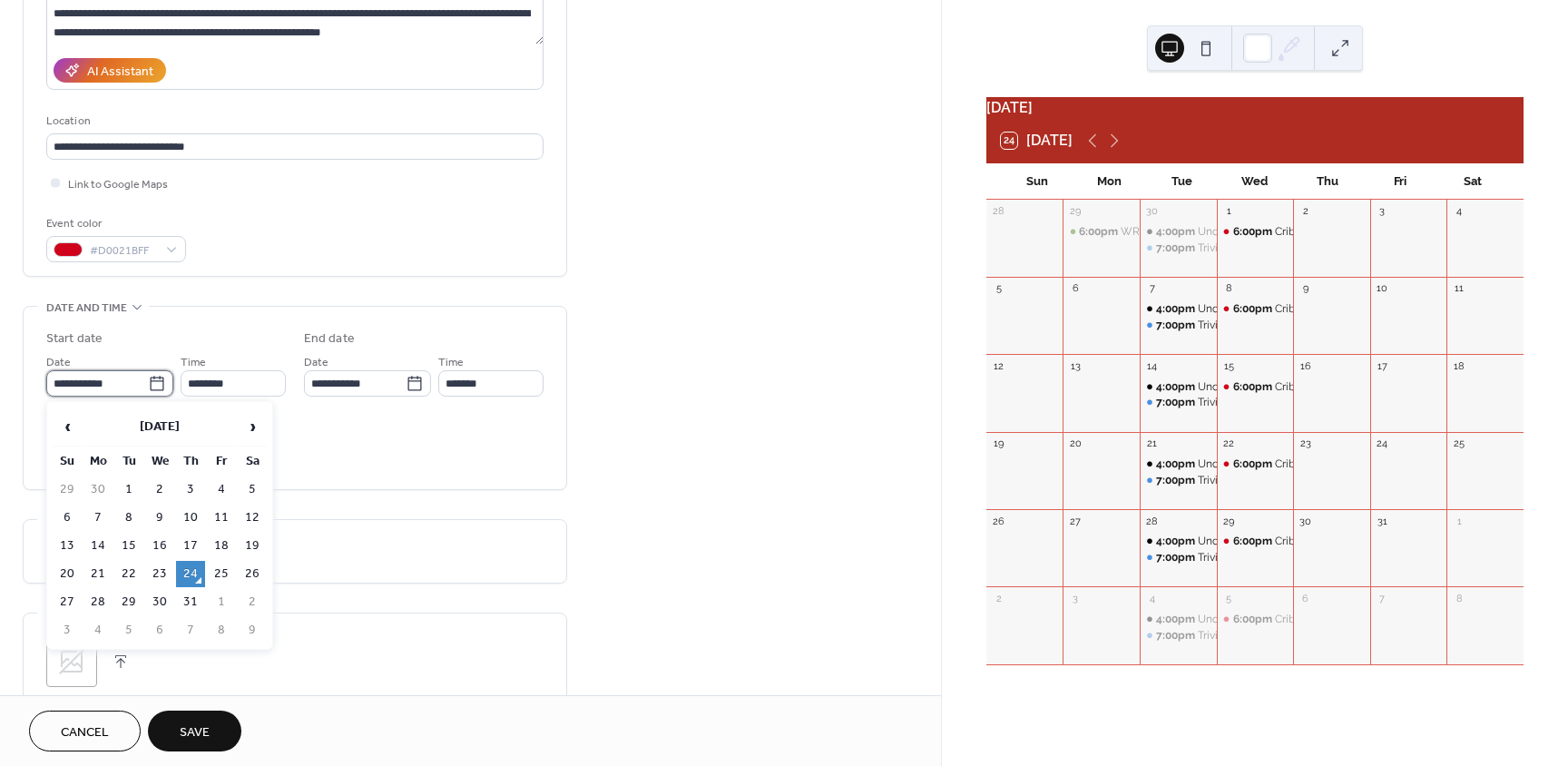 click on "**********" at bounding box center [97, 383] 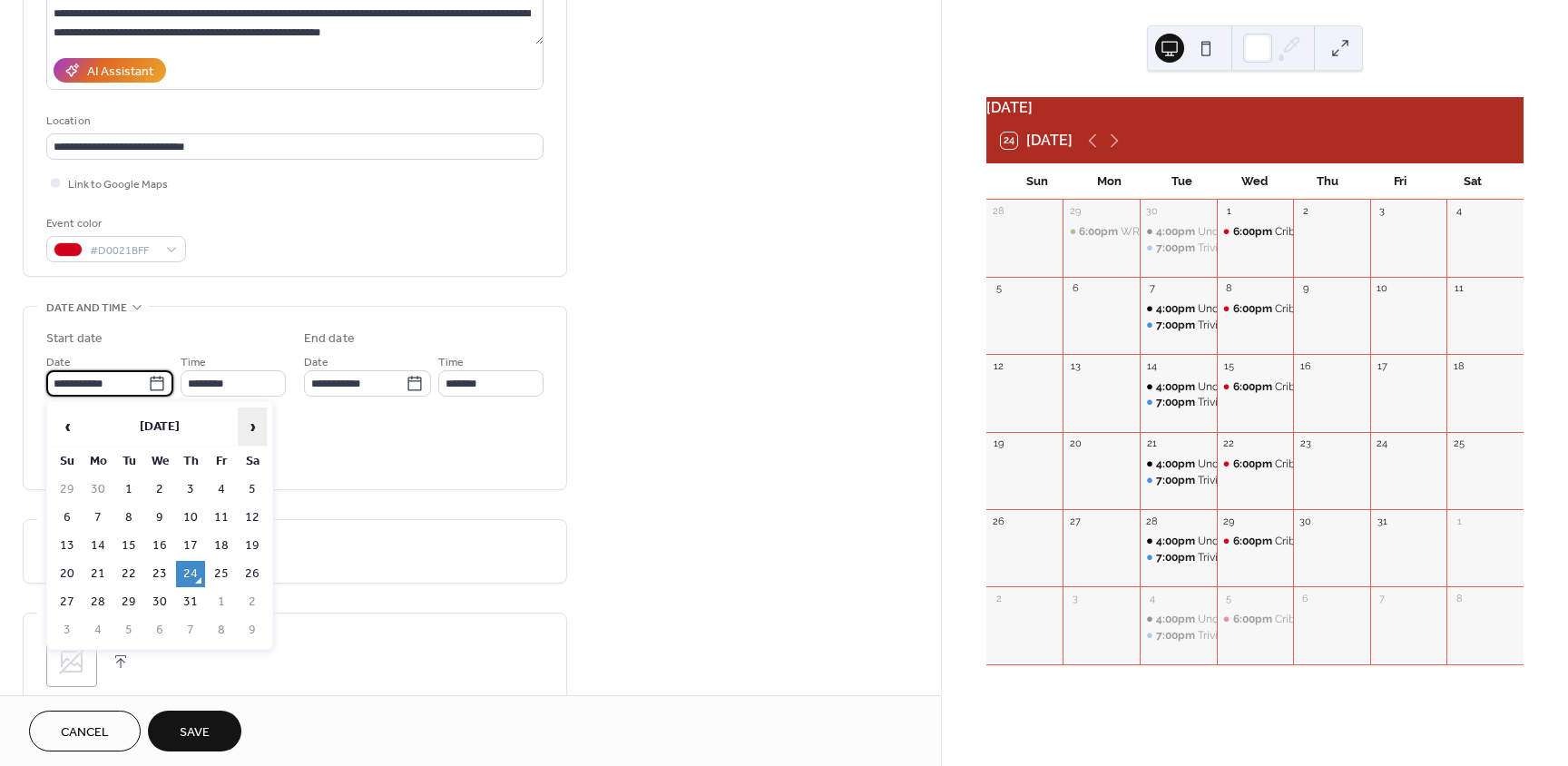 click on "›" at bounding box center (252, 427) 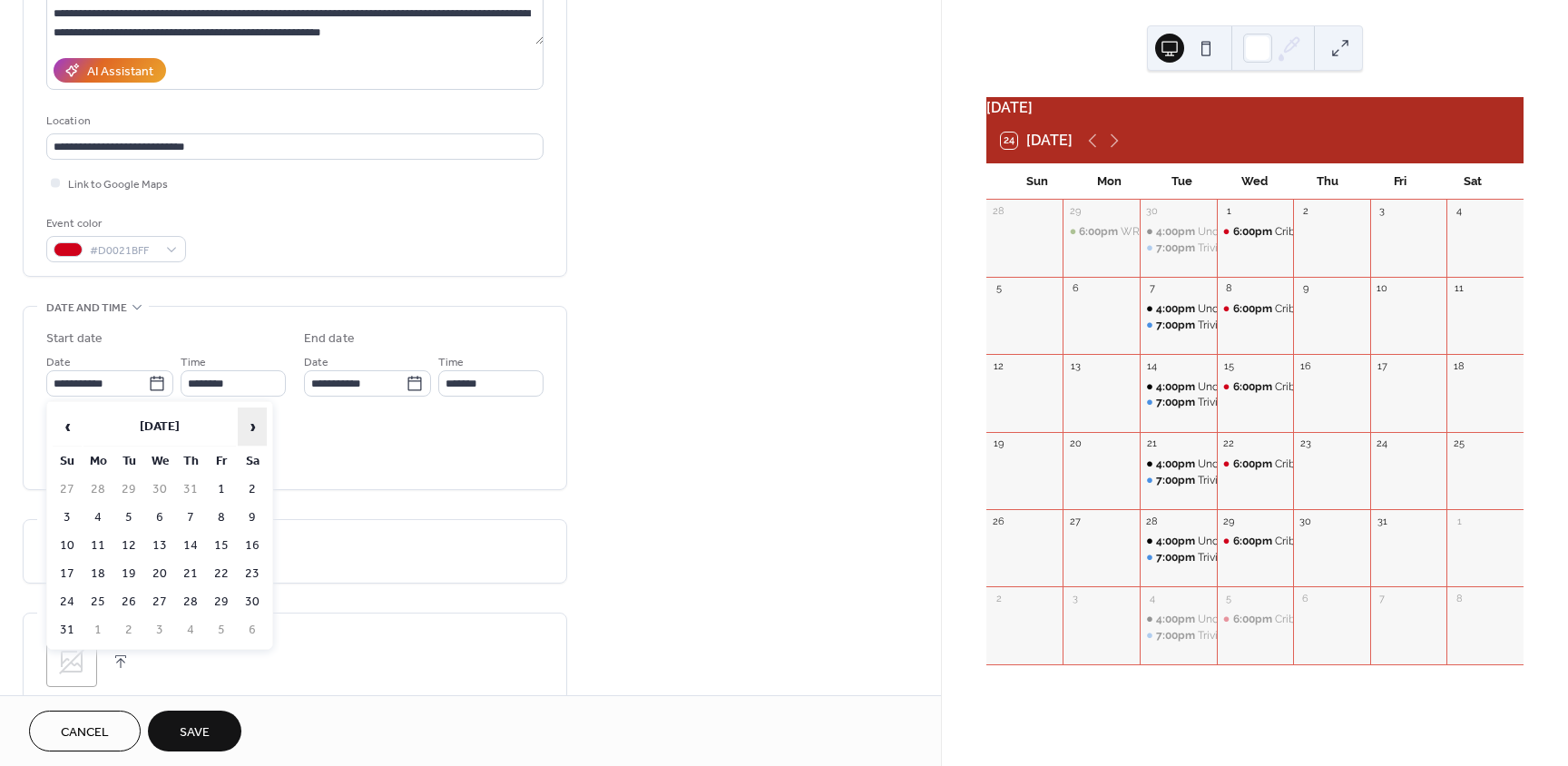 click on "›" at bounding box center [252, 427] 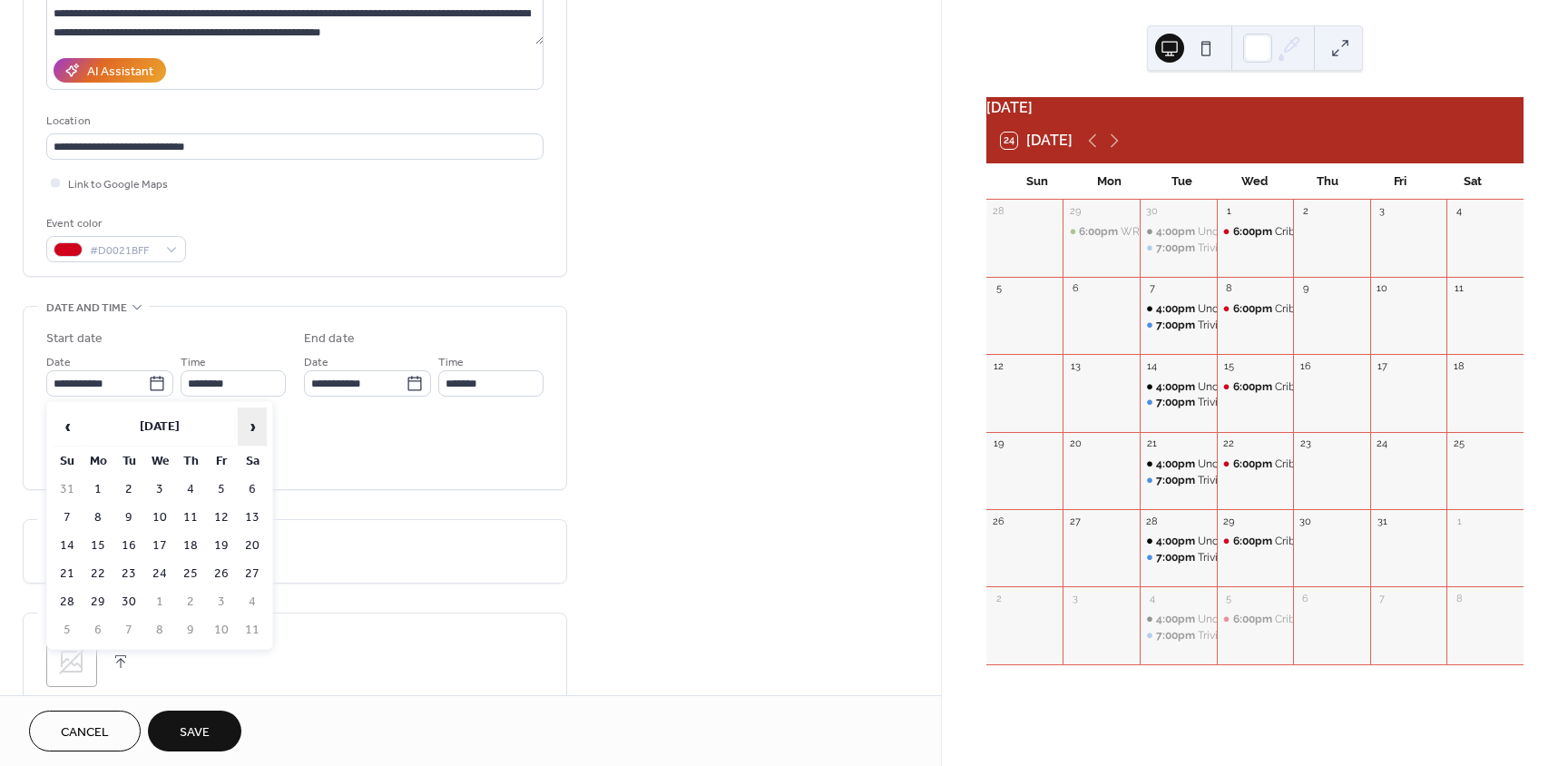 click on "›" at bounding box center [252, 427] 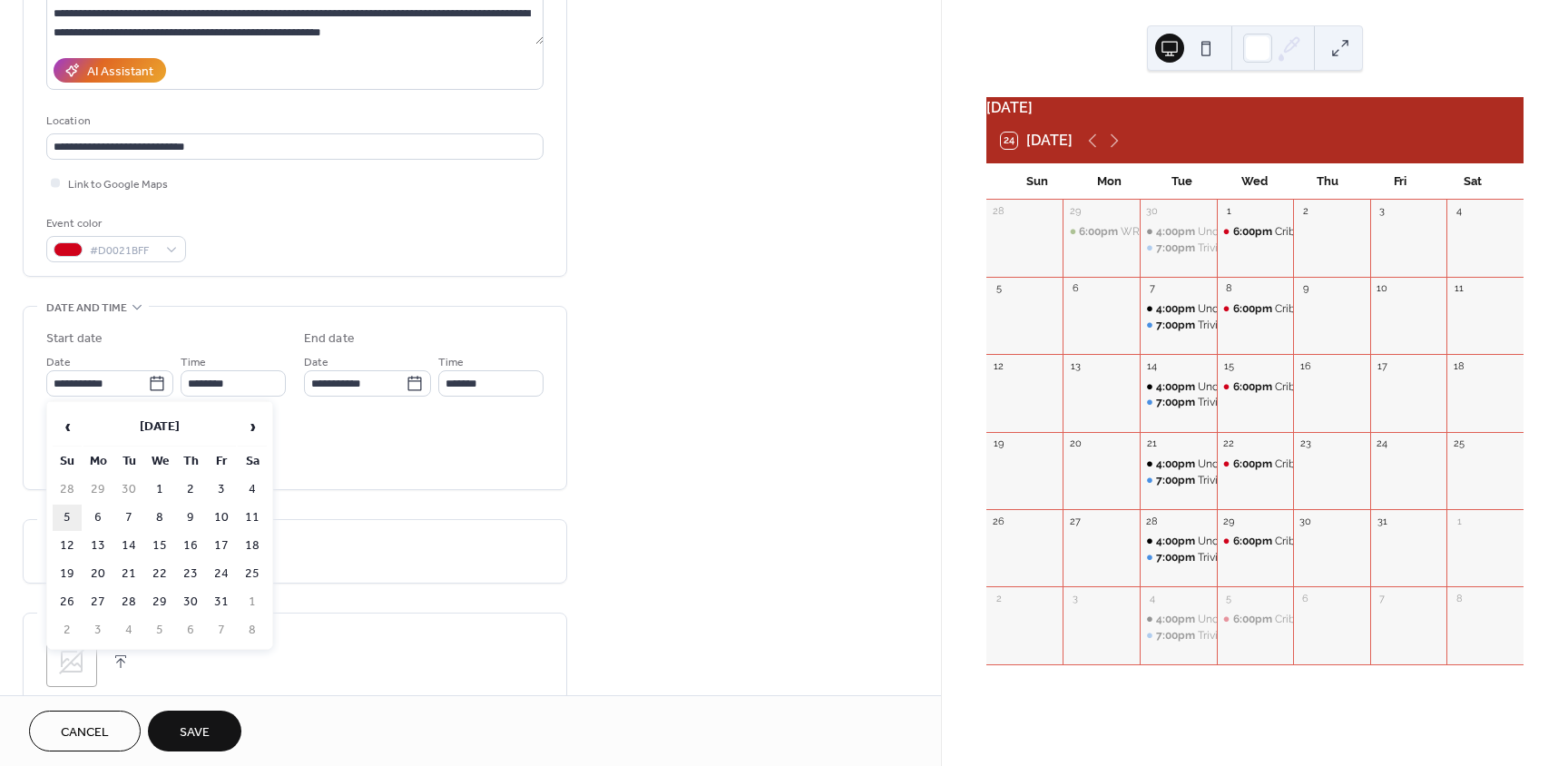 click on "5" at bounding box center [67, 517] 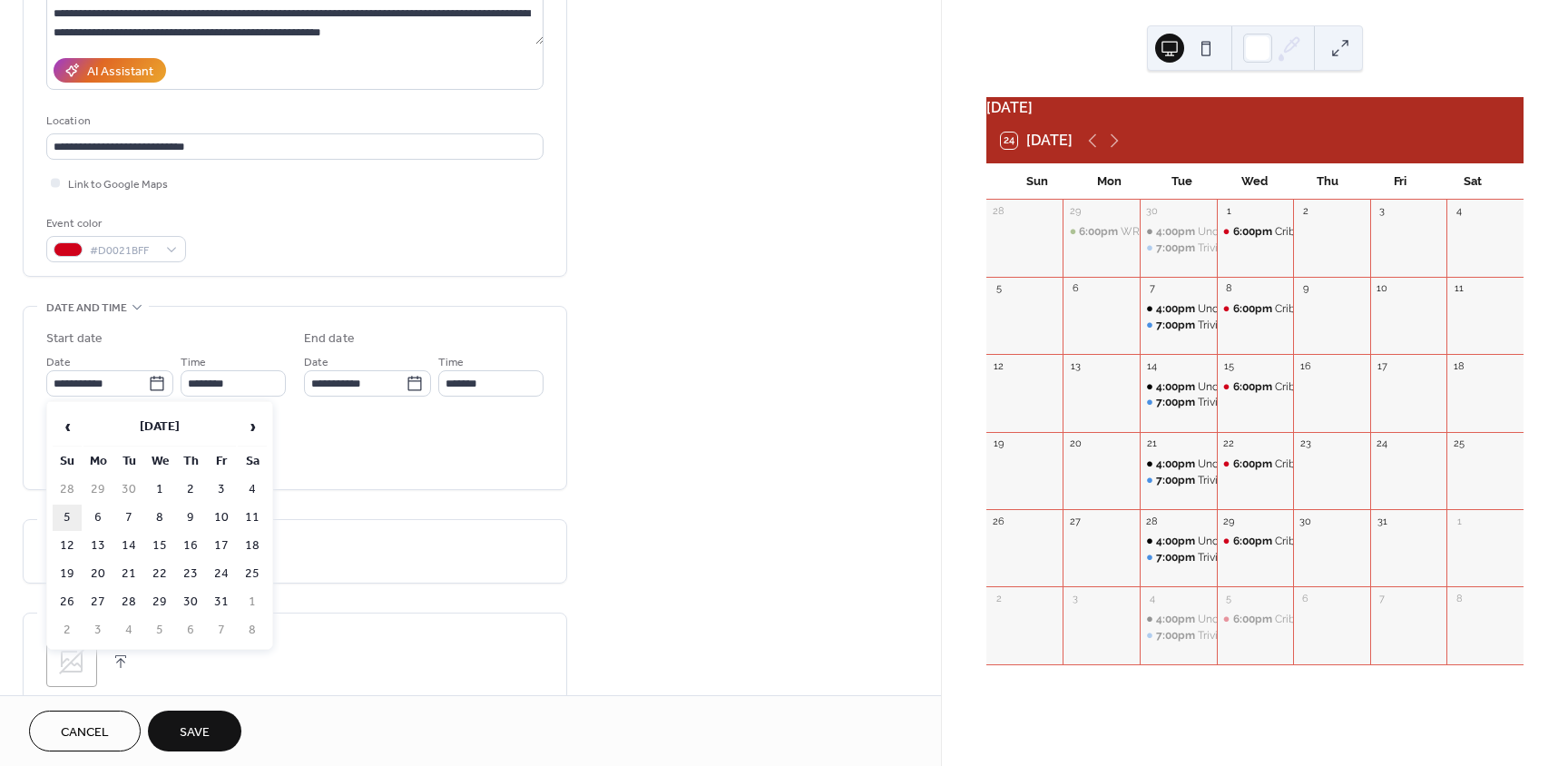 type on "**********" 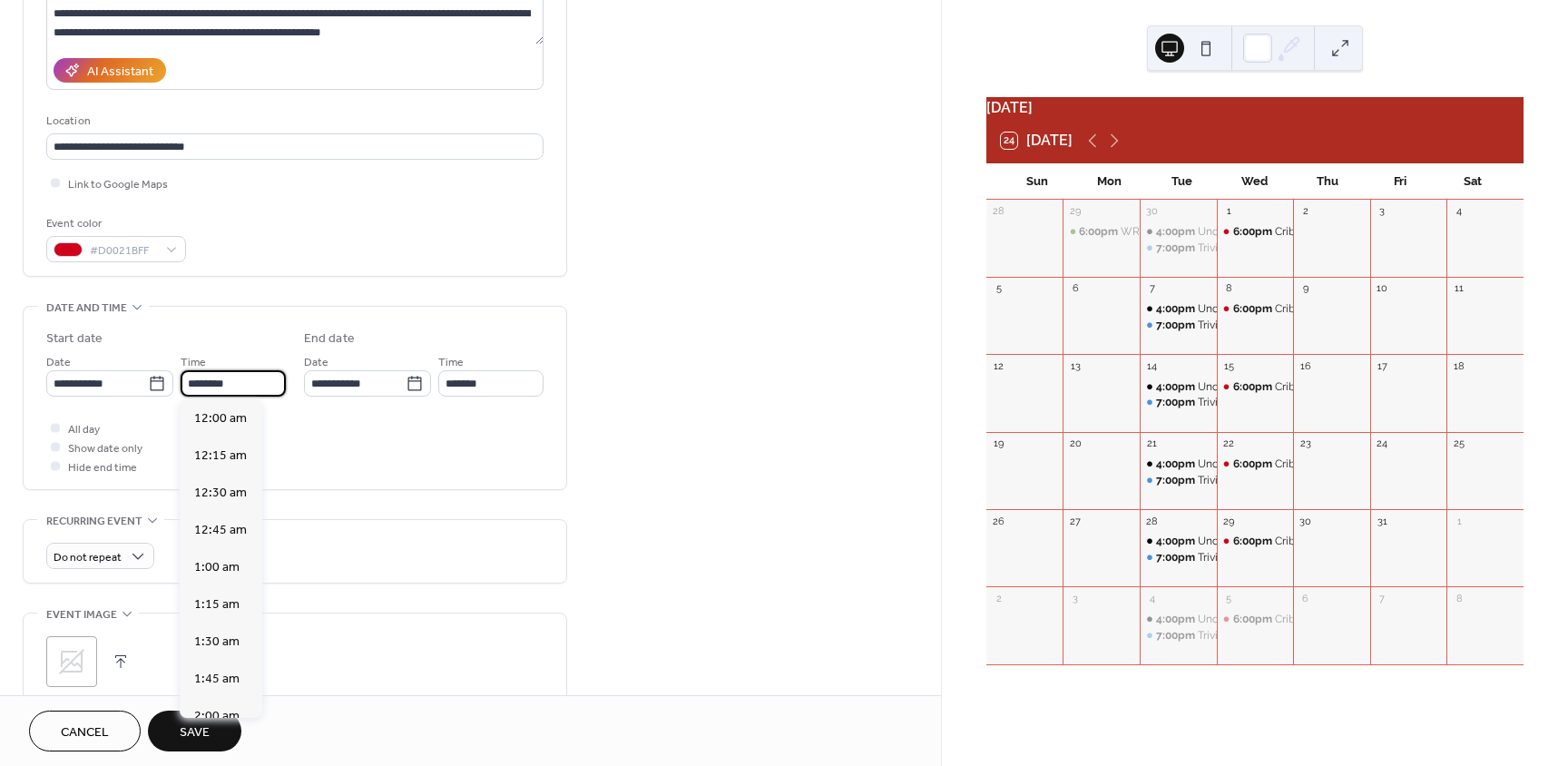 click on "********" at bounding box center [233, 383] 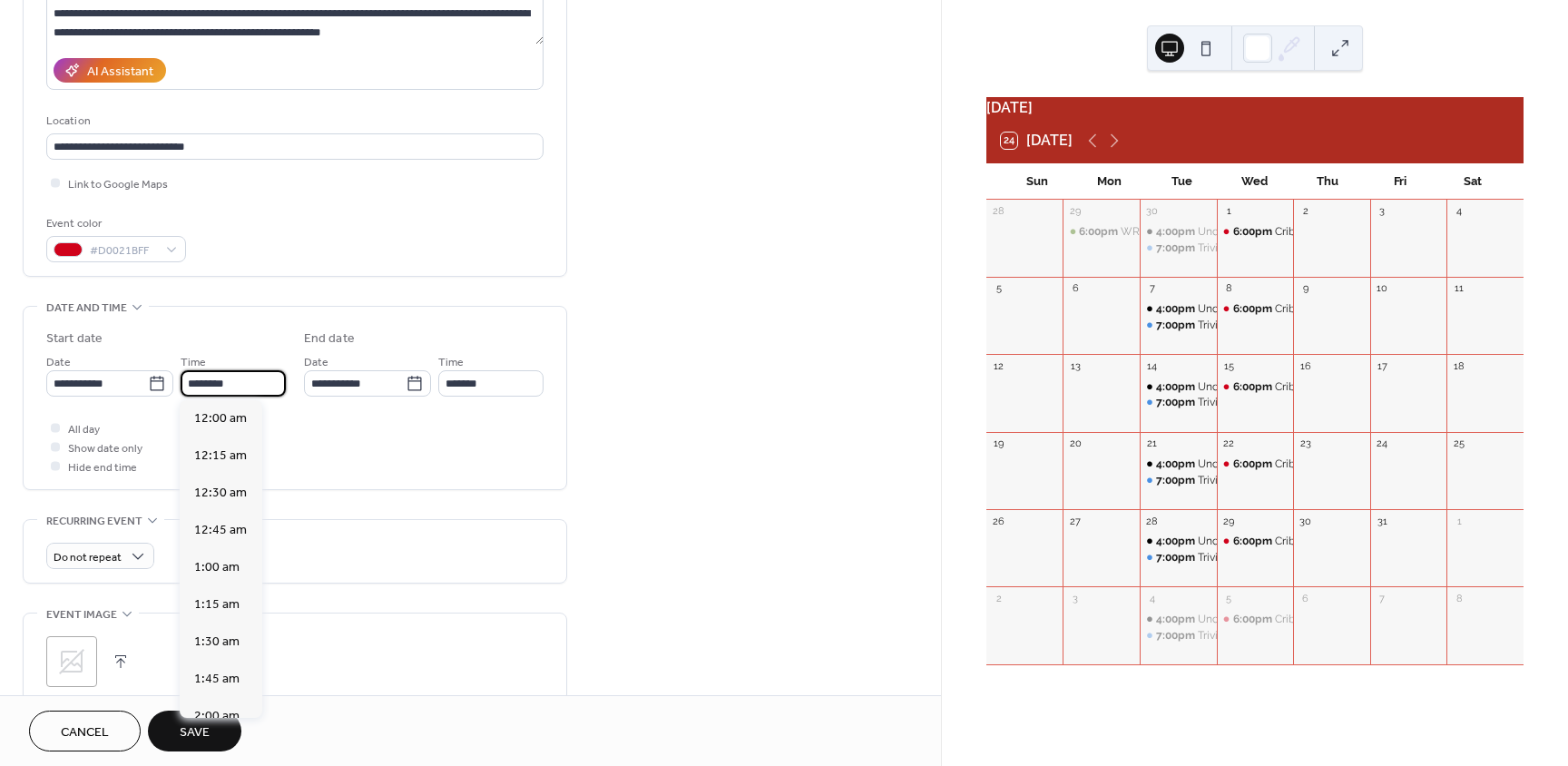 scroll, scrollTop: 1786, scrollLeft: 0, axis: vertical 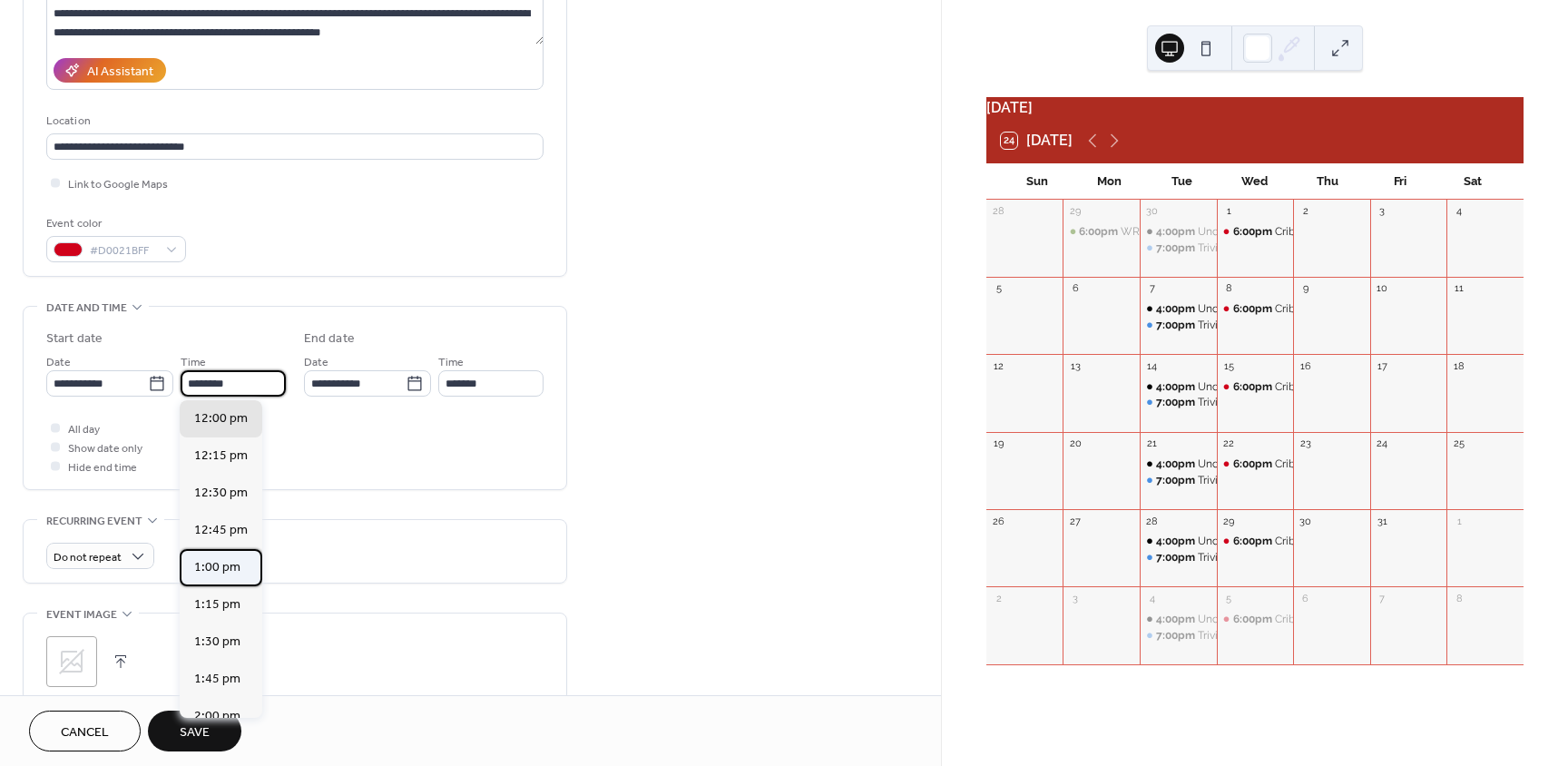 click on "1:00 pm" at bounding box center [217, 567] 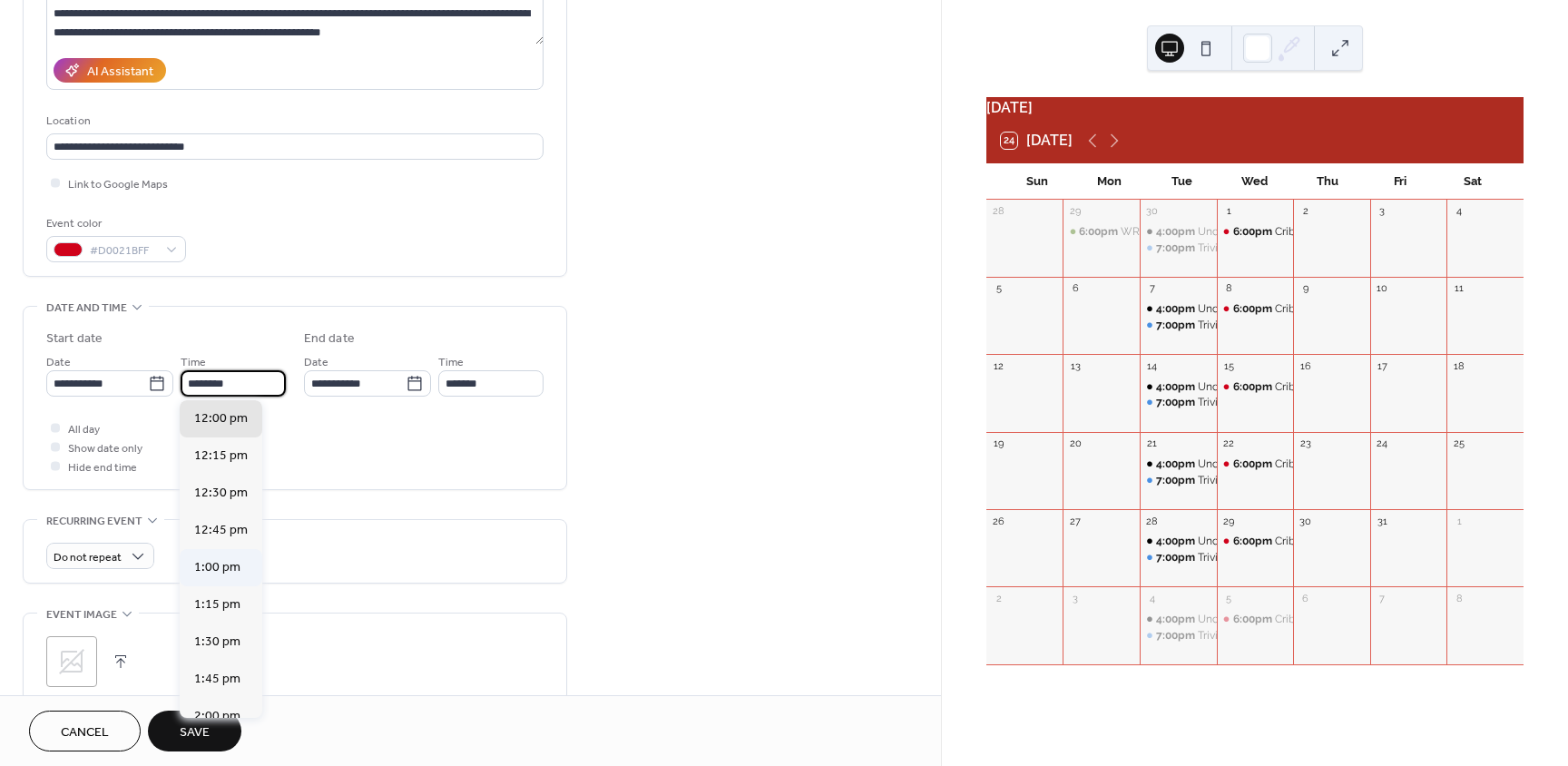 type on "*******" 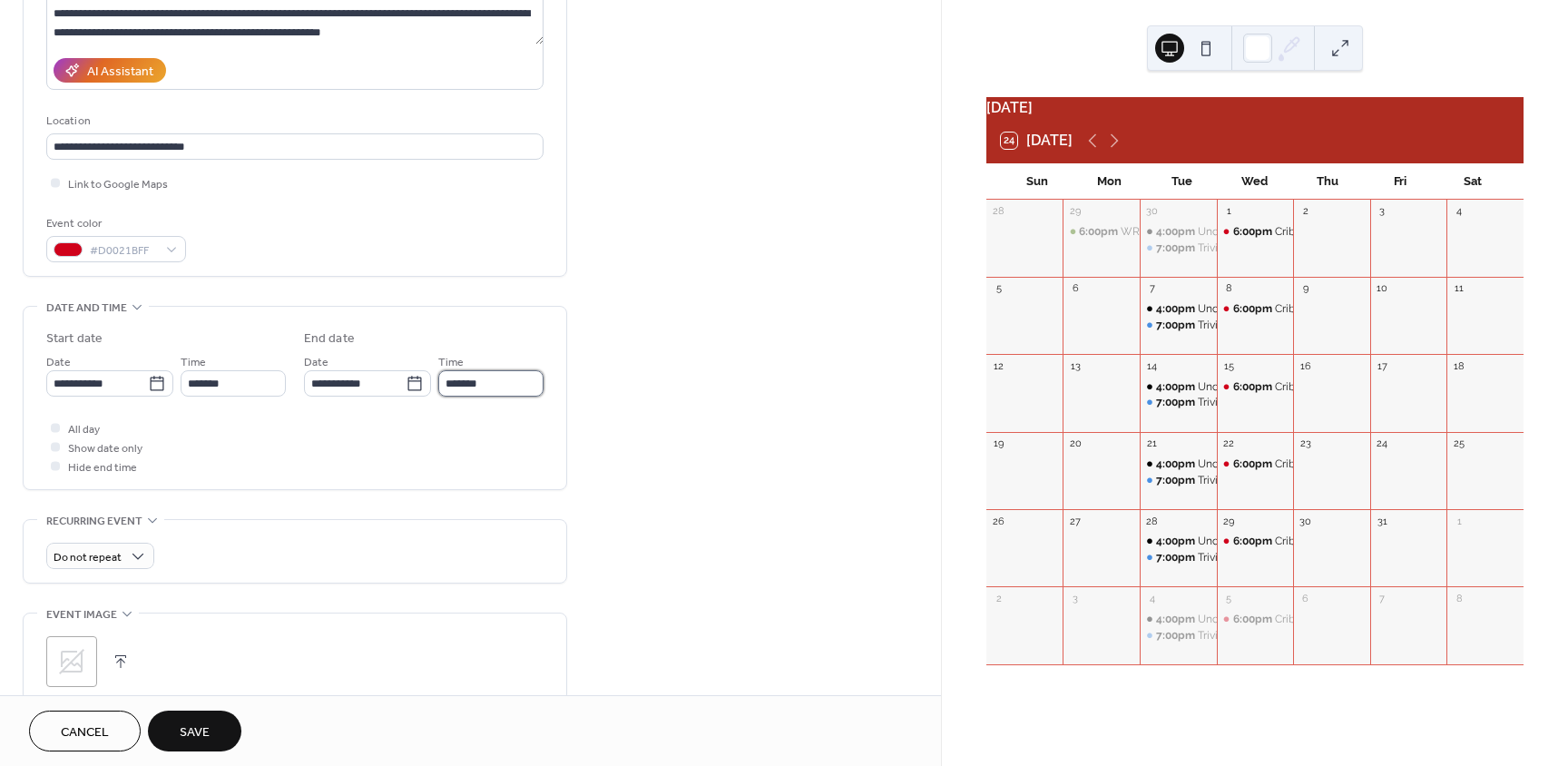 click on "*******" at bounding box center [491, 383] 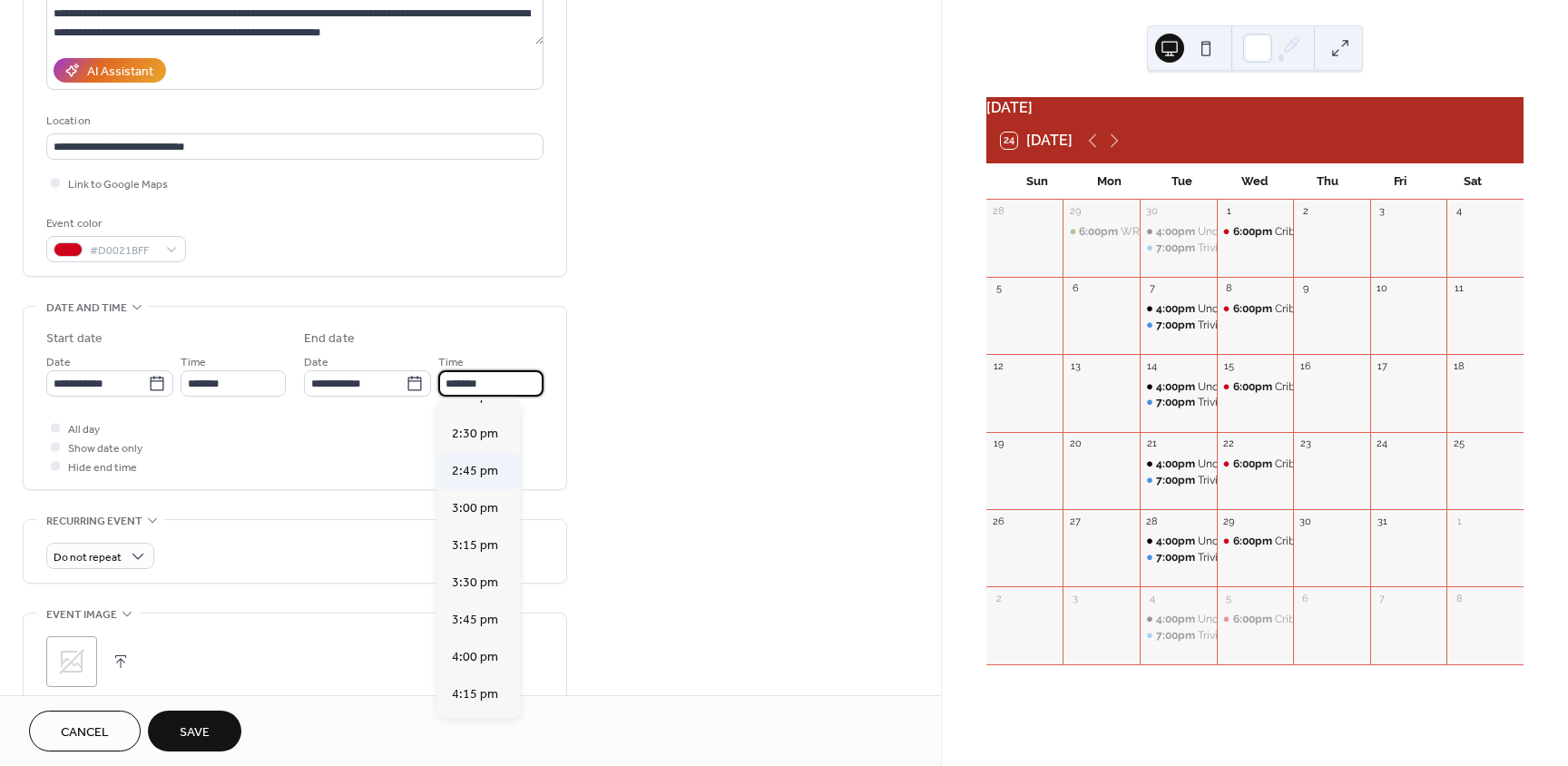 scroll, scrollTop: 174, scrollLeft: 0, axis: vertical 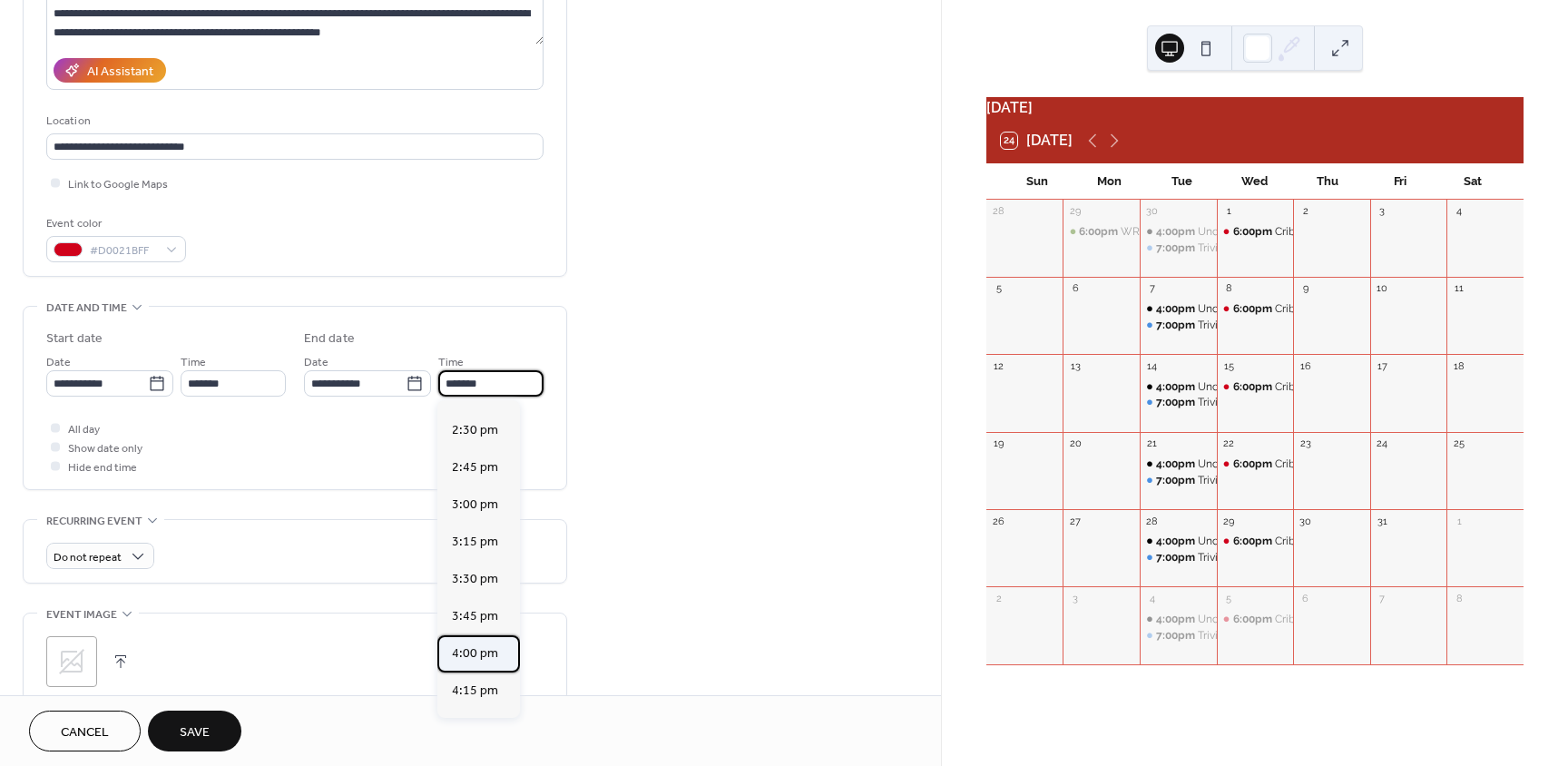 click on "4:00 pm" at bounding box center (475, 653) 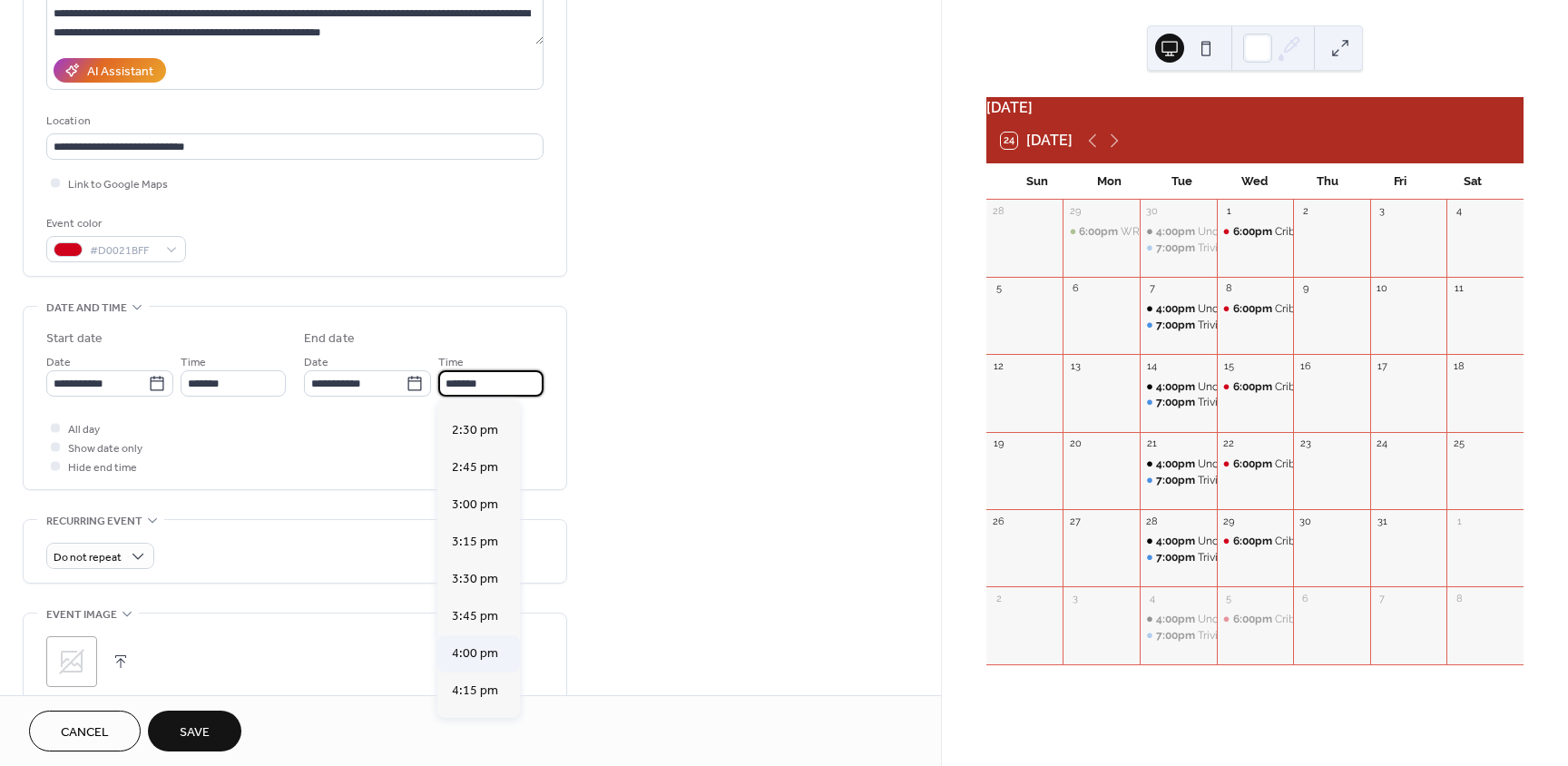 type on "*******" 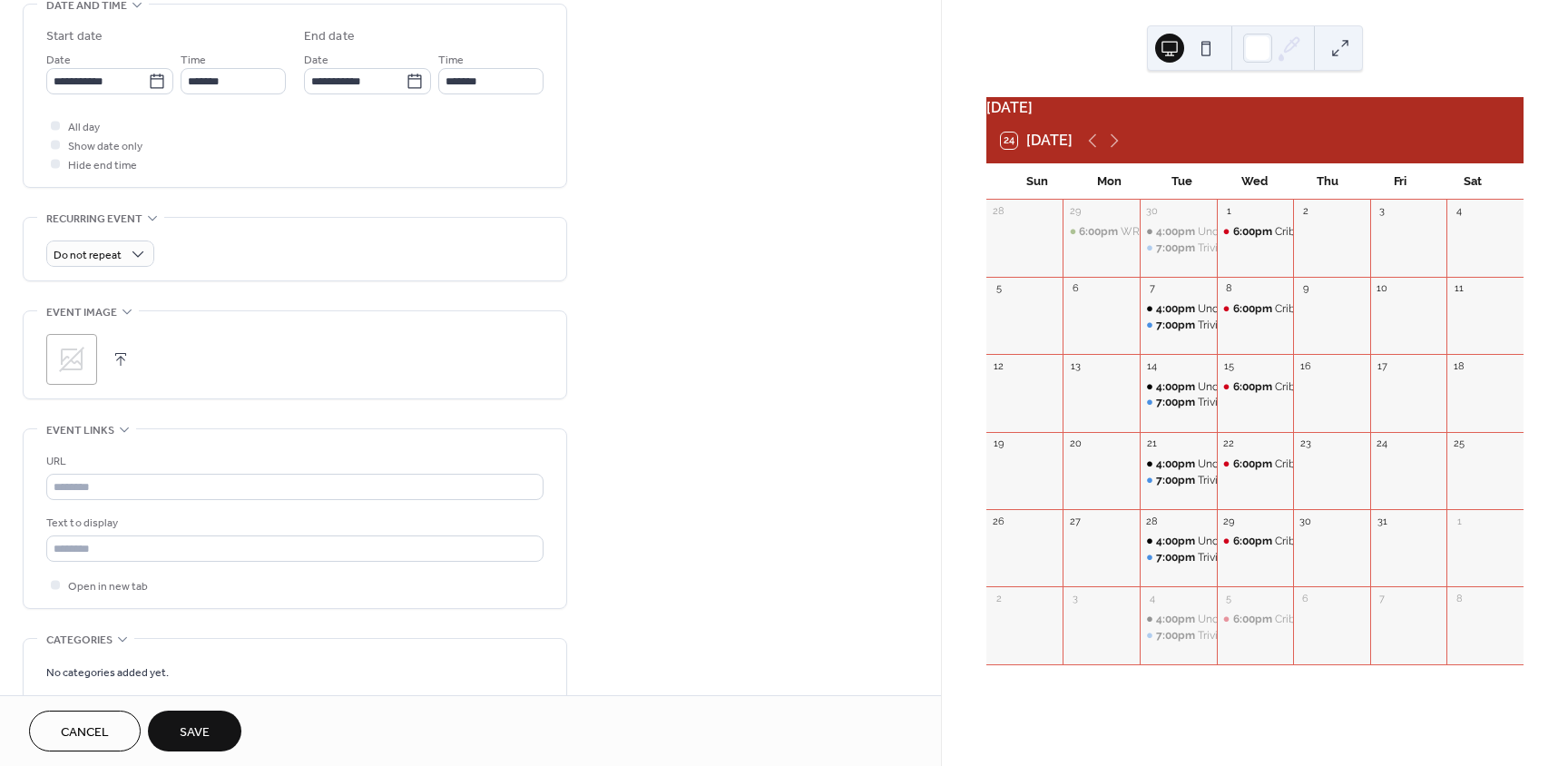 scroll, scrollTop: 590, scrollLeft: 0, axis: vertical 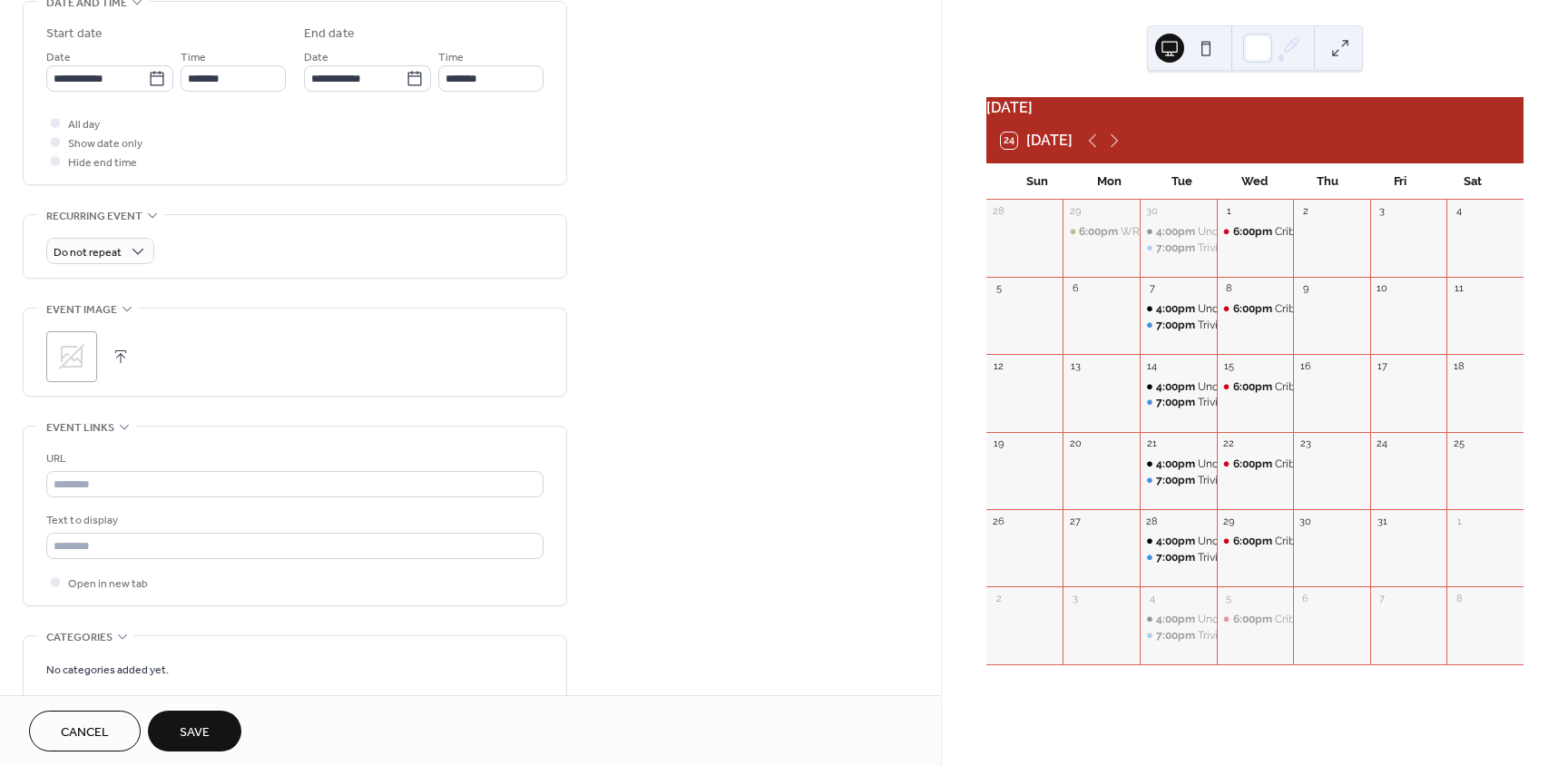click on ";" at bounding box center (295, 352) 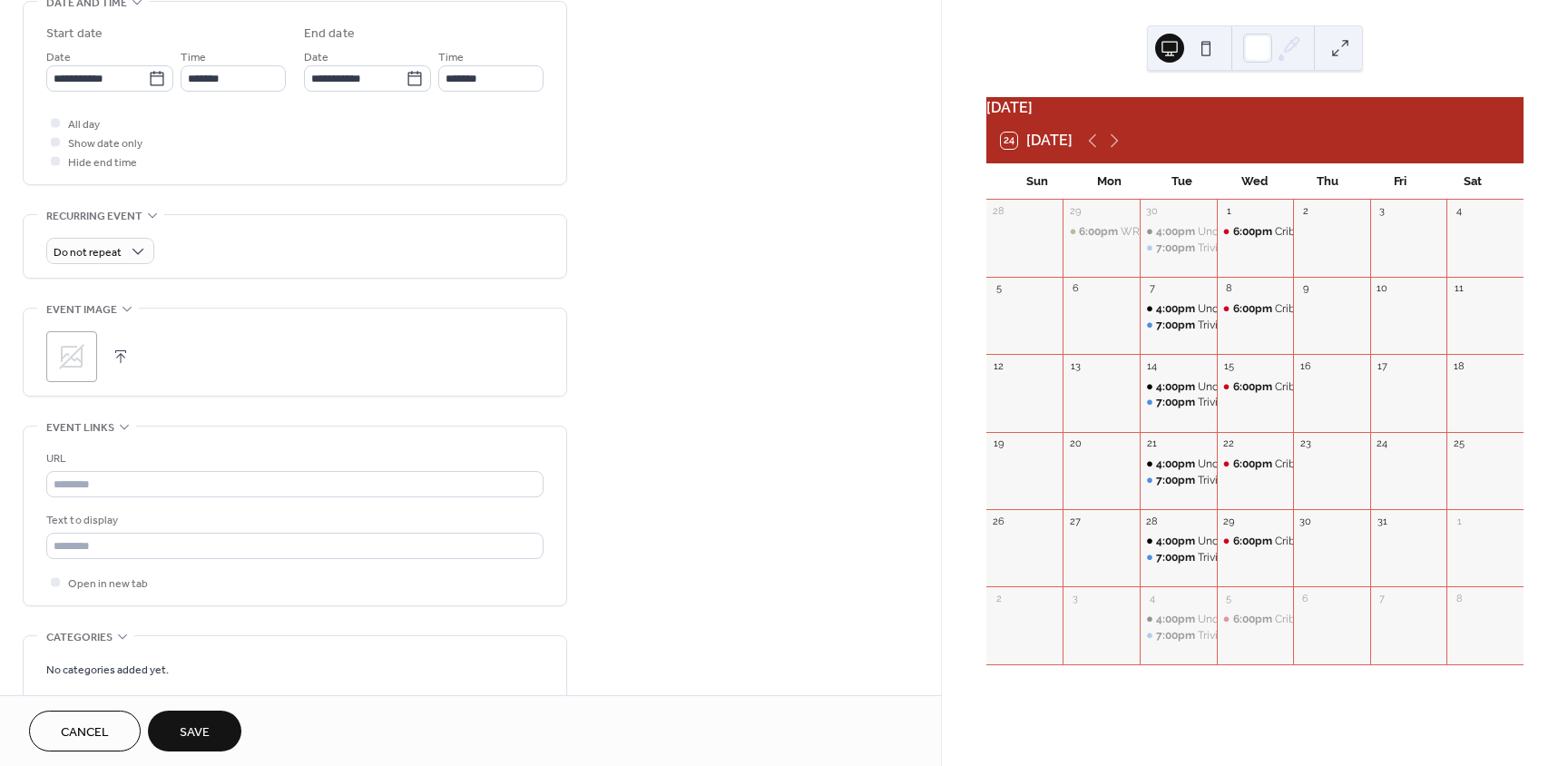 click 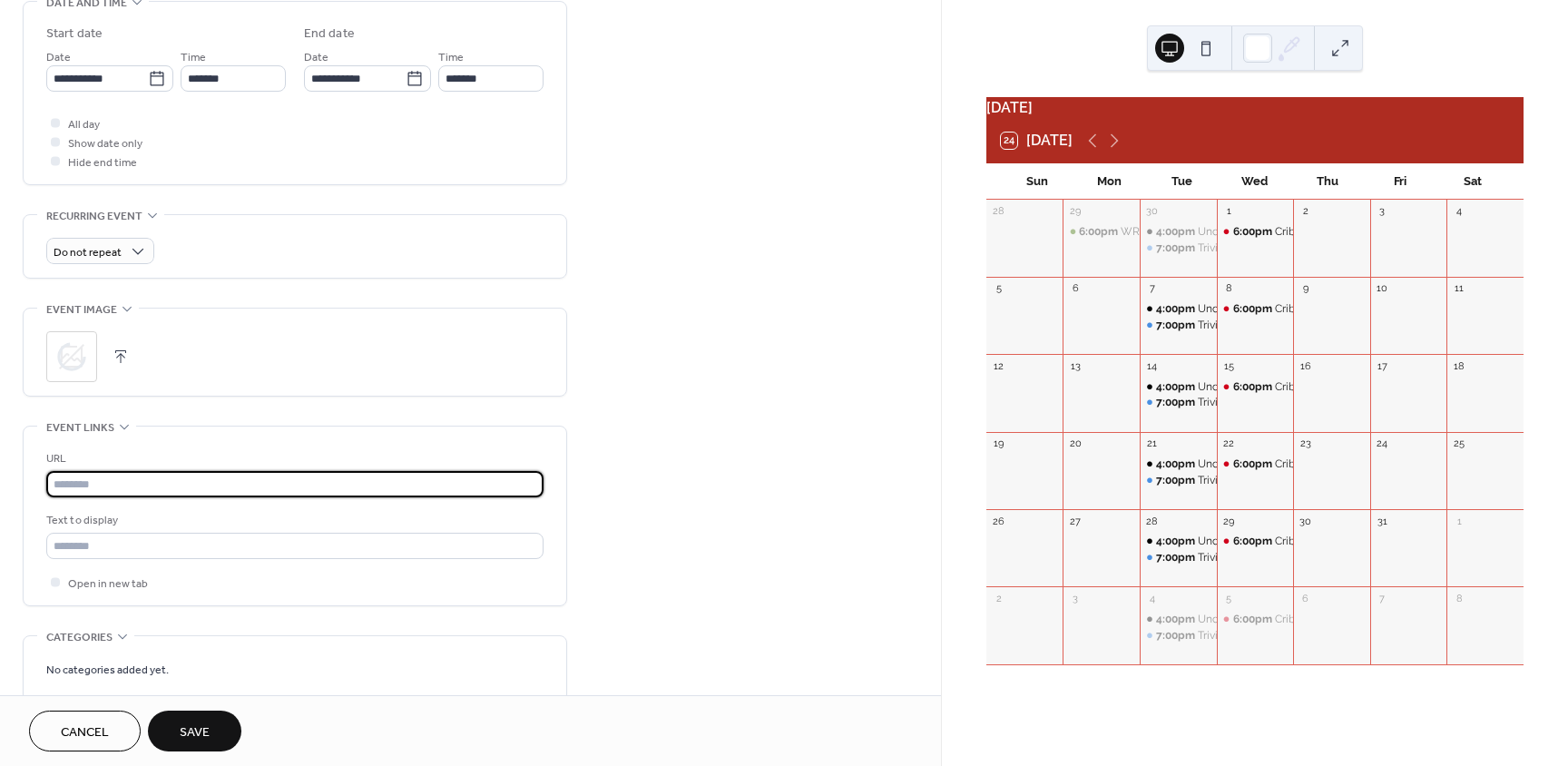click at bounding box center (295, 484) 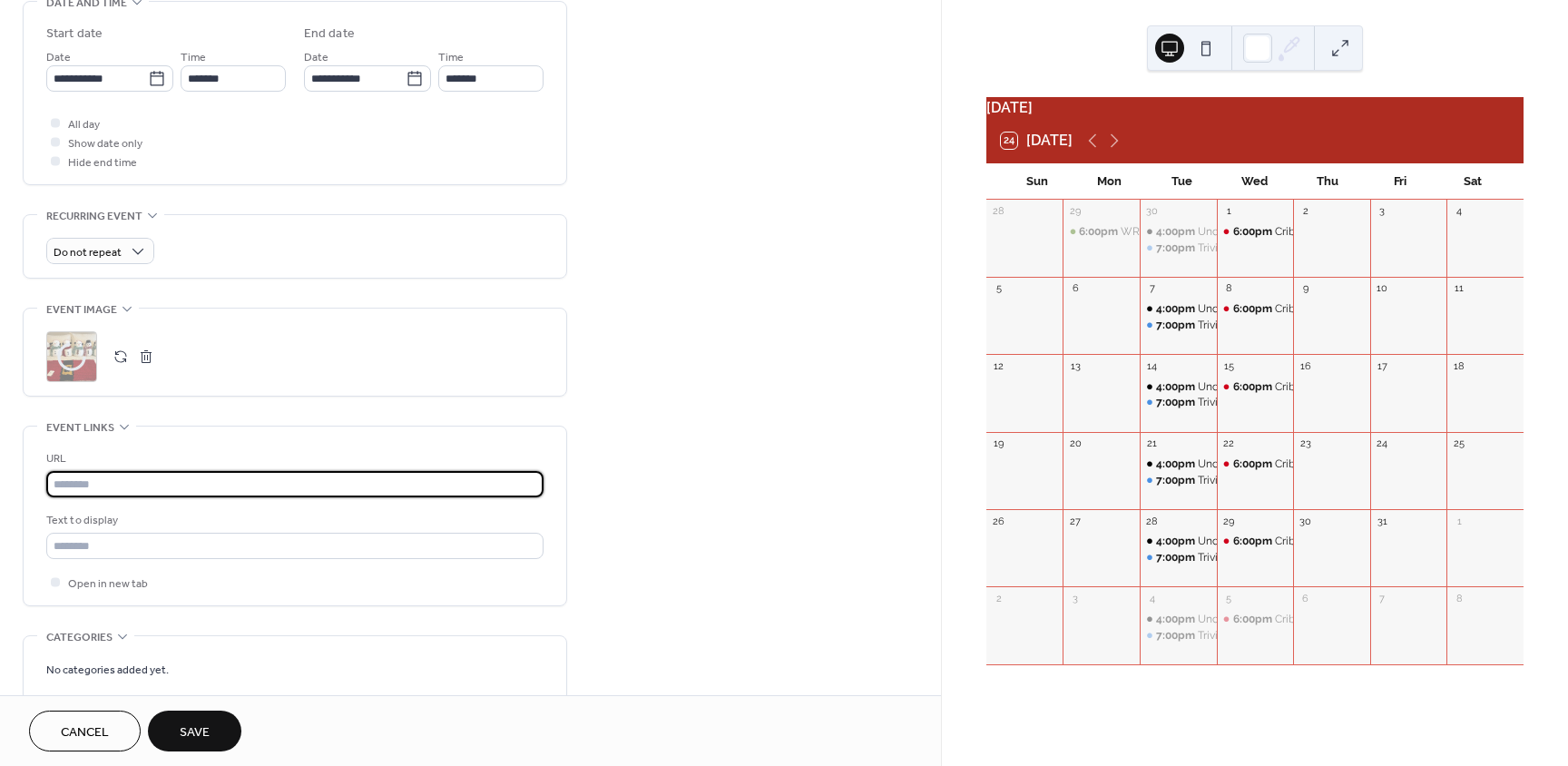 paste on "**********" 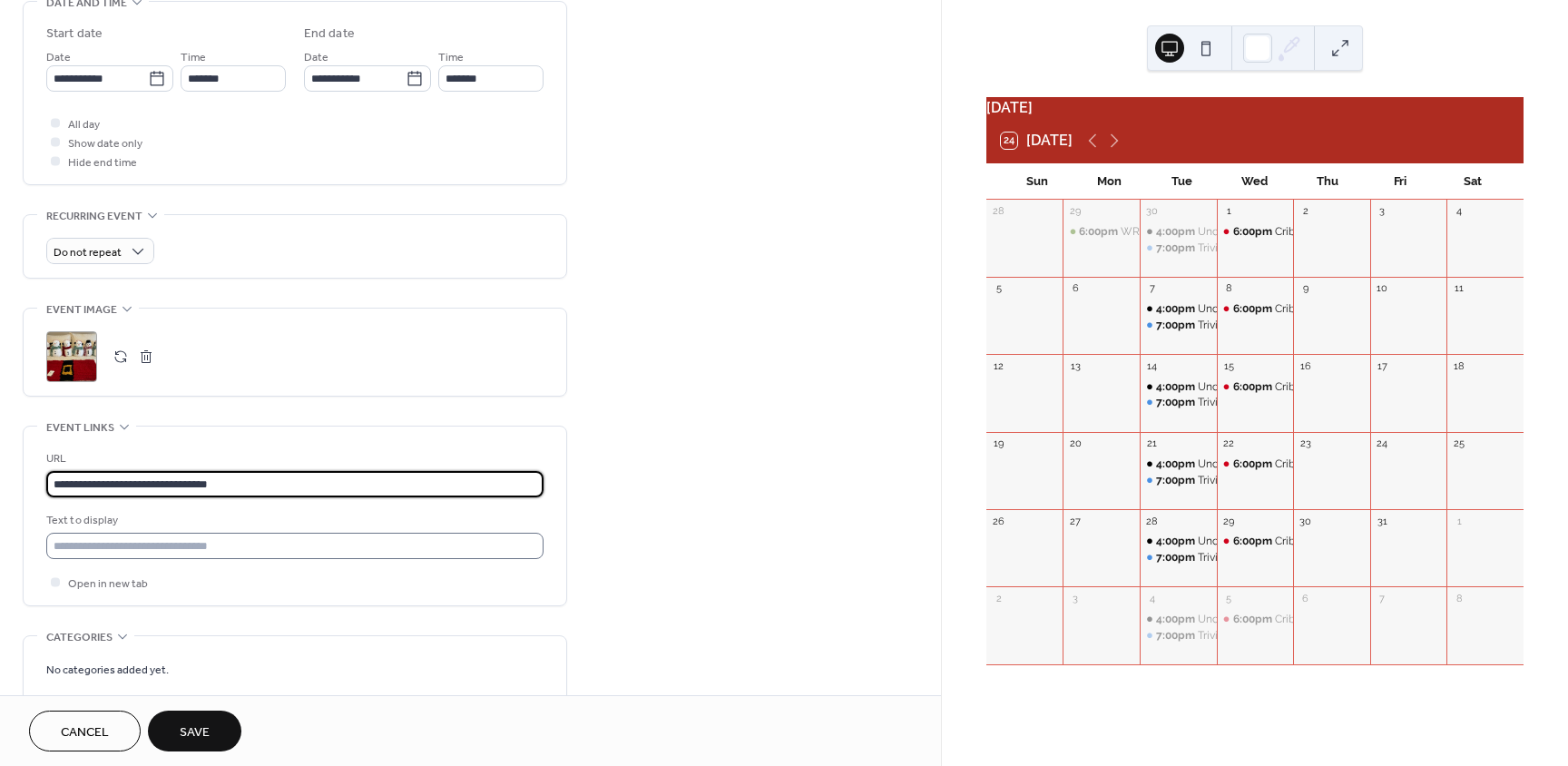 type on "**********" 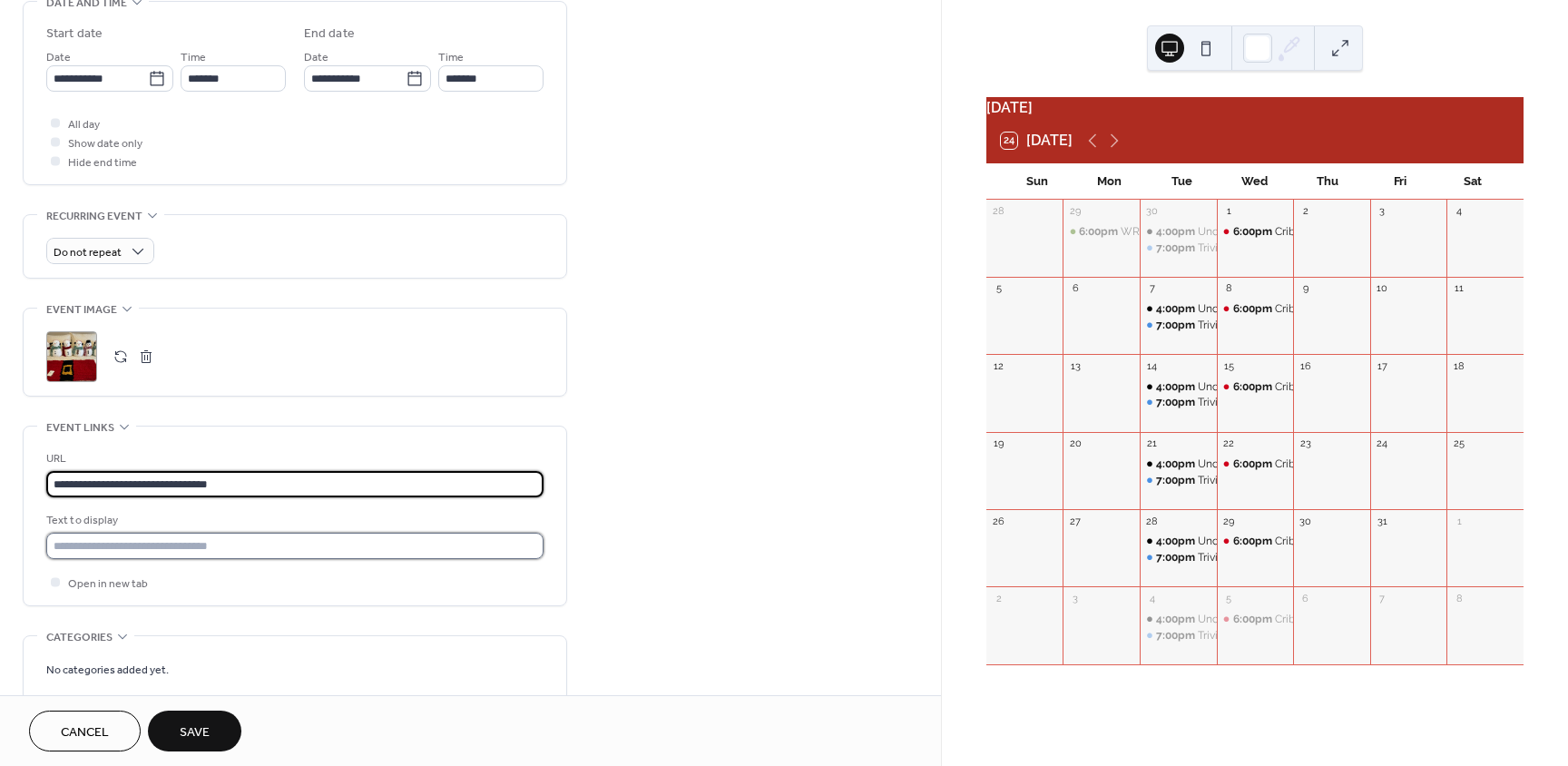 click at bounding box center [295, 545] 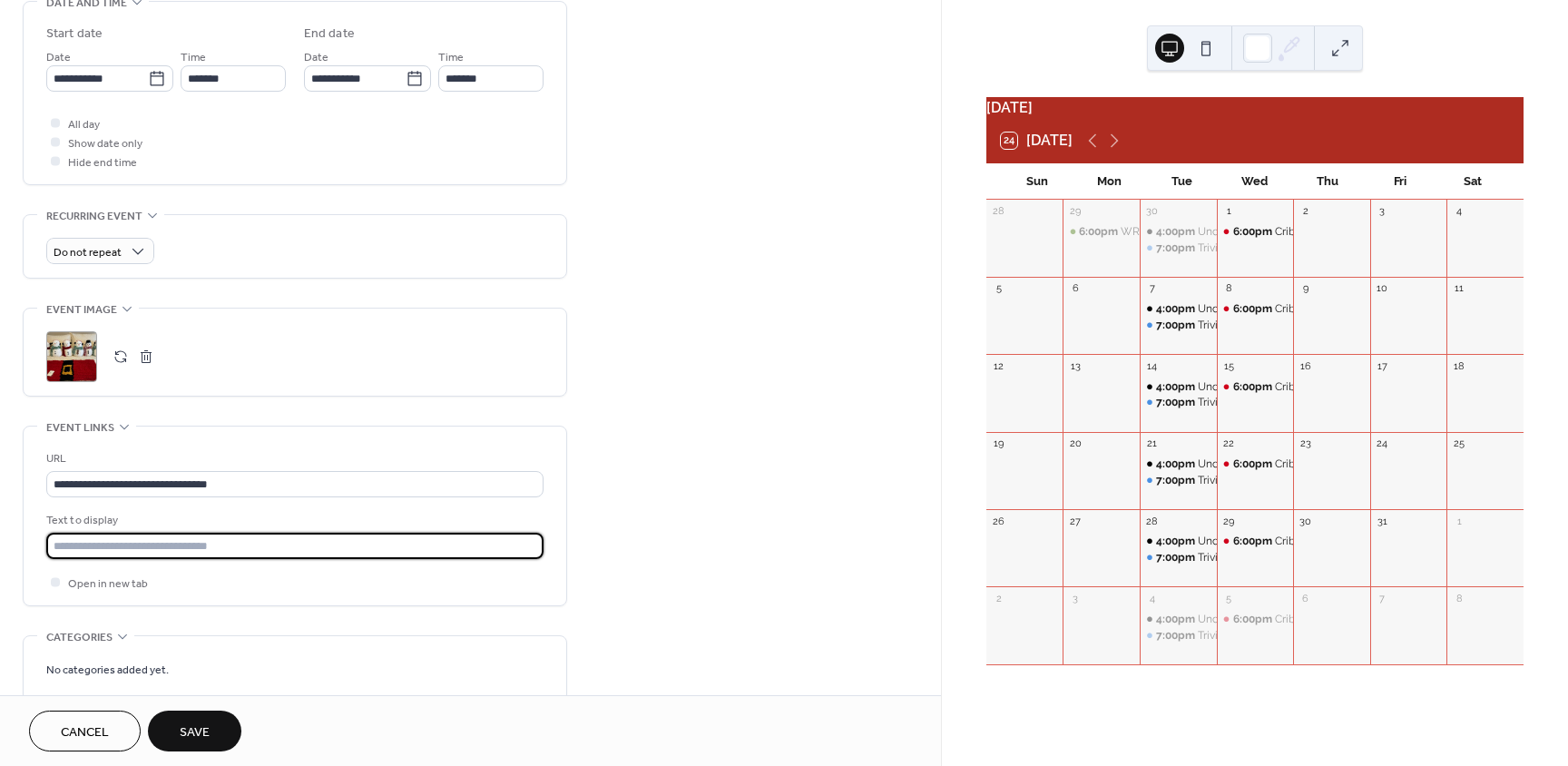 type on "**********" 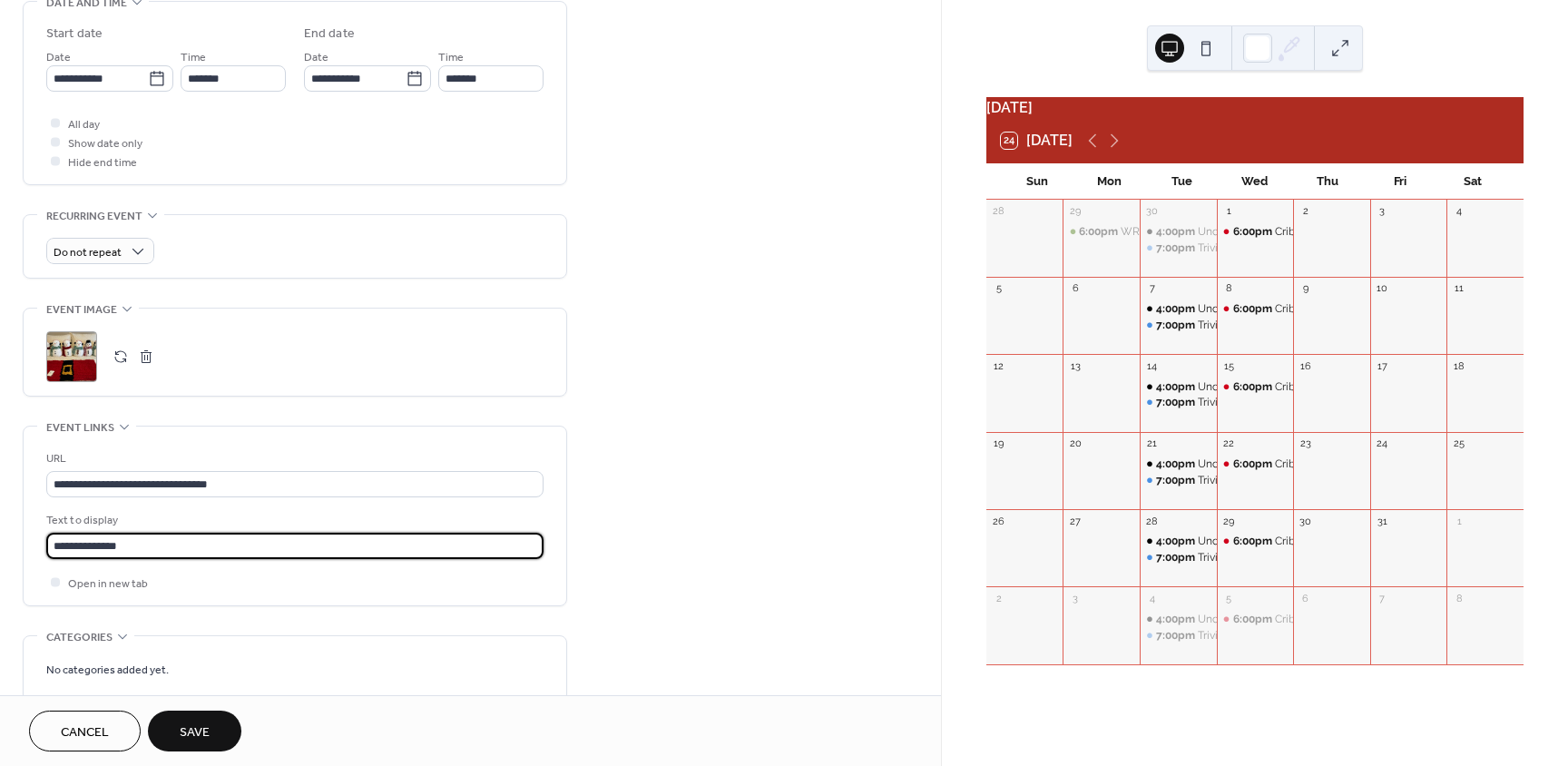 click on "URL" at bounding box center (293, 458) 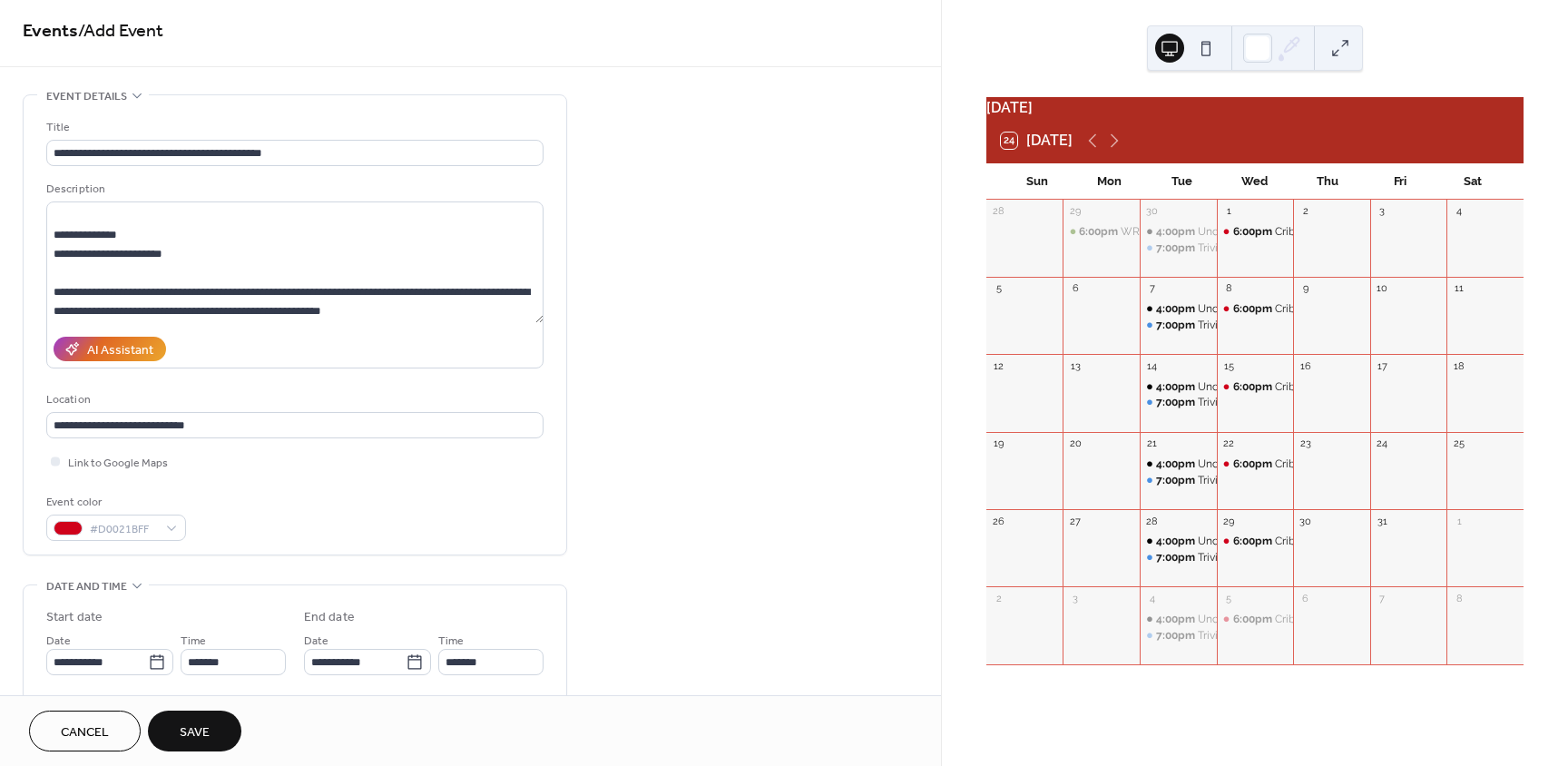 scroll, scrollTop: 0, scrollLeft: 0, axis: both 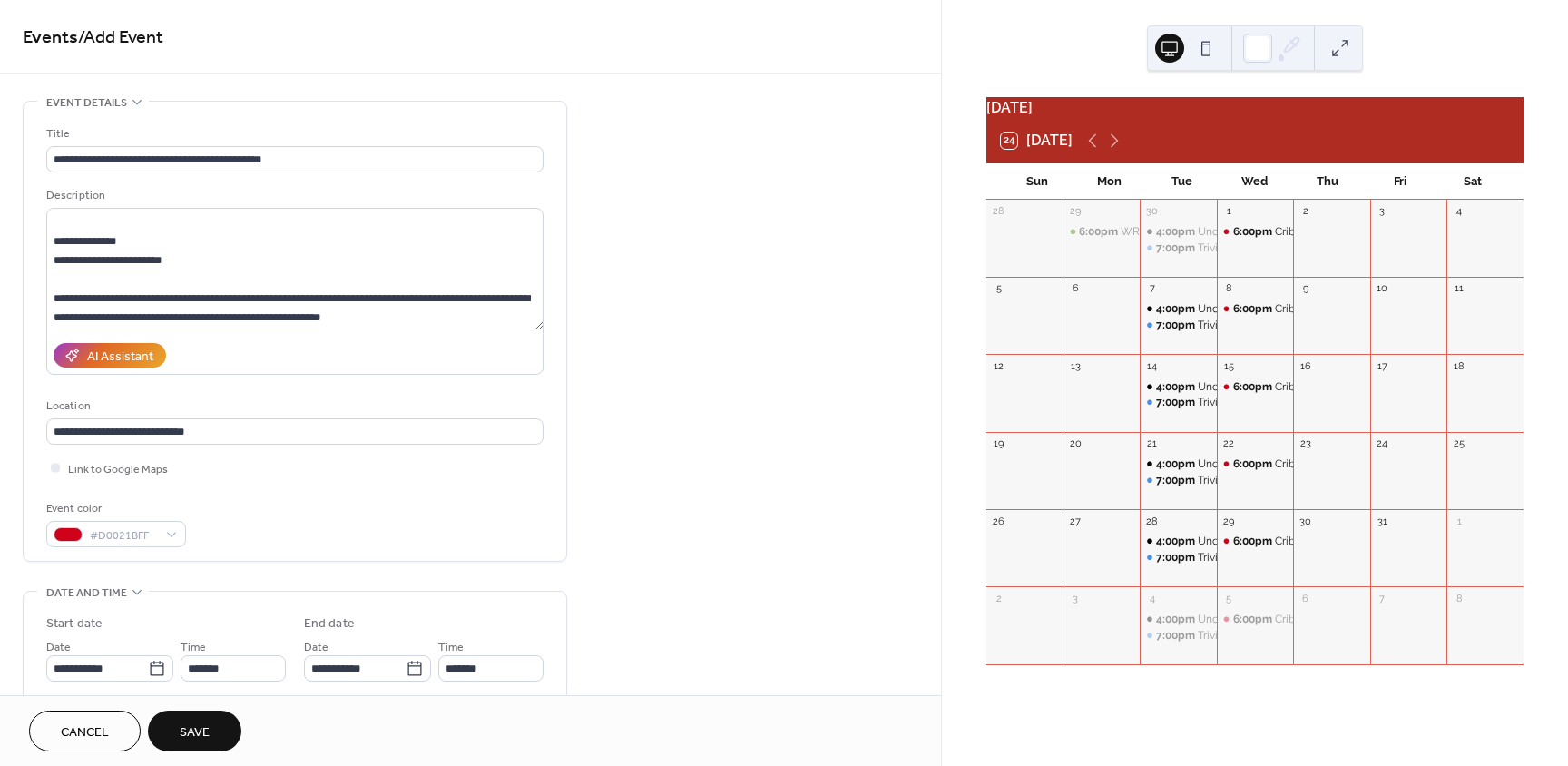 click on "Save" at bounding box center (194, 732) 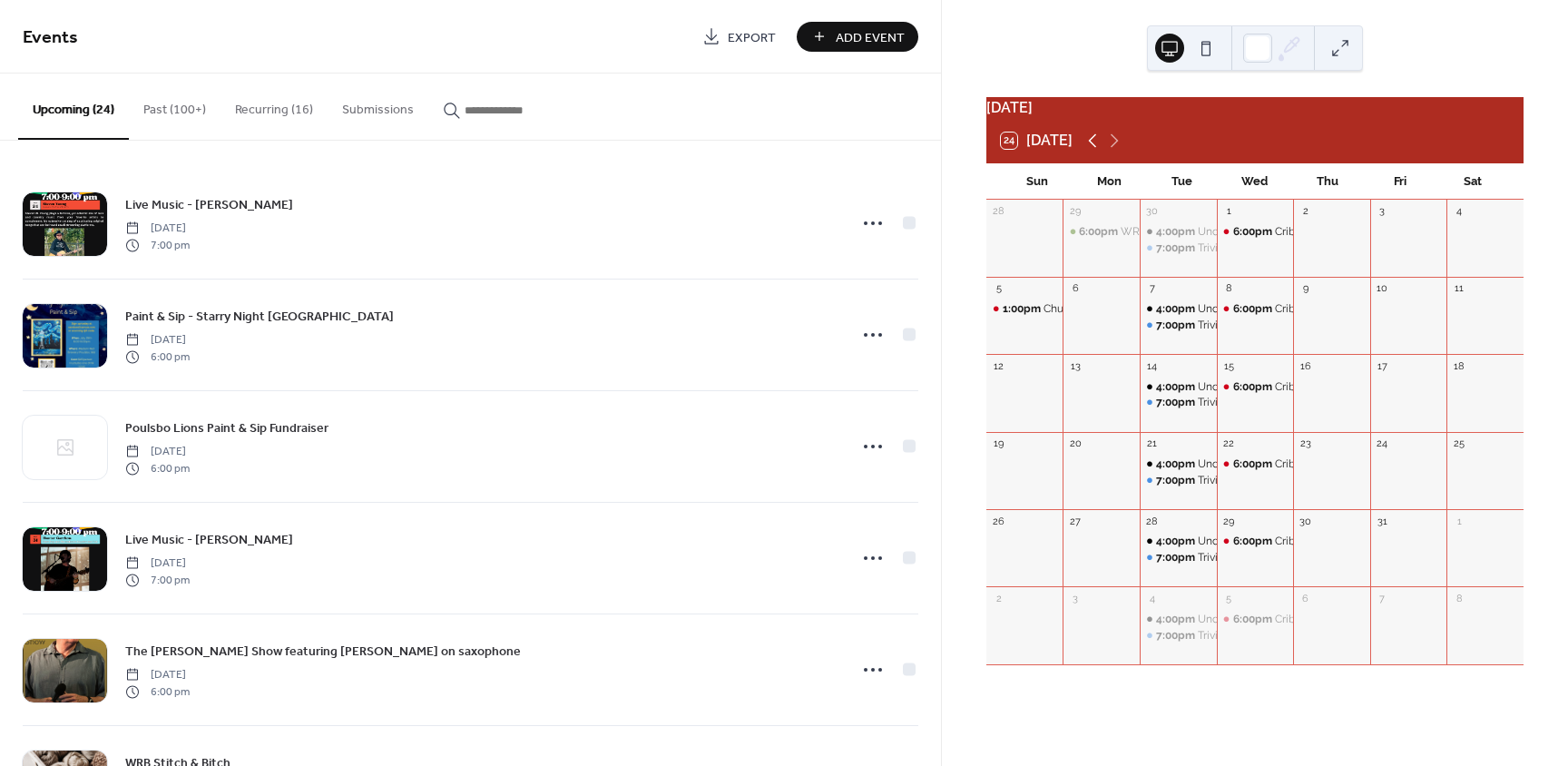click 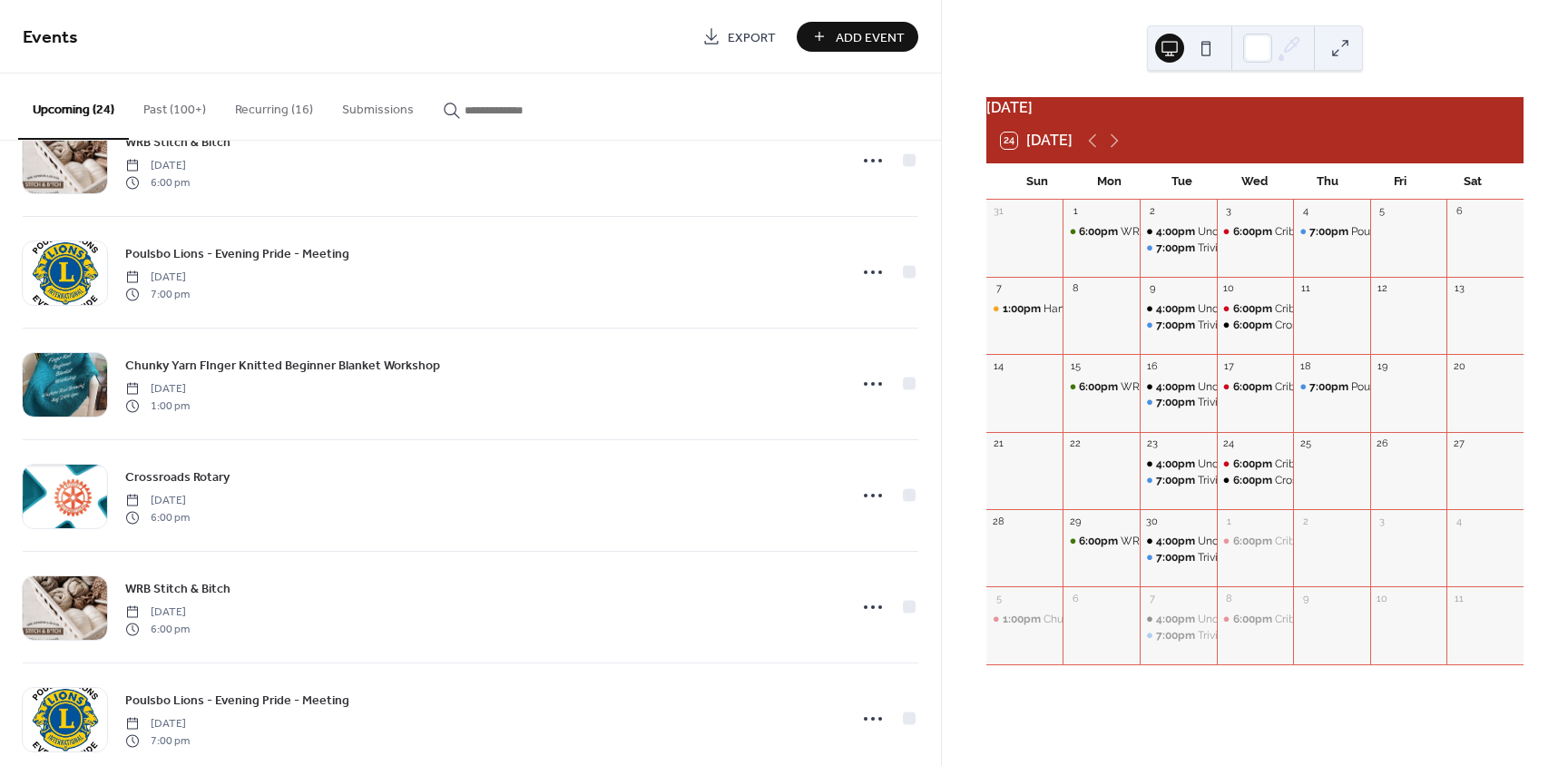 scroll, scrollTop: 1290, scrollLeft: 0, axis: vertical 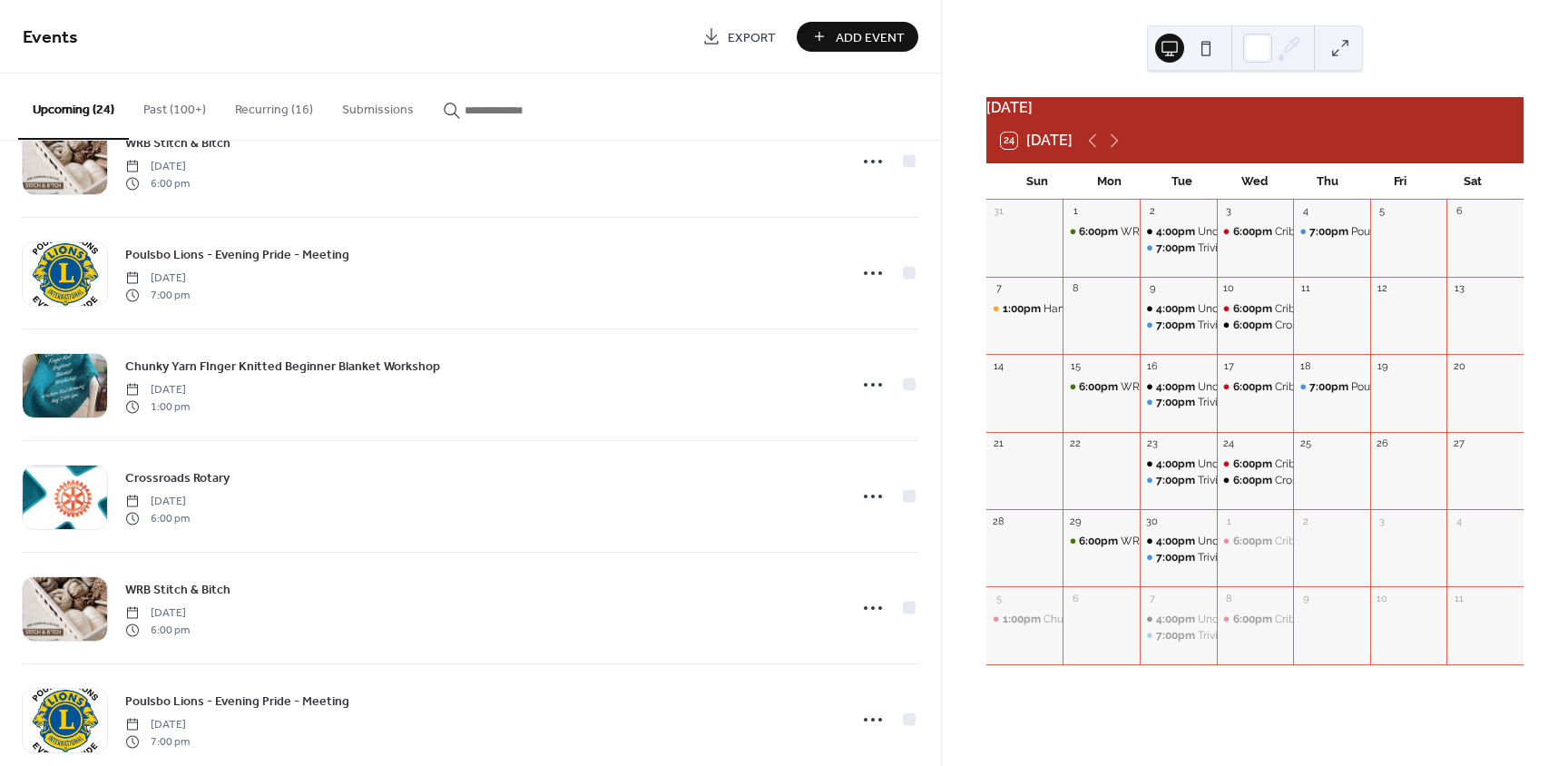 click on "Add Event" at bounding box center [870, 37] 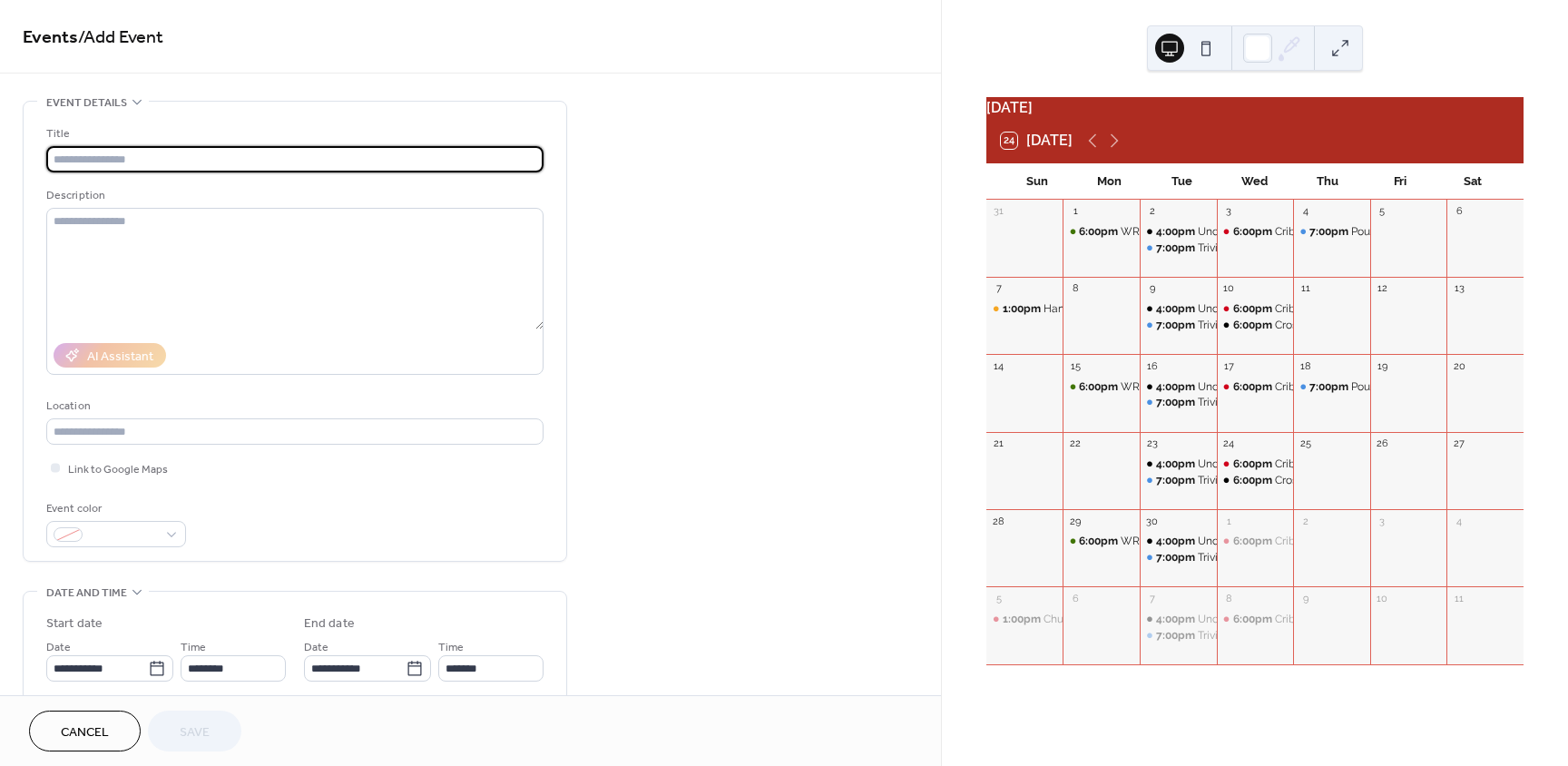 click at bounding box center [295, 159] 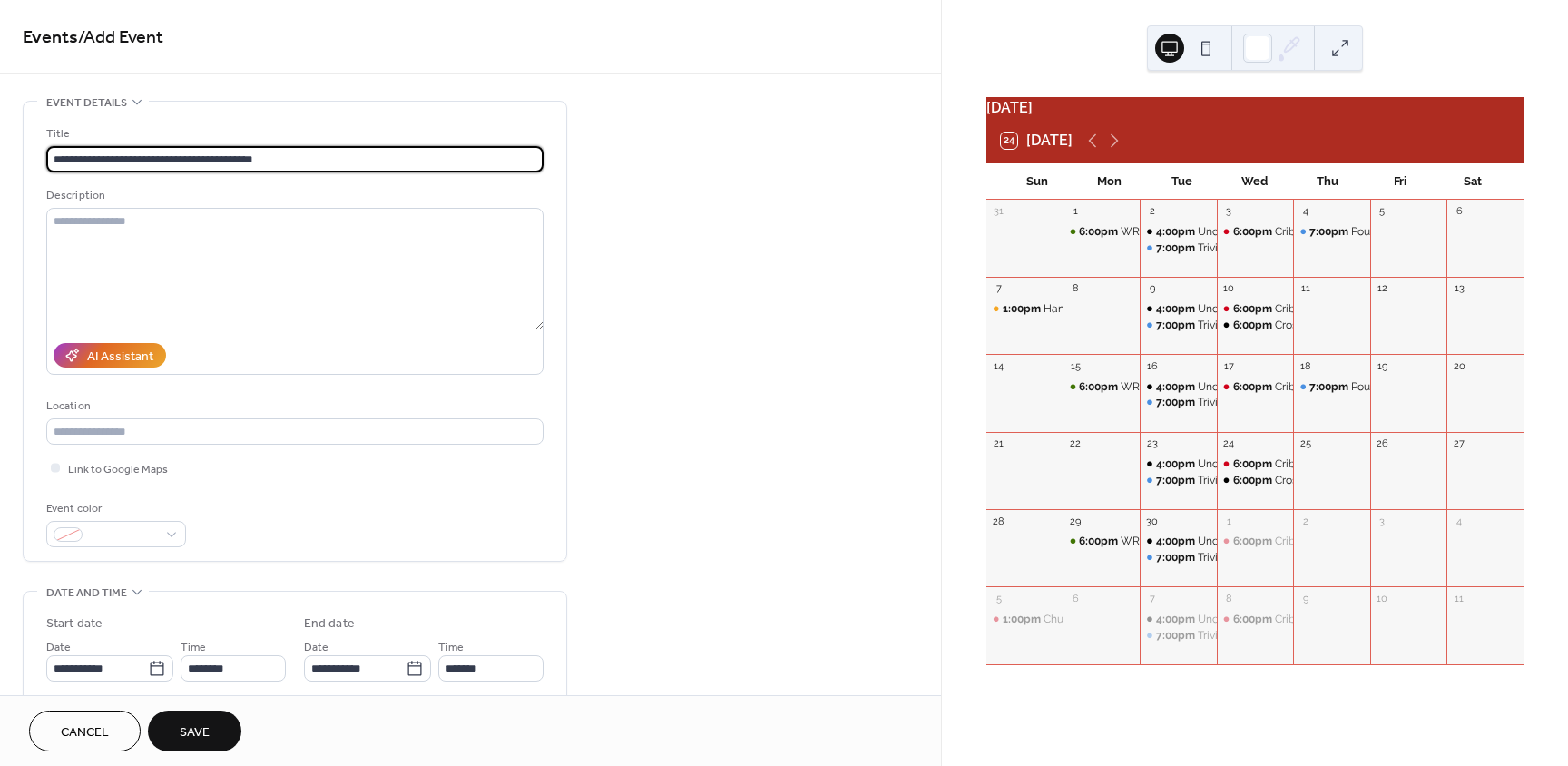 type on "**********" 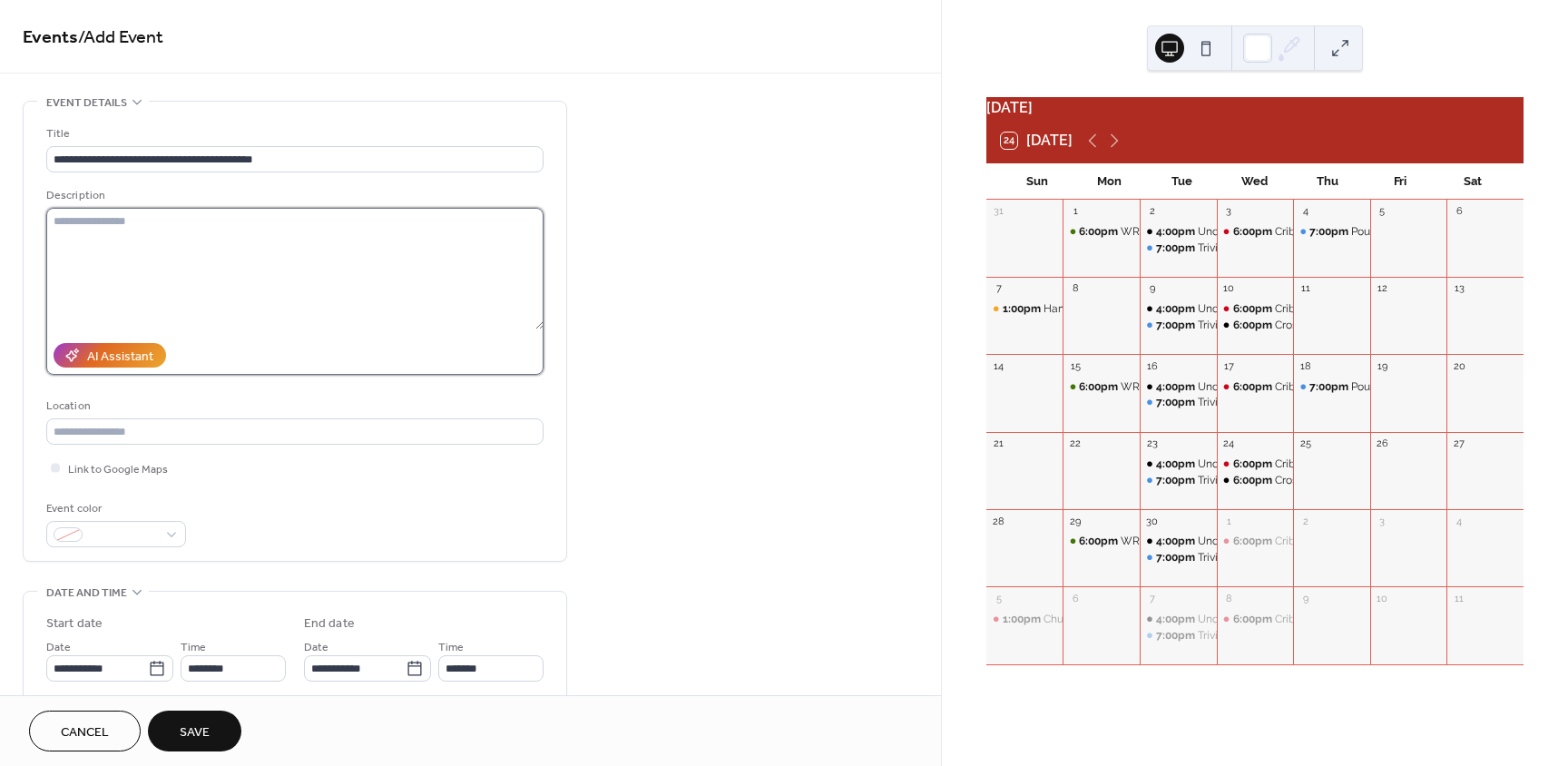 click at bounding box center [295, 269] 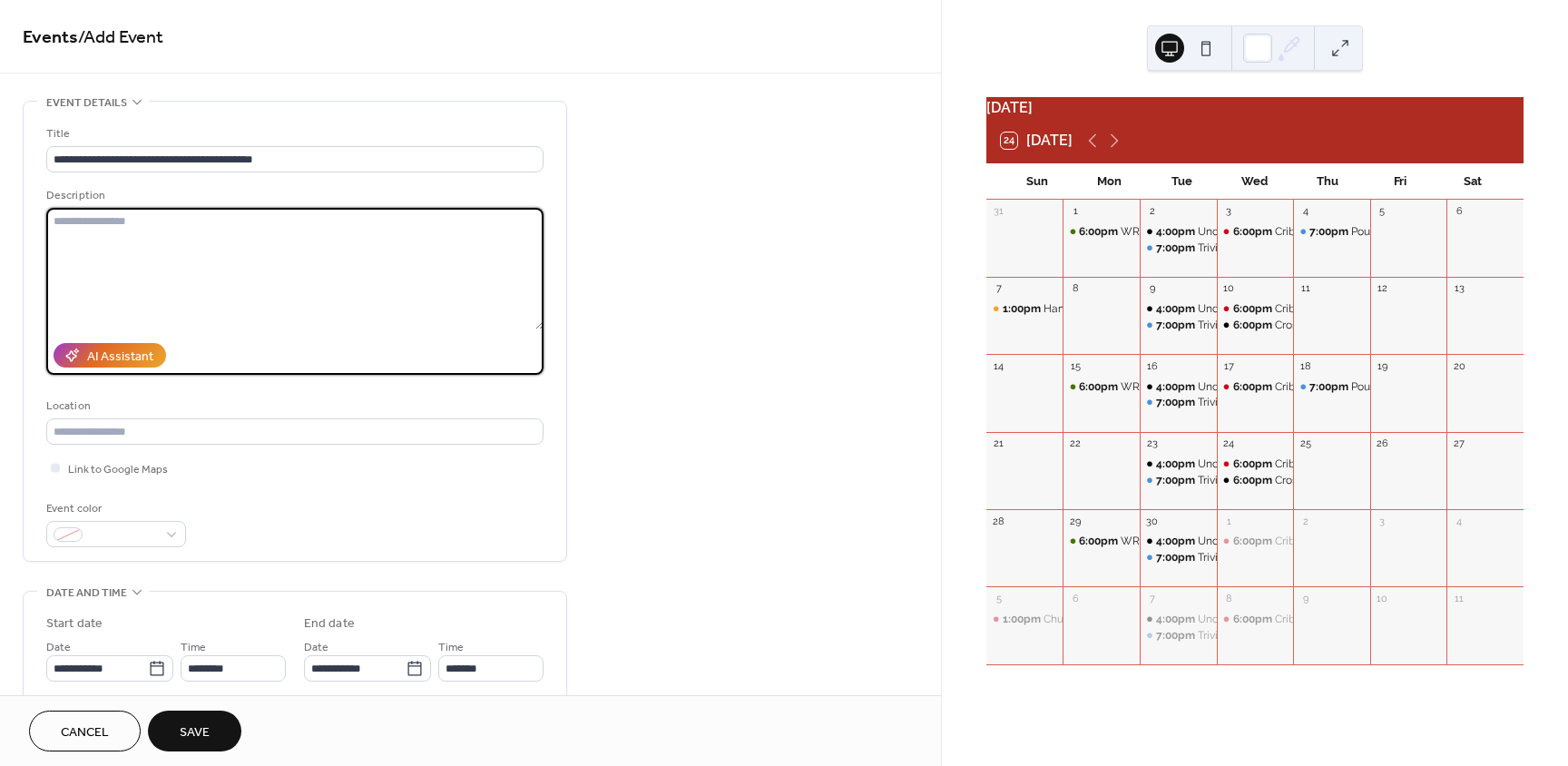 paste on "**********" 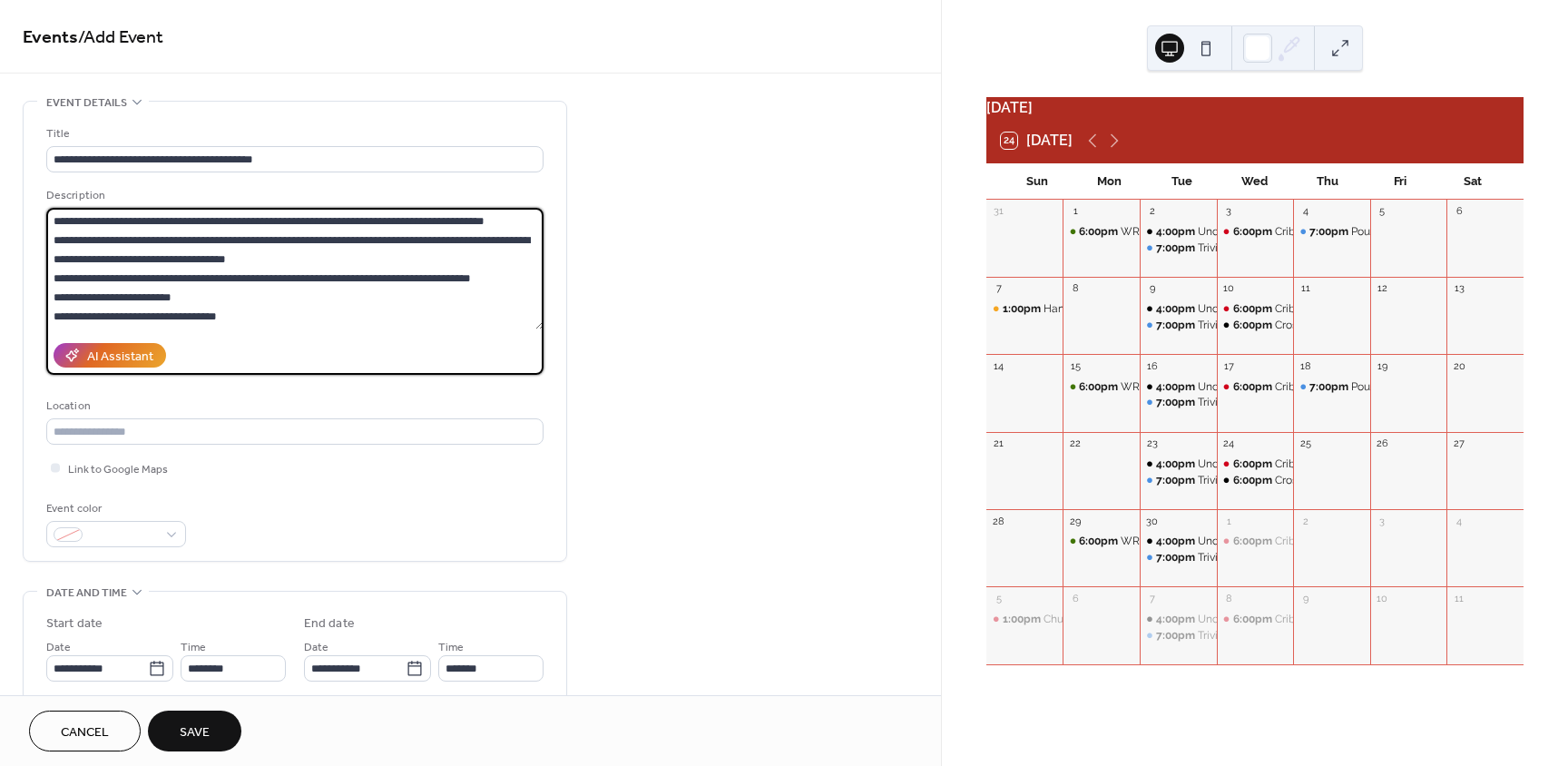 scroll, scrollTop: 74, scrollLeft: 0, axis: vertical 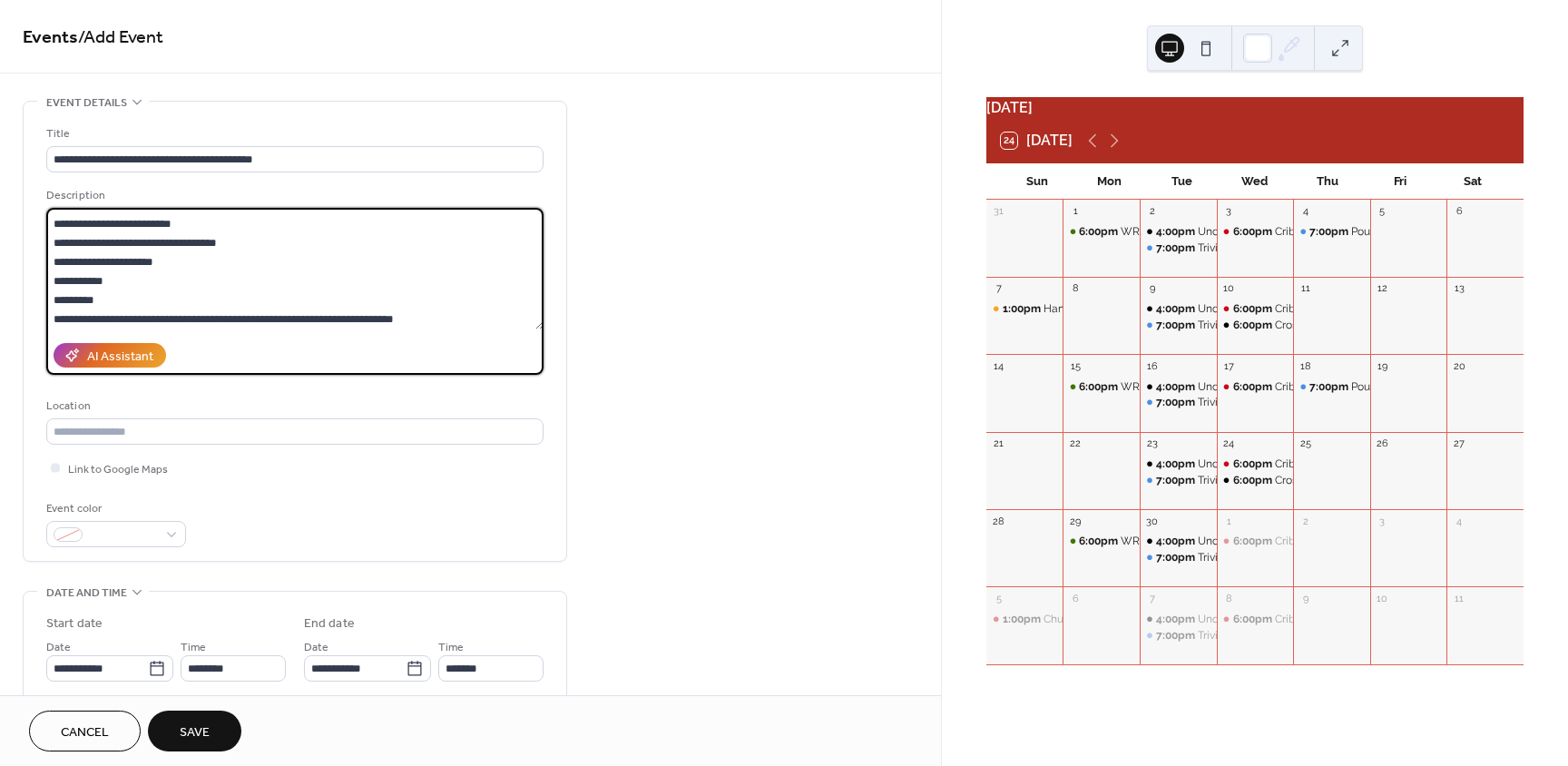 click on "**********" at bounding box center [295, 269] 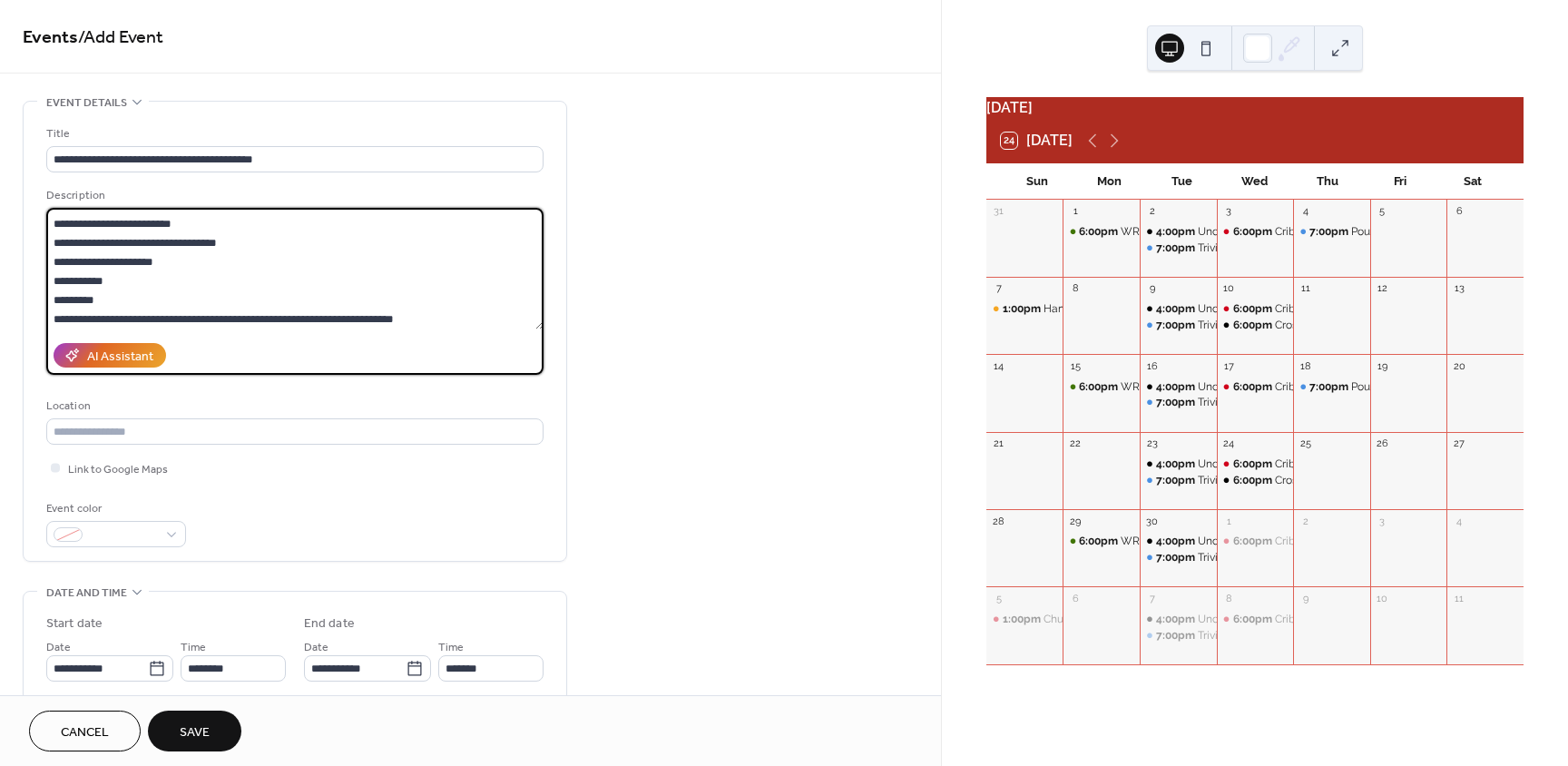 drag, startPoint x: 259, startPoint y: 243, endPoint x: 47, endPoint y: 242, distance: 212.00236 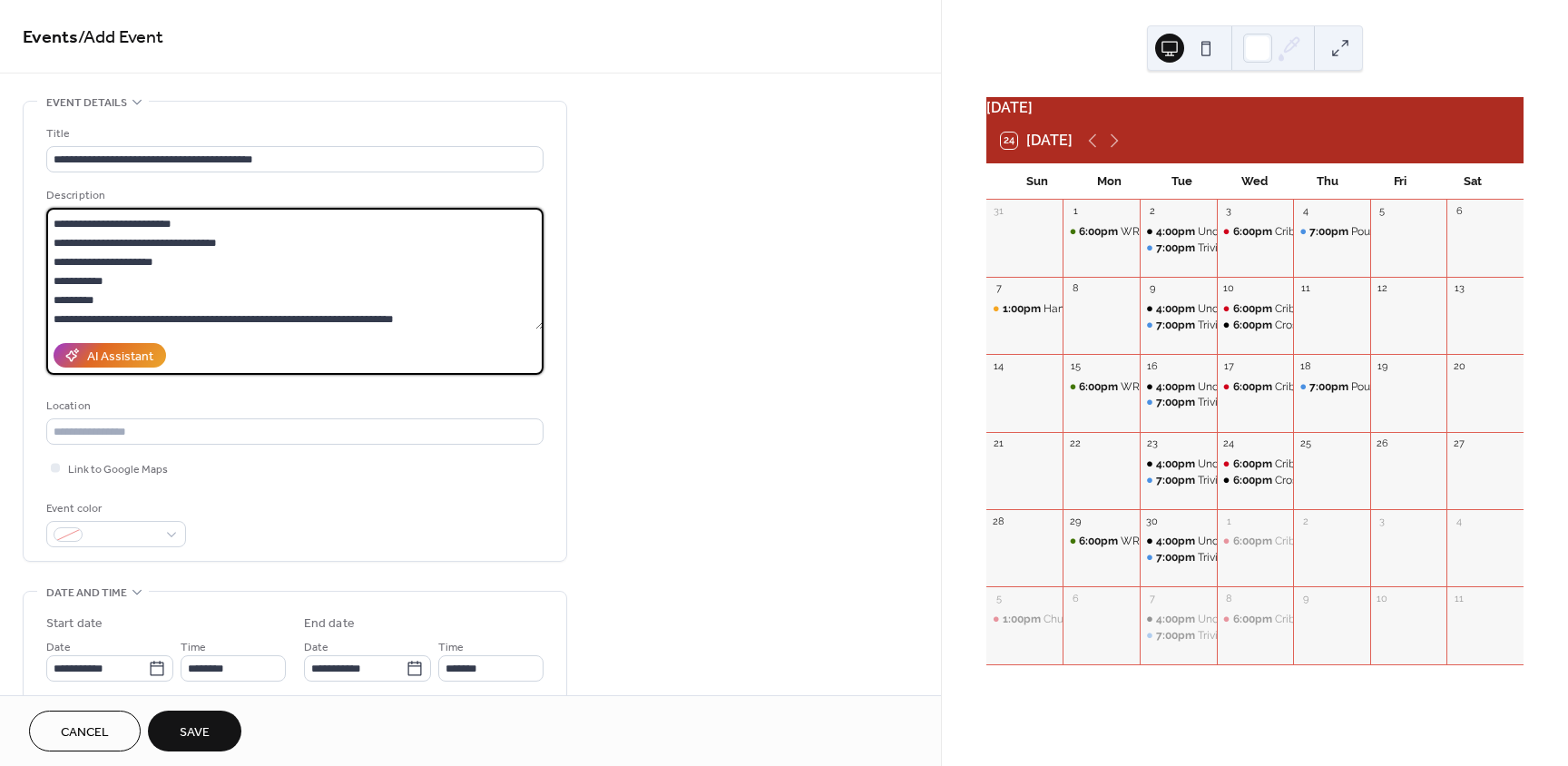 click on "**********" at bounding box center [295, 269] 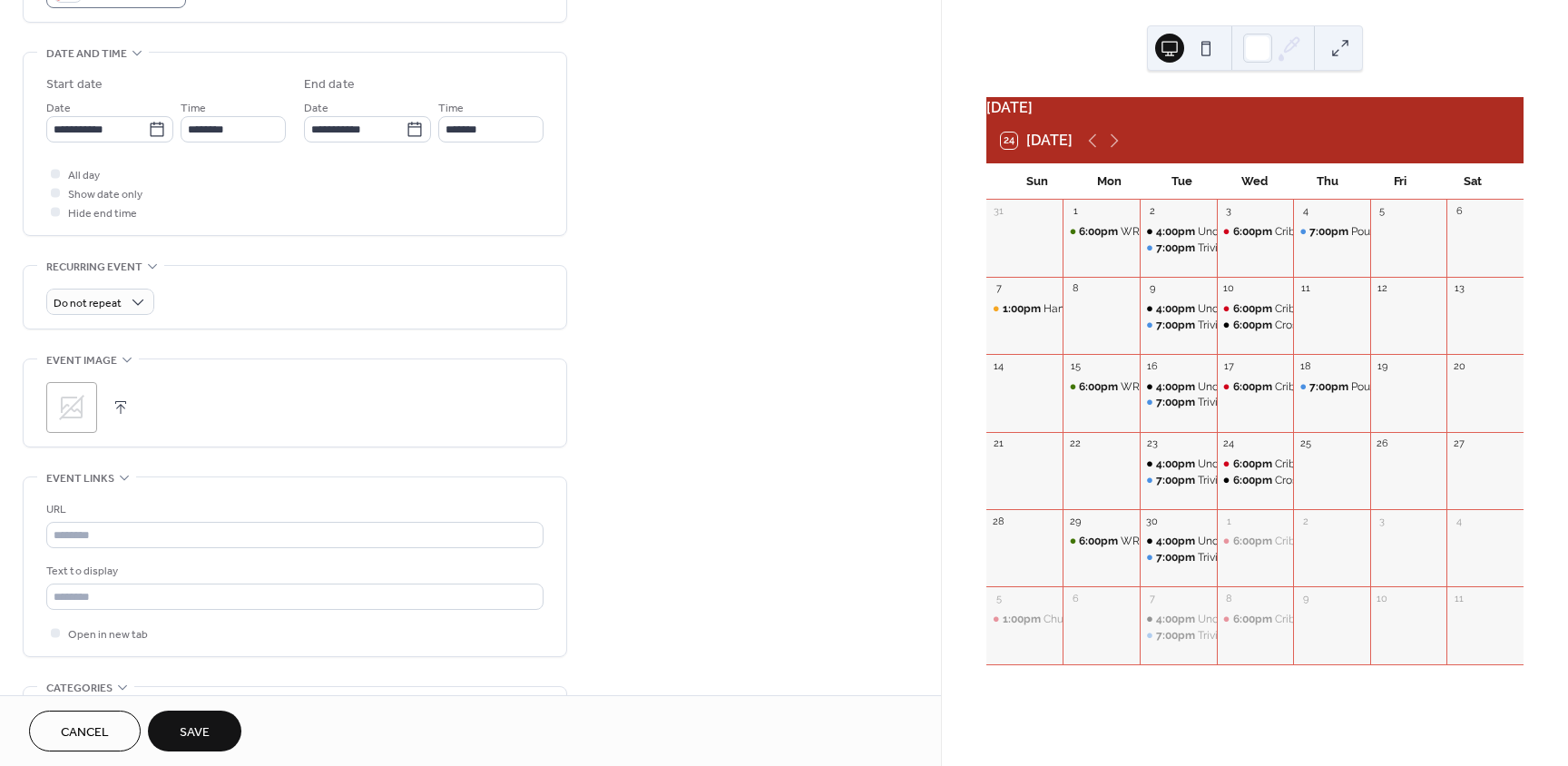 scroll, scrollTop: 540, scrollLeft: 0, axis: vertical 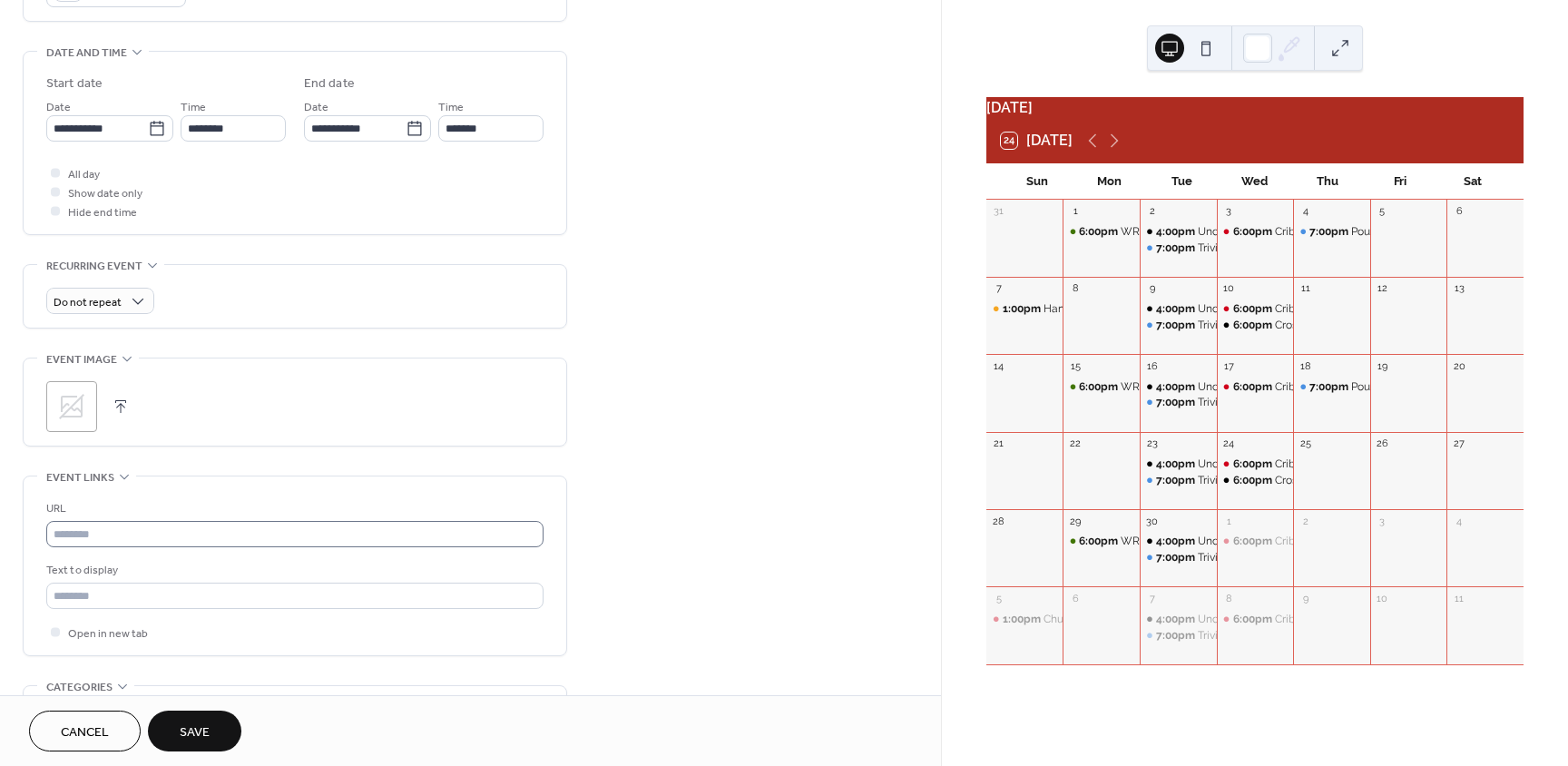 type on "**********" 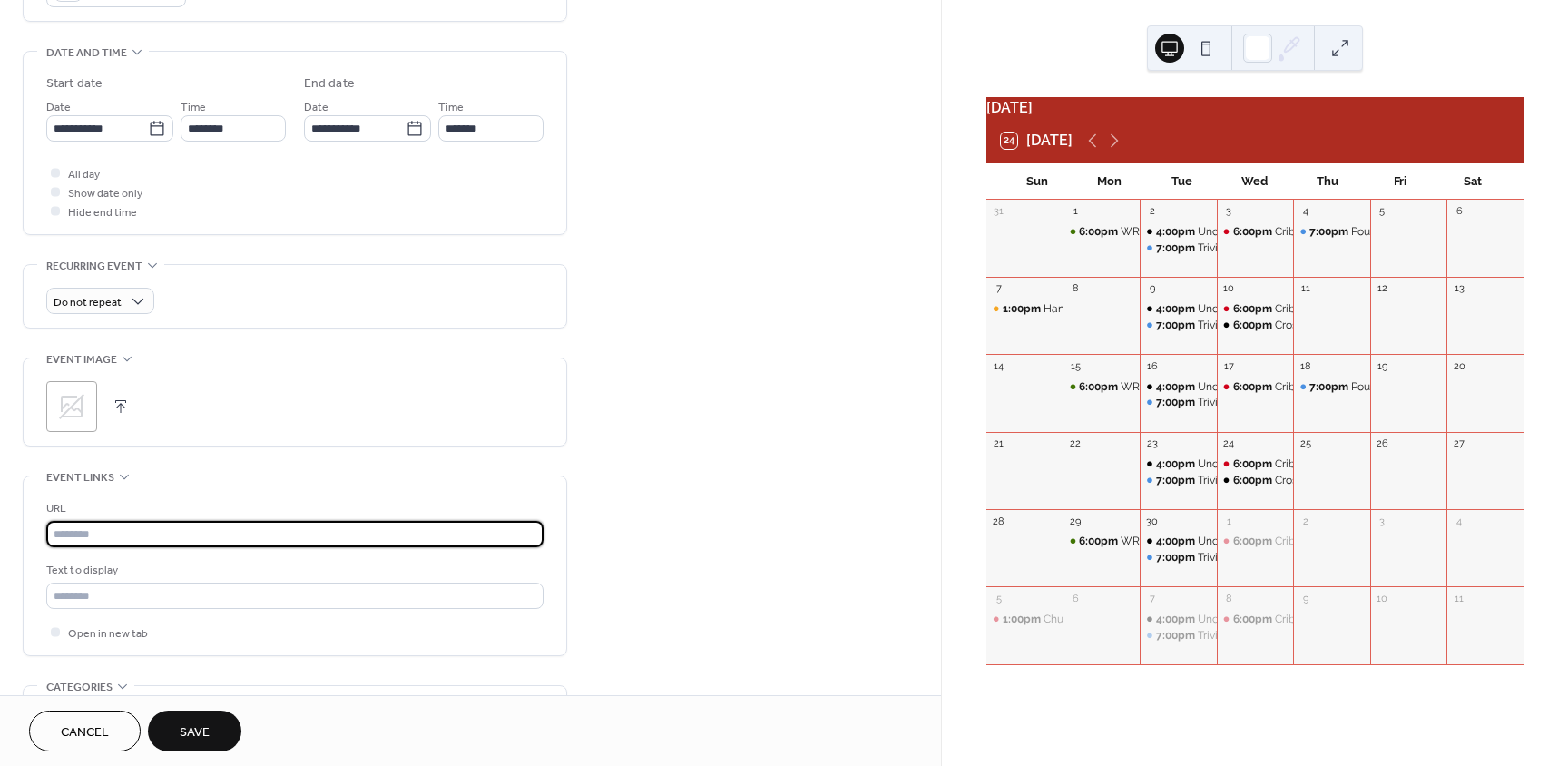 click at bounding box center [295, 534] 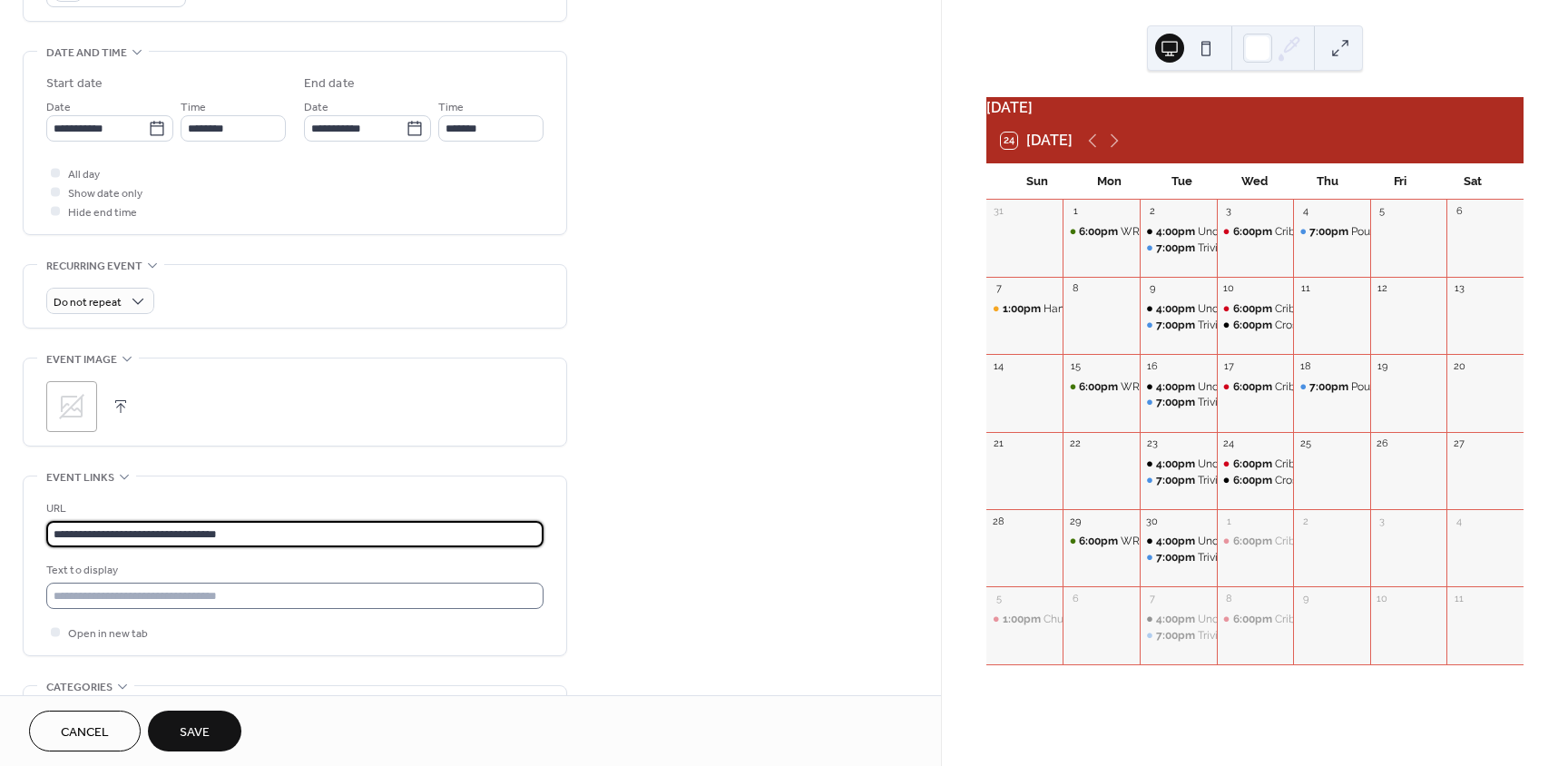 type on "**********" 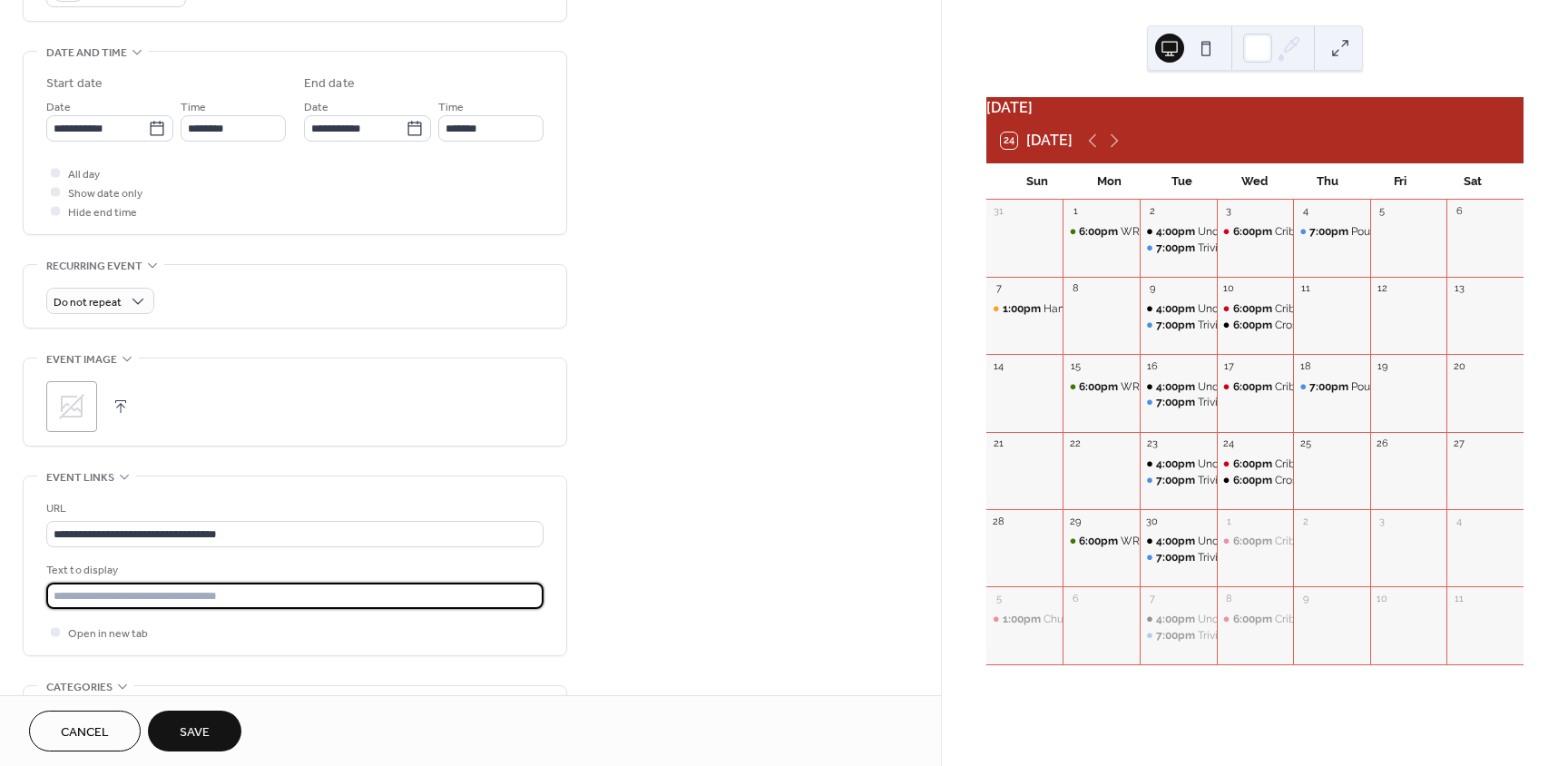 click at bounding box center [295, 595] 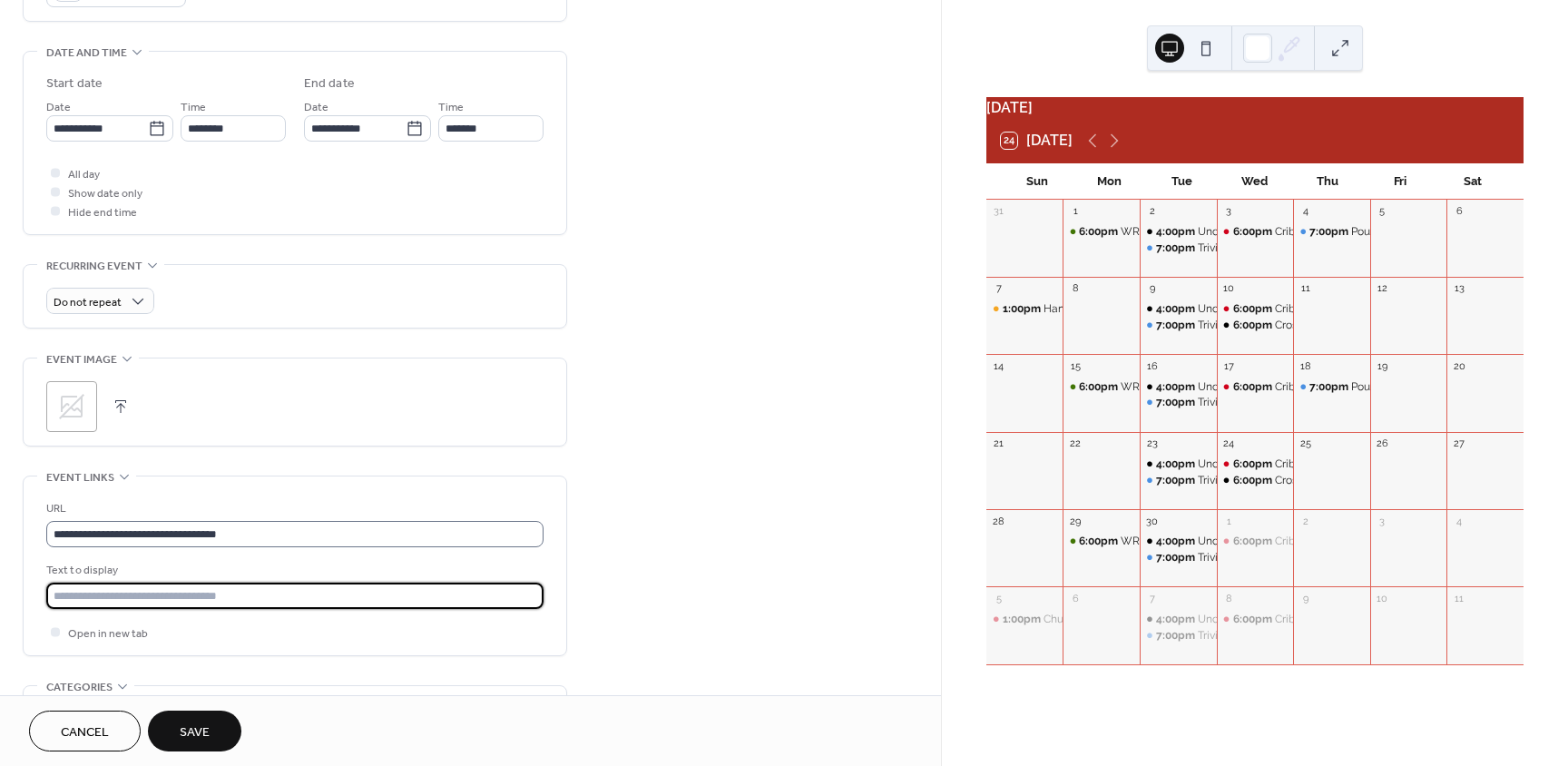 type on "**********" 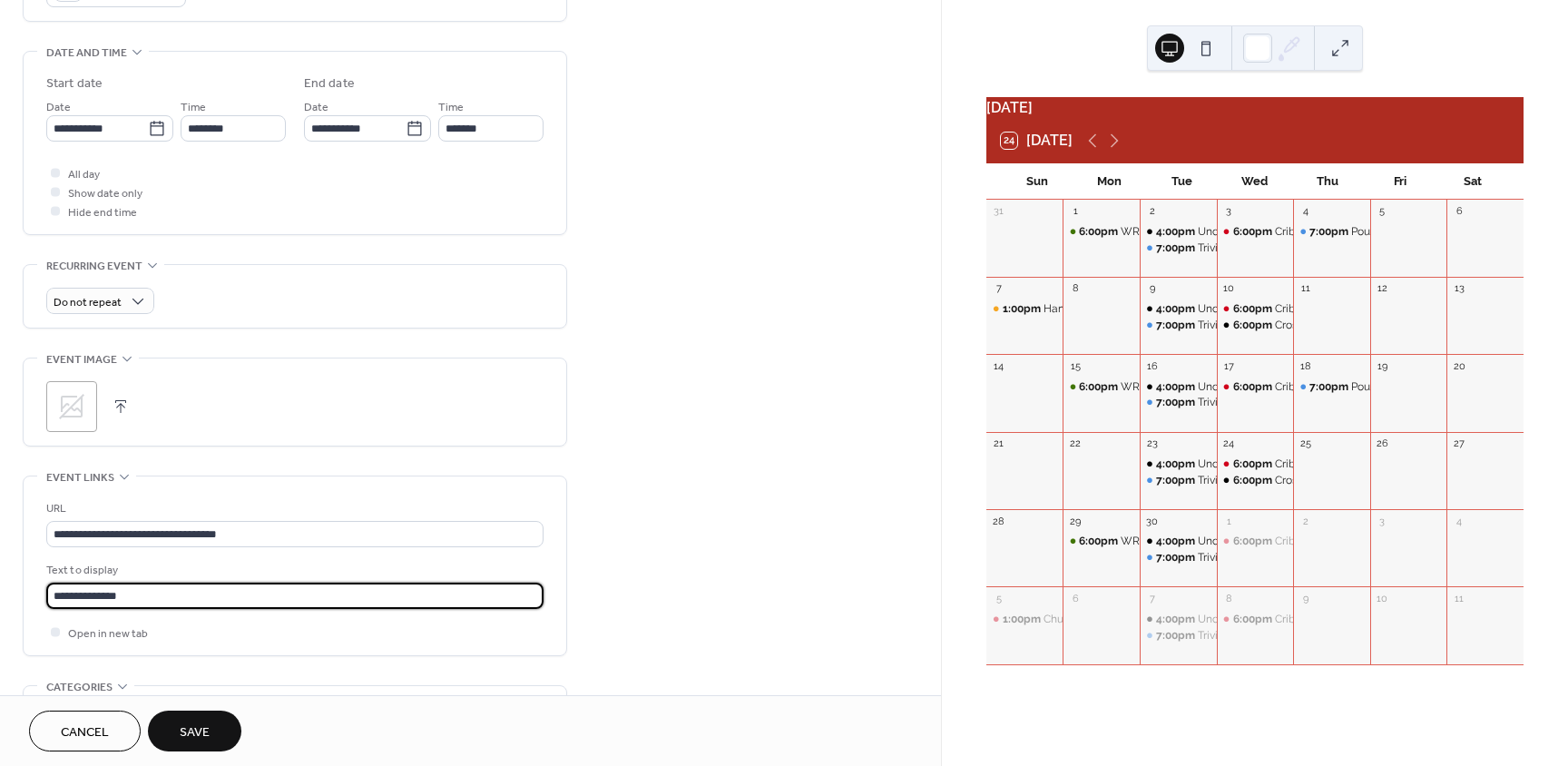 click on ";" at bounding box center (295, 407) 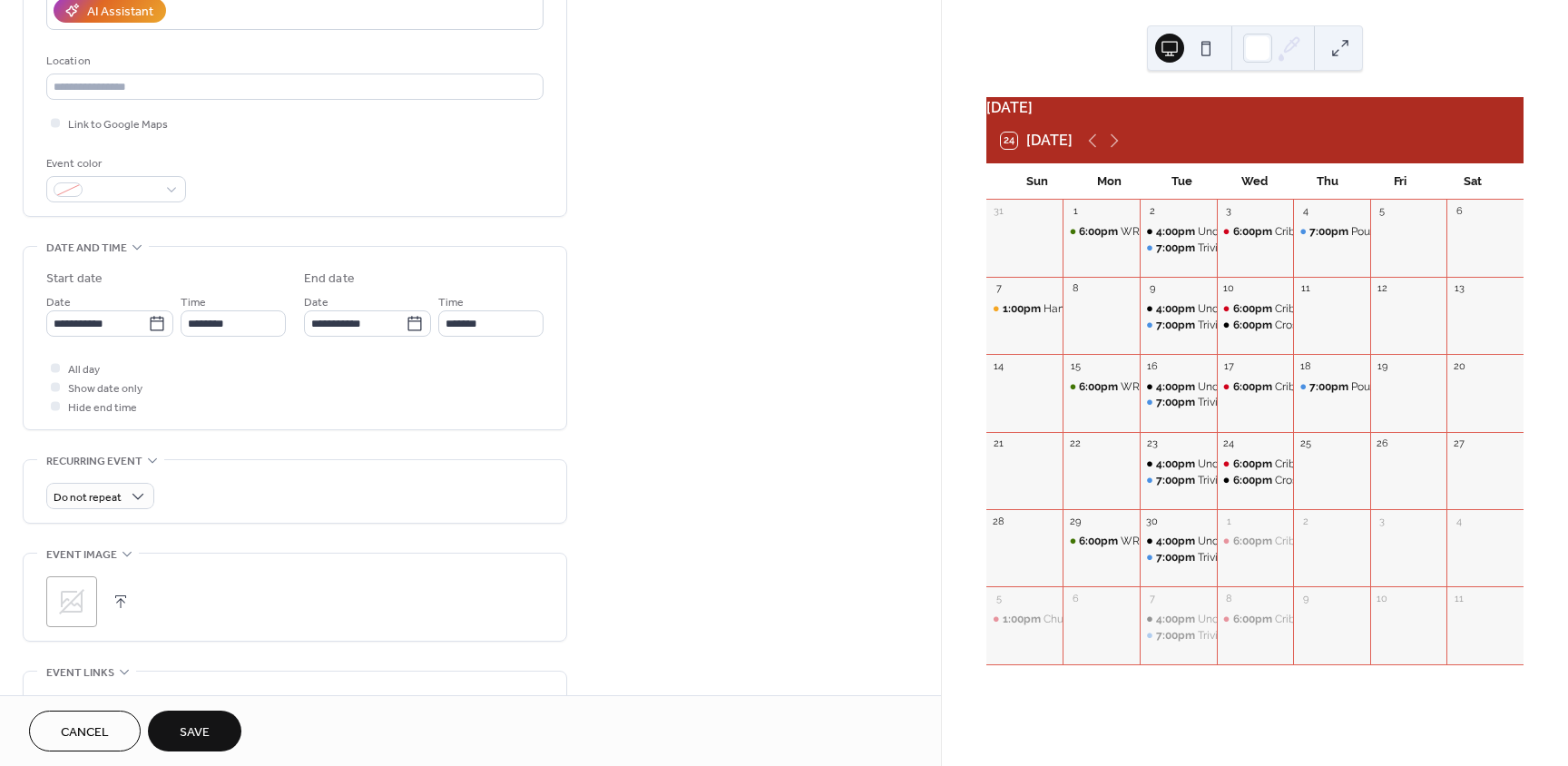 scroll, scrollTop: 341, scrollLeft: 0, axis: vertical 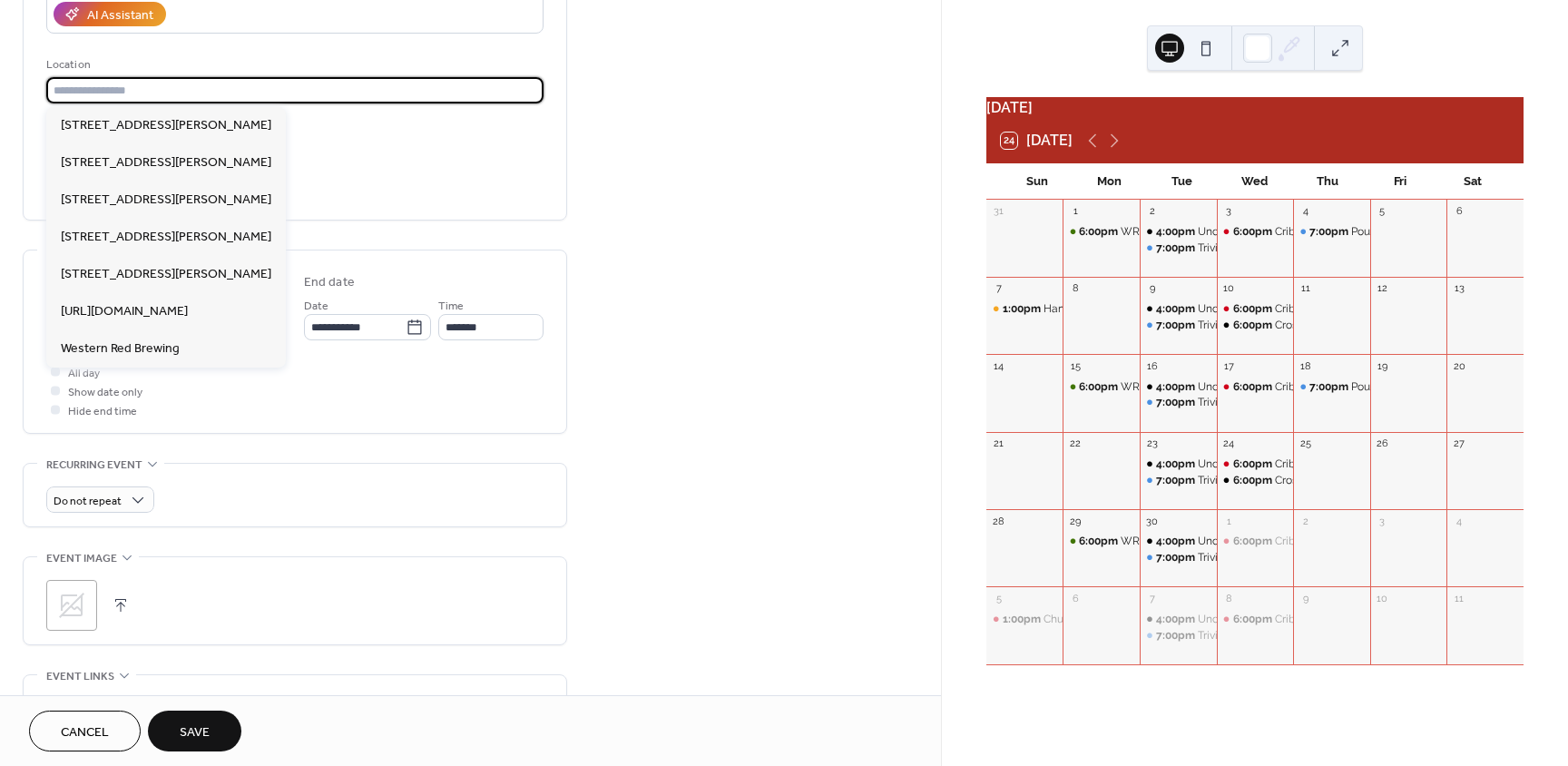 click at bounding box center (295, 90) 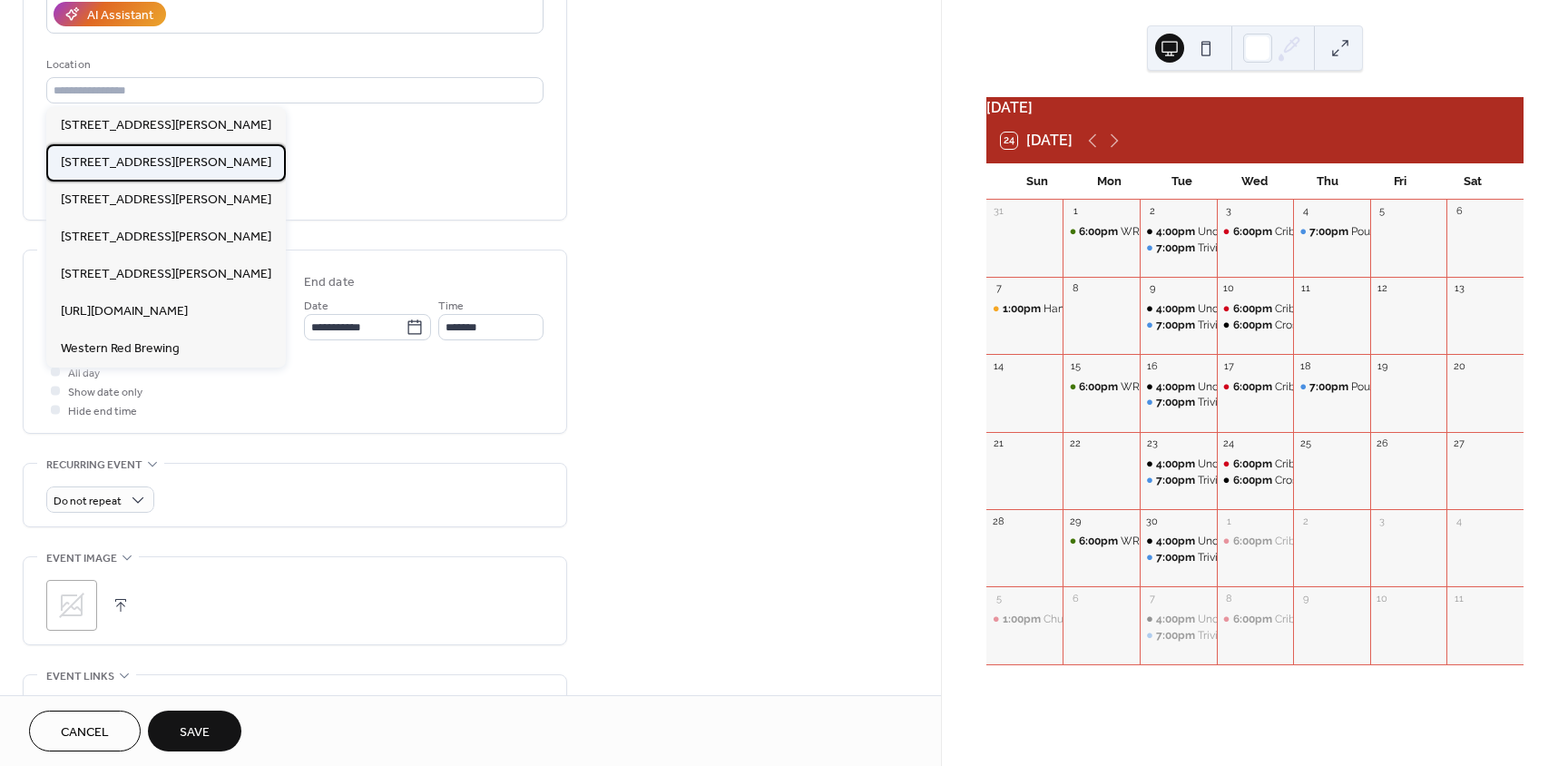 click on "[STREET_ADDRESS][PERSON_NAME]" at bounding box center [166, 162] 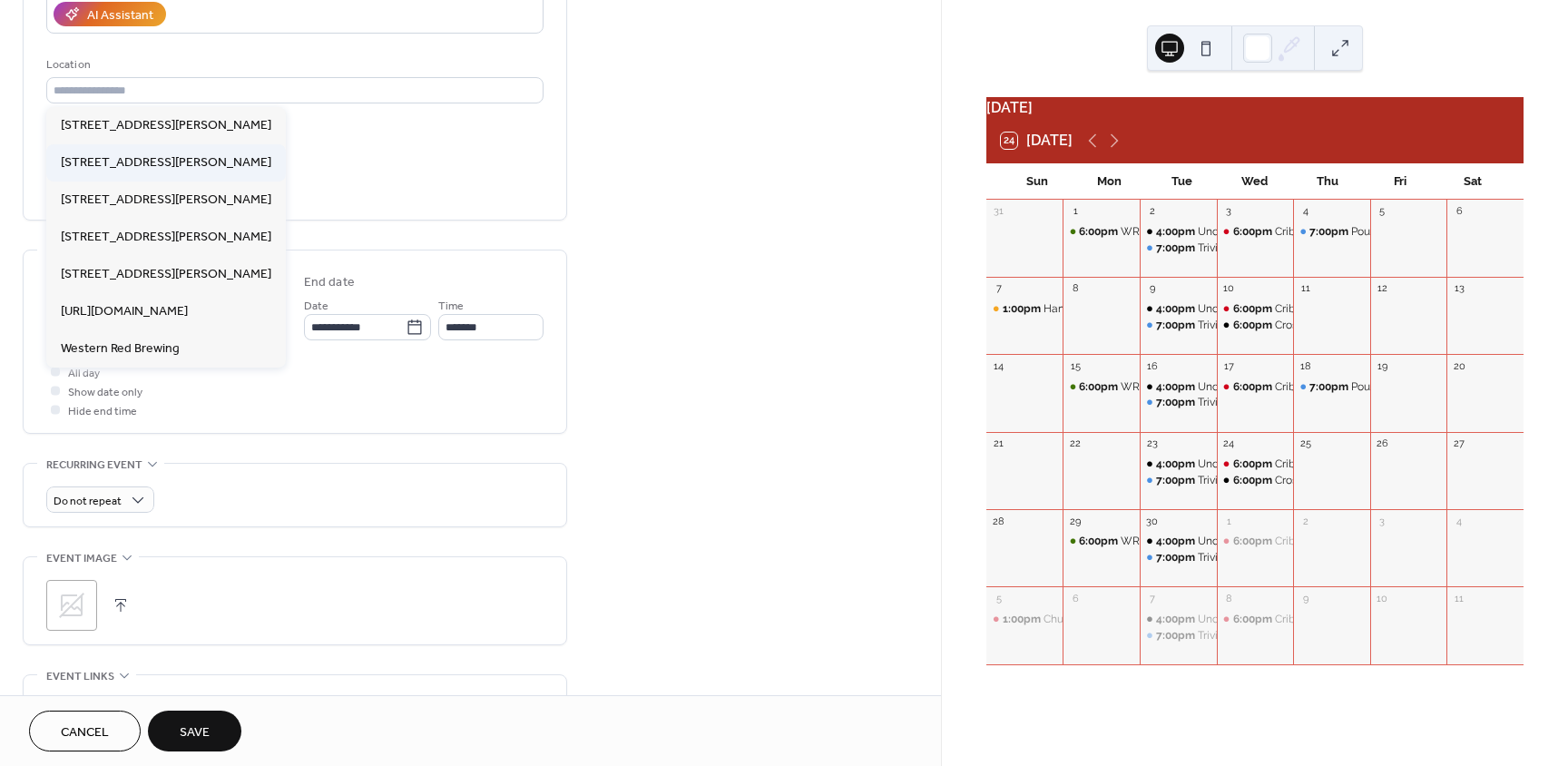 type on "**********" 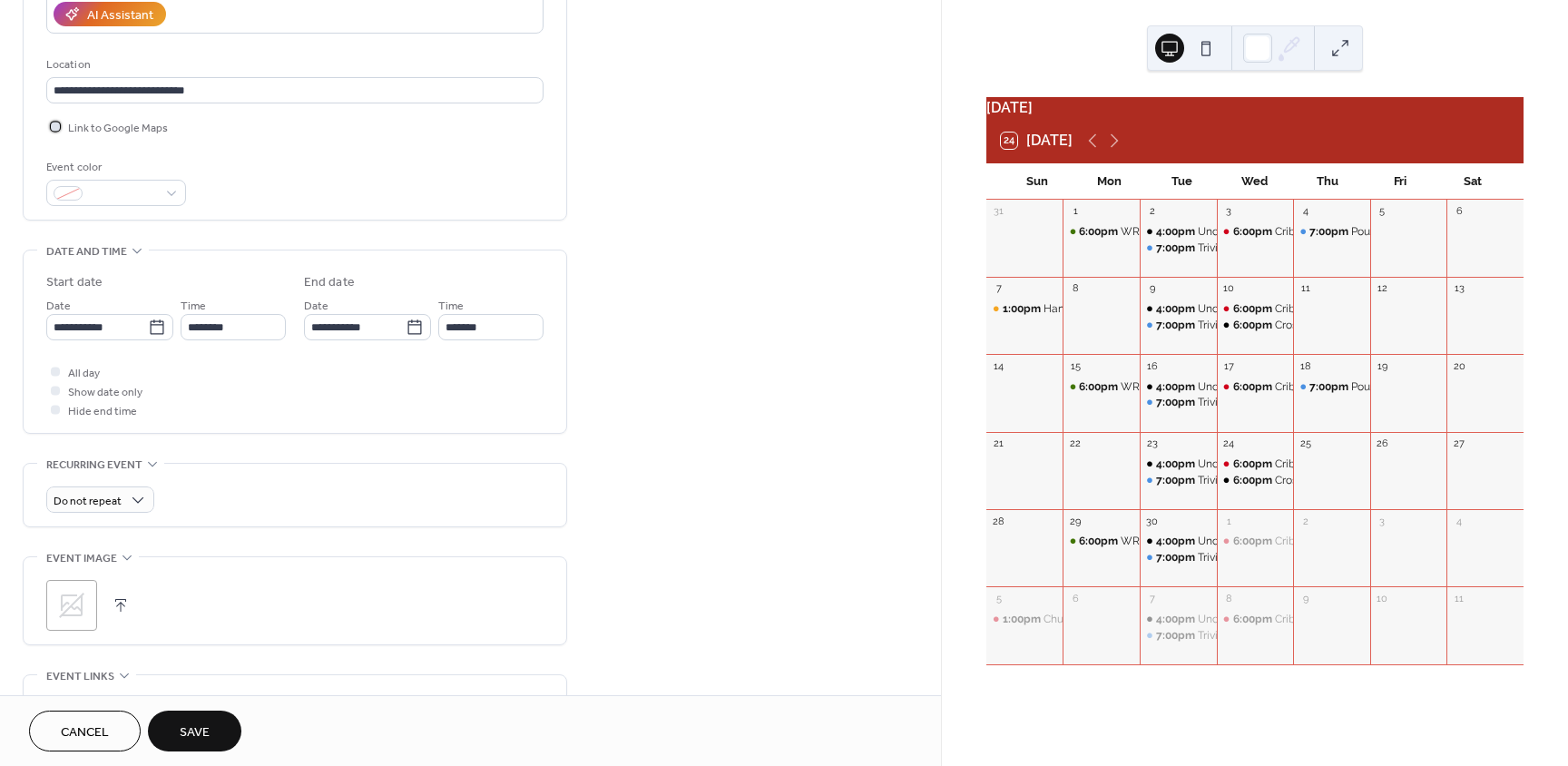 click at bounding box center [55, 126] 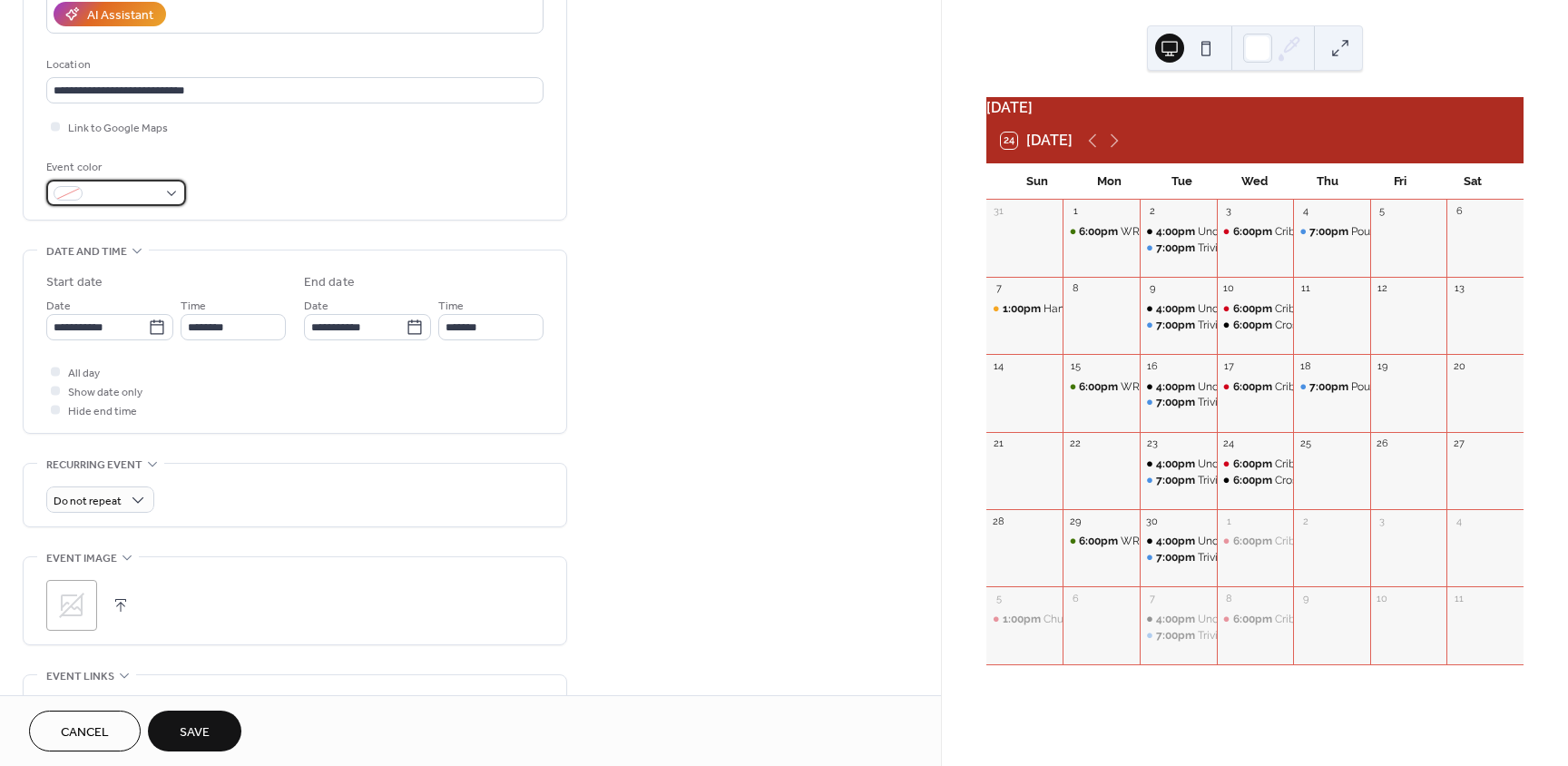 click at bounding box center [116, 192] 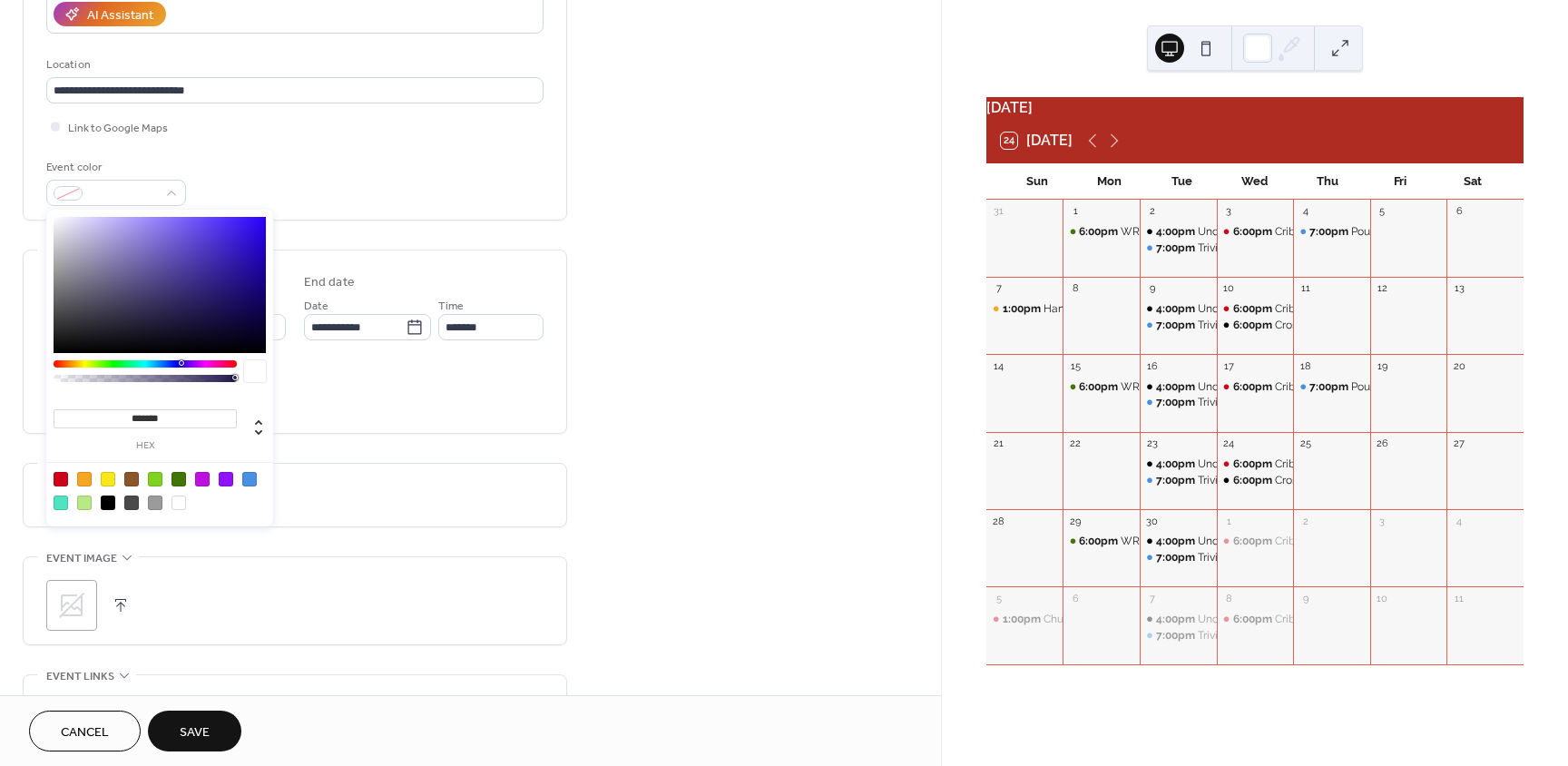 click at bounding box center [132, 479] 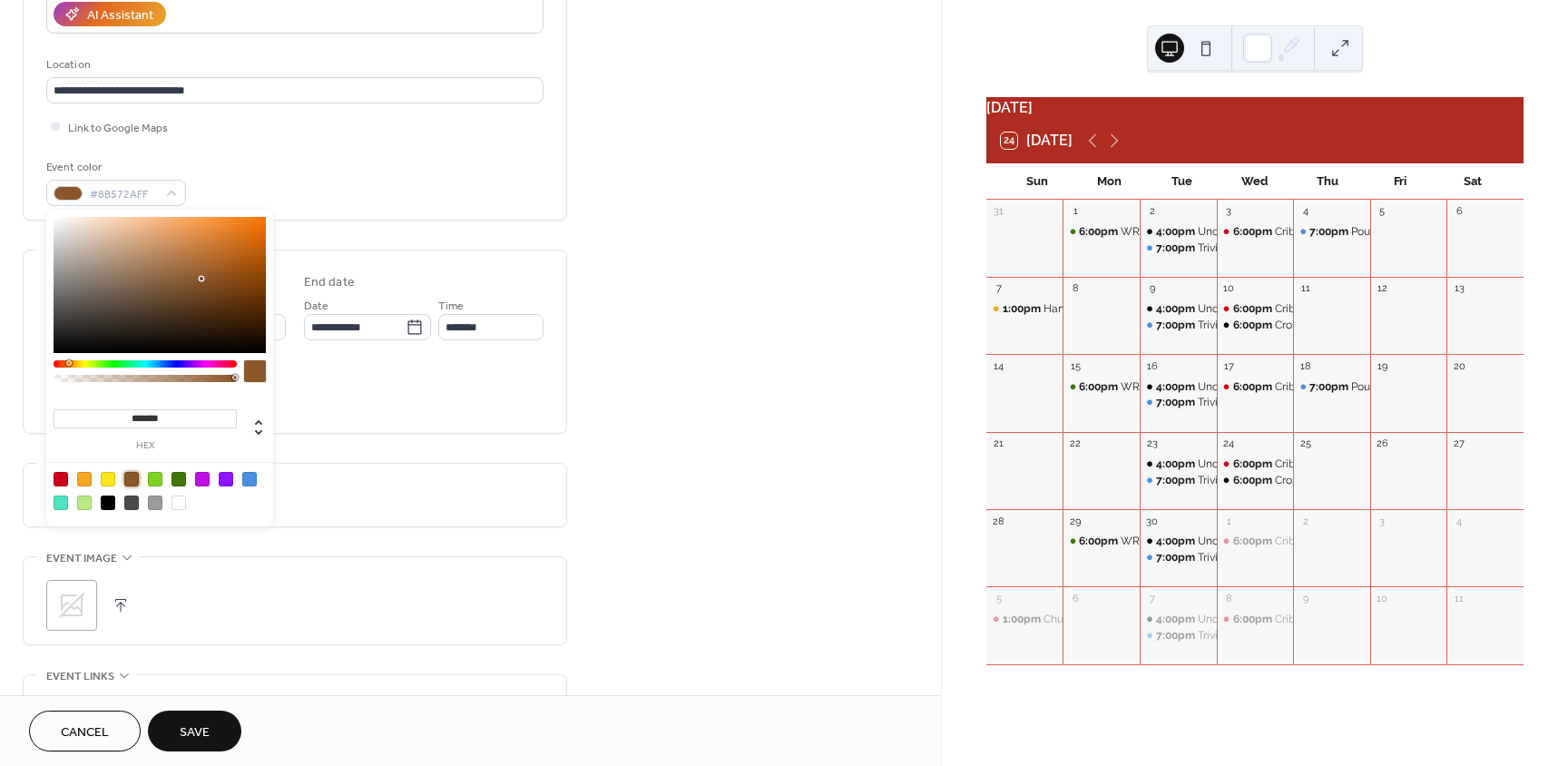 click on "**********" at bounding box center (295, 341) 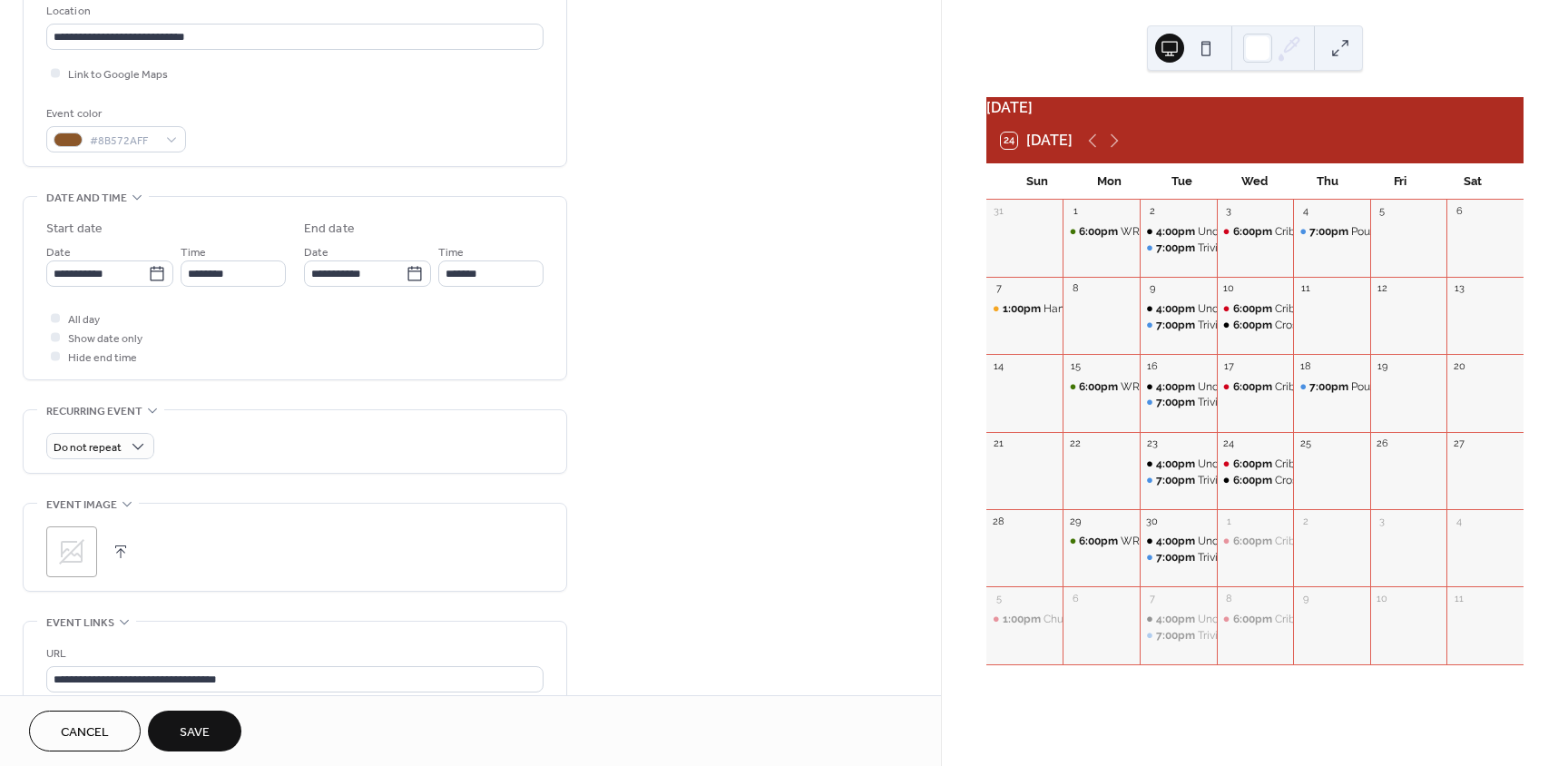 scroll, scrollTop: 423, scrollLeft: 0, axis: vertical 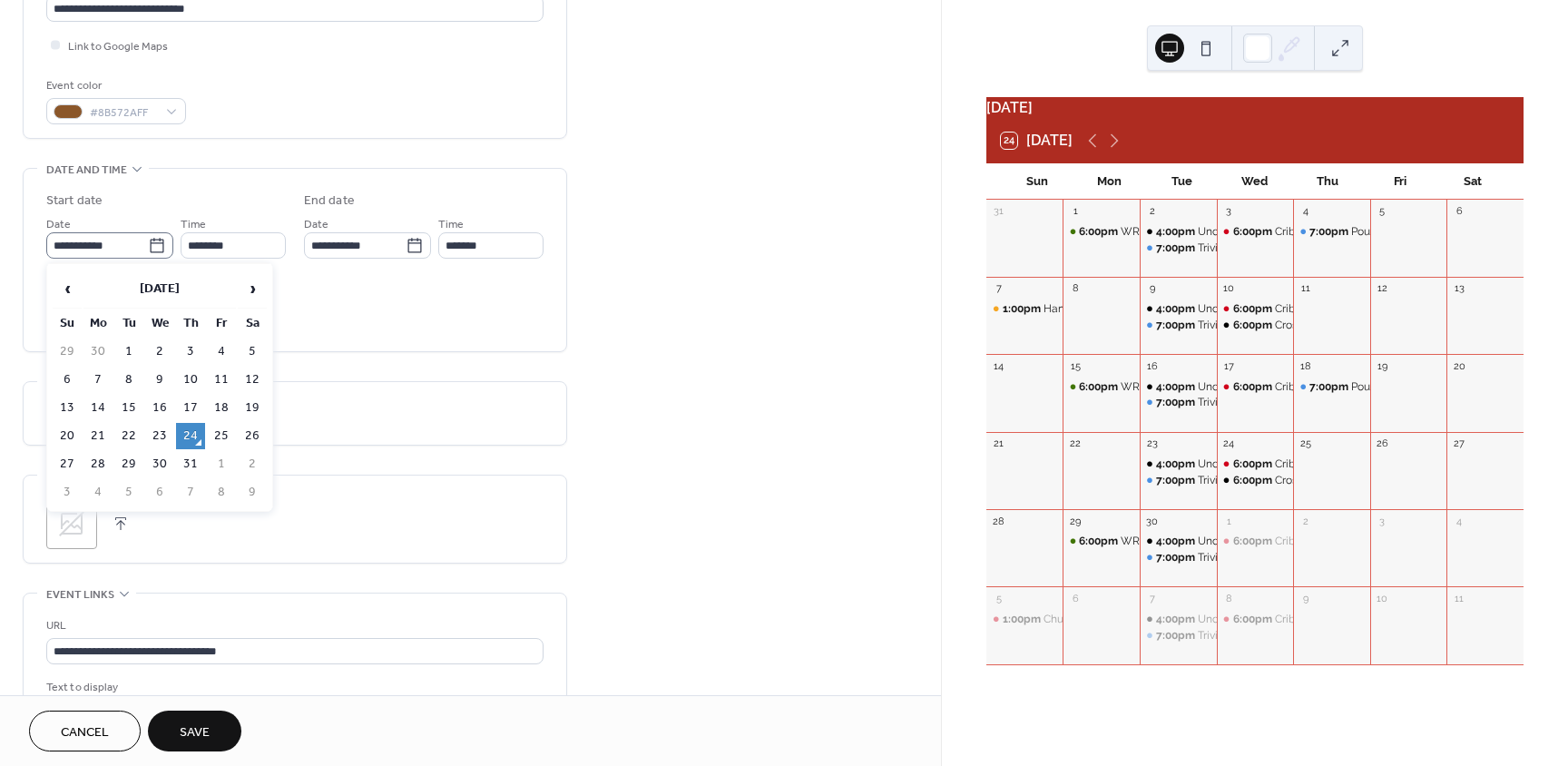 click 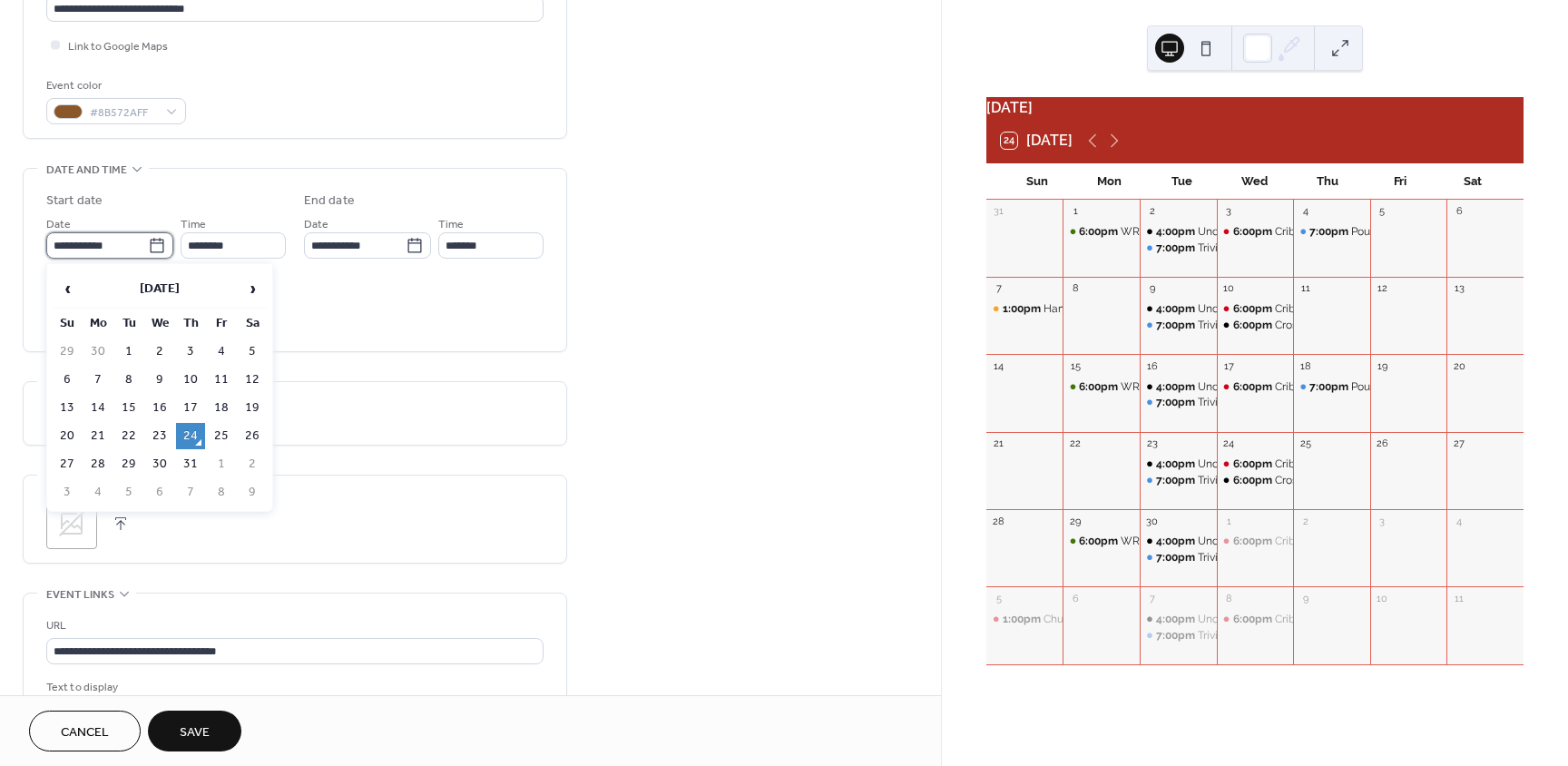 click on "**********" at bounding box center (97, 245) 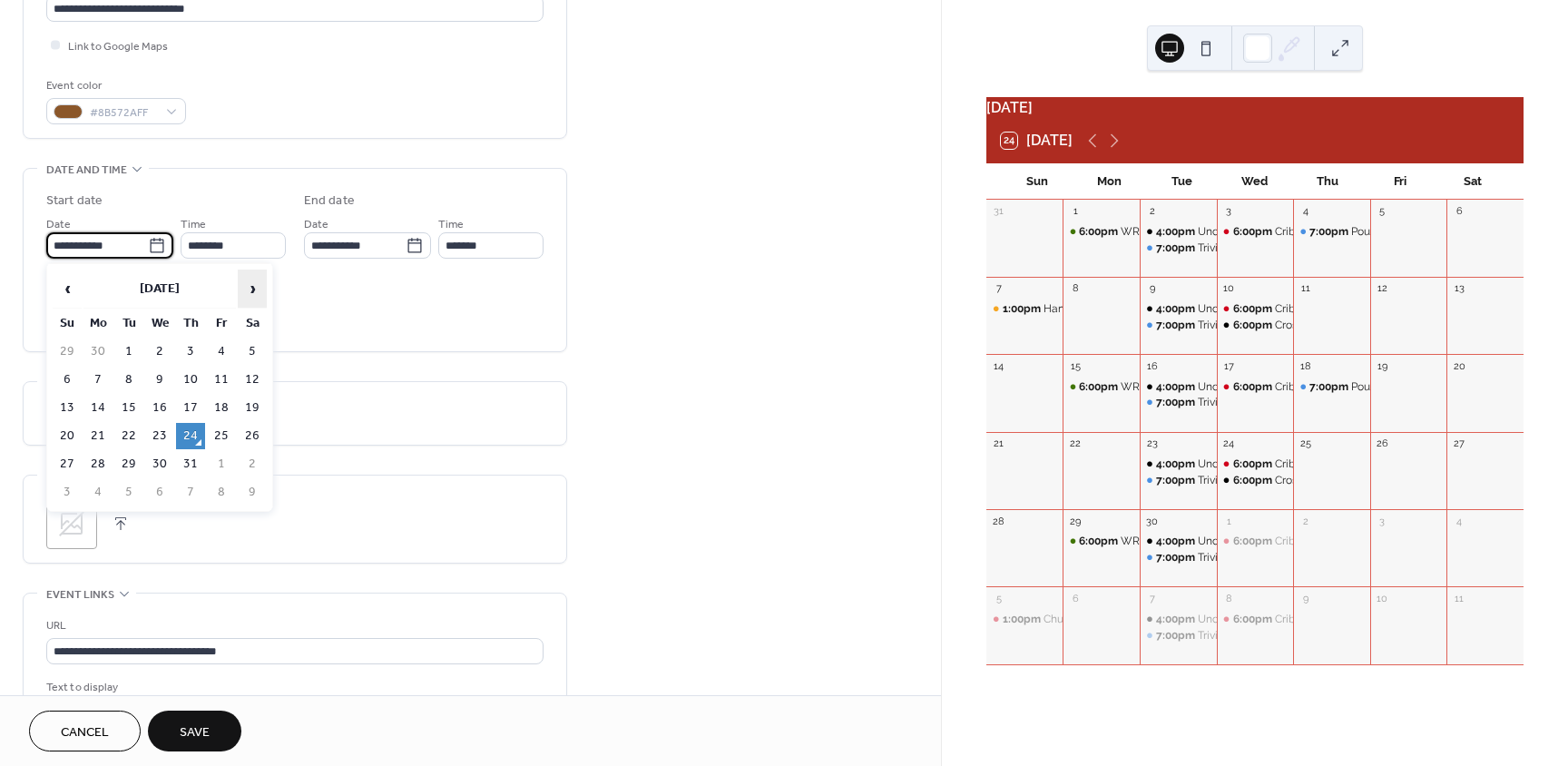click on "›" at bounding box center [252, 289] 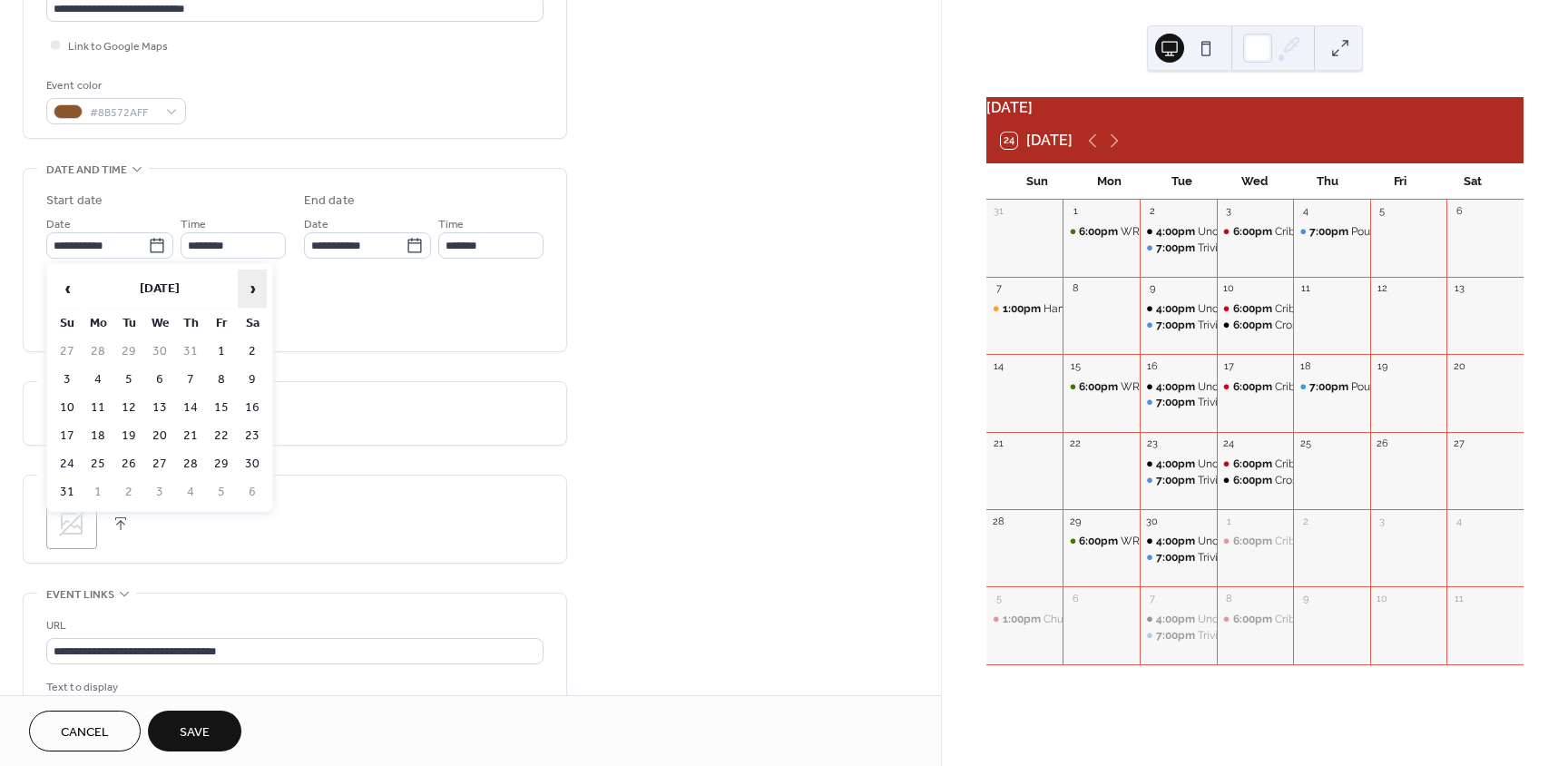 click on "›" at bounding box center (252, 289) 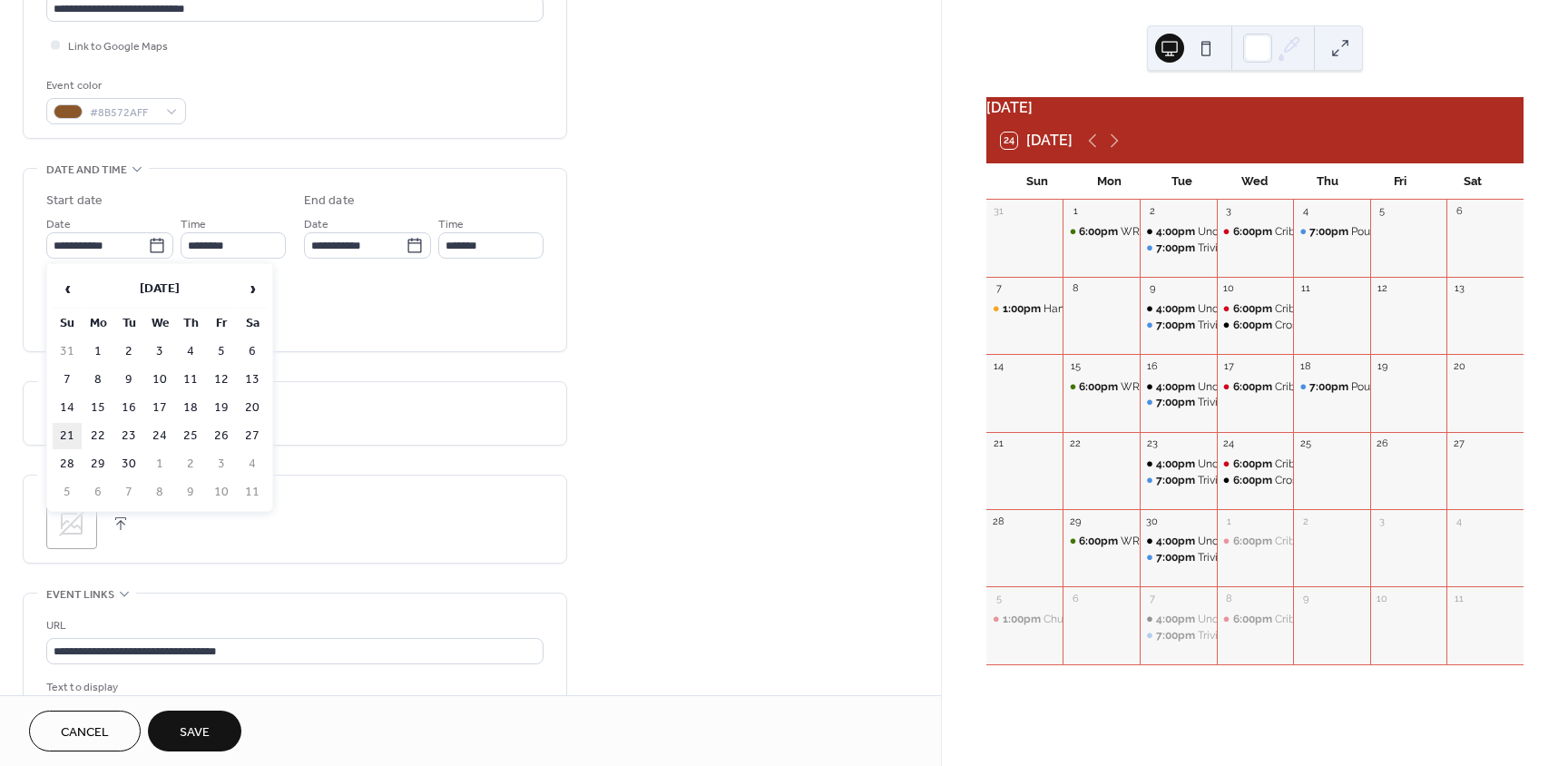 click on "21" at bounding box center [67, 436] 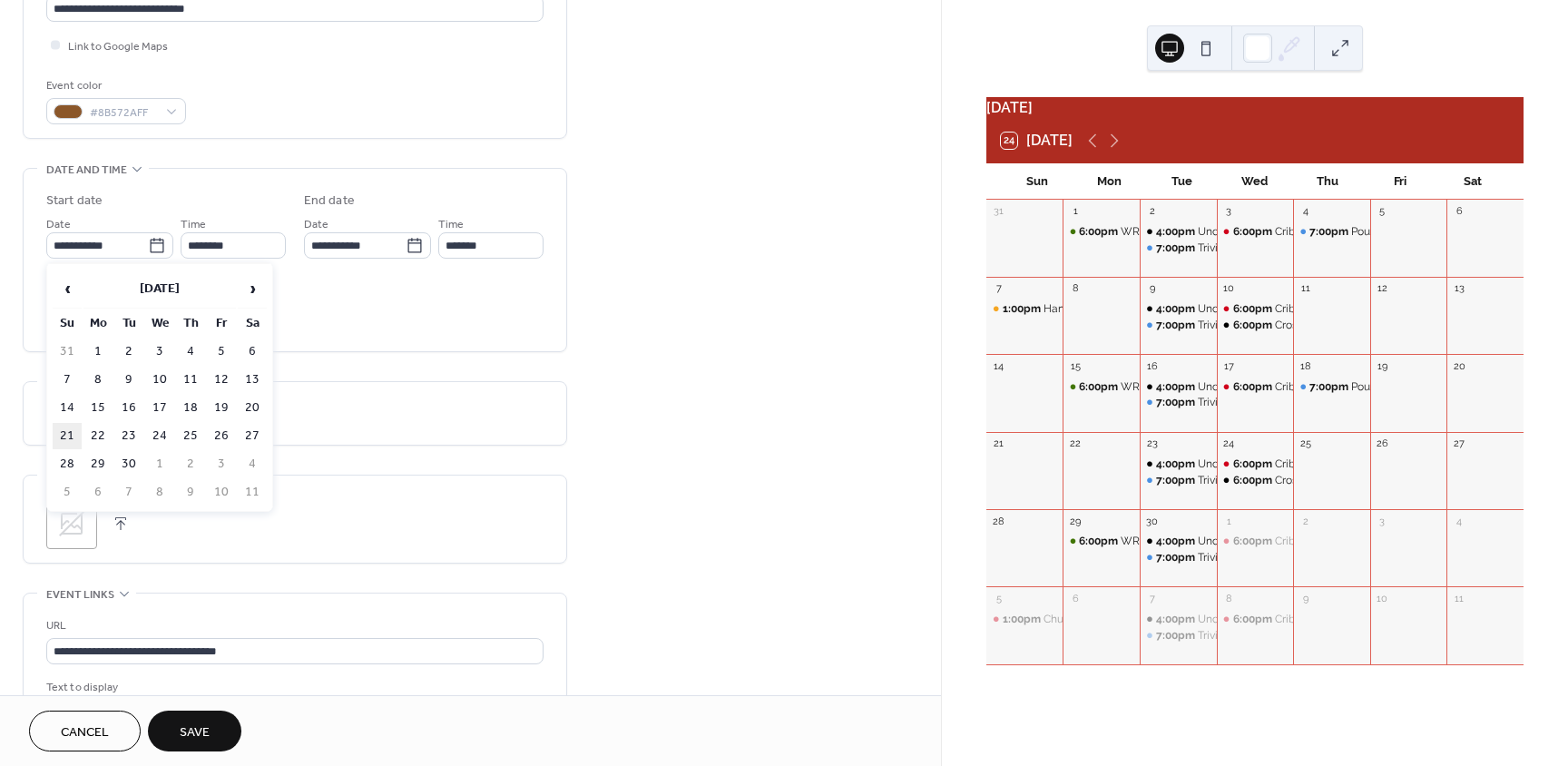 type on "**********" 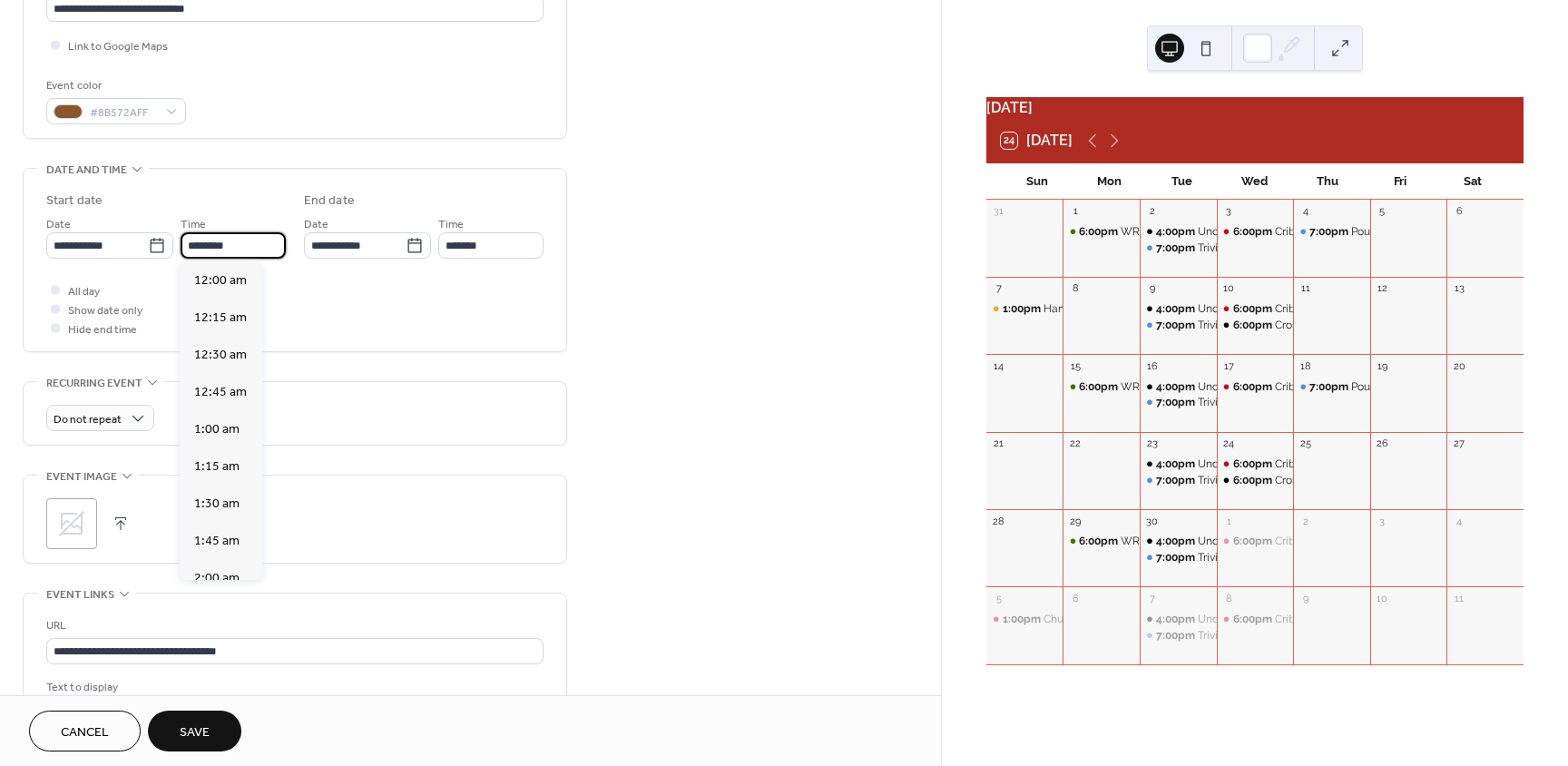 click on "********" at bounding box center (233, 245) 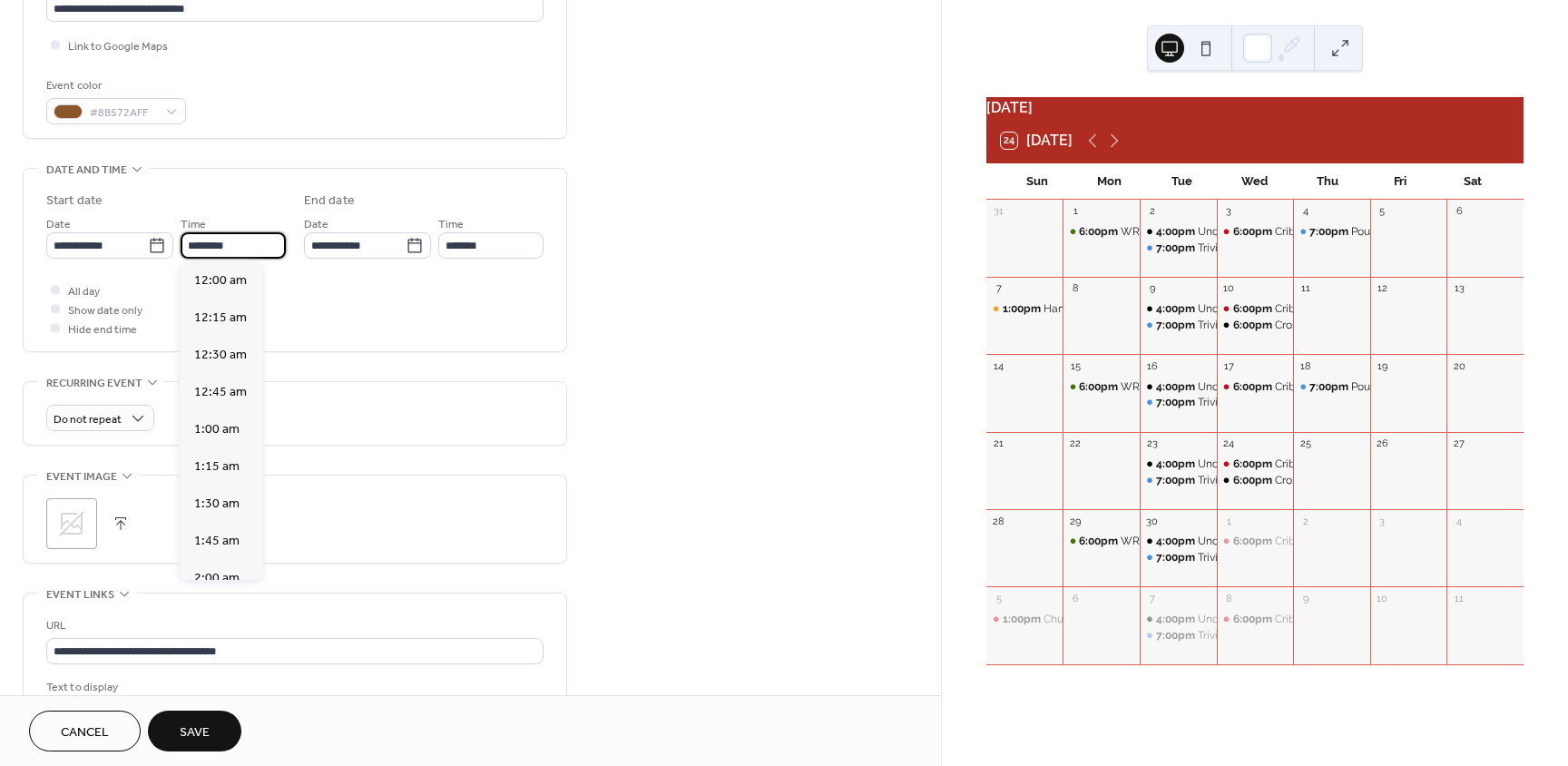 scroll, scrollTop: 1786, scrollLeft: 0, axis: vertical 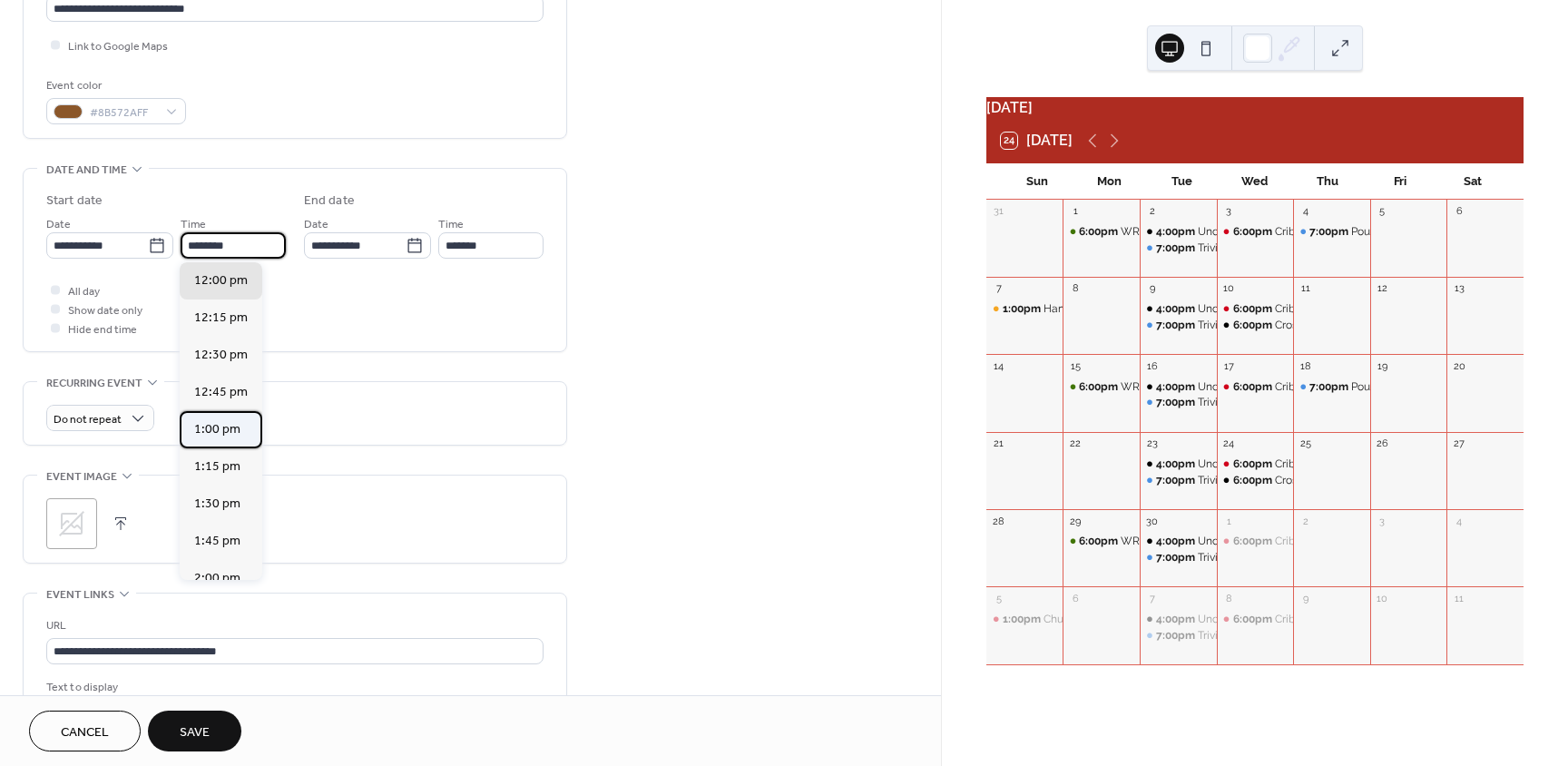 click on "1:00 pm" at bounding box center [217, 429] 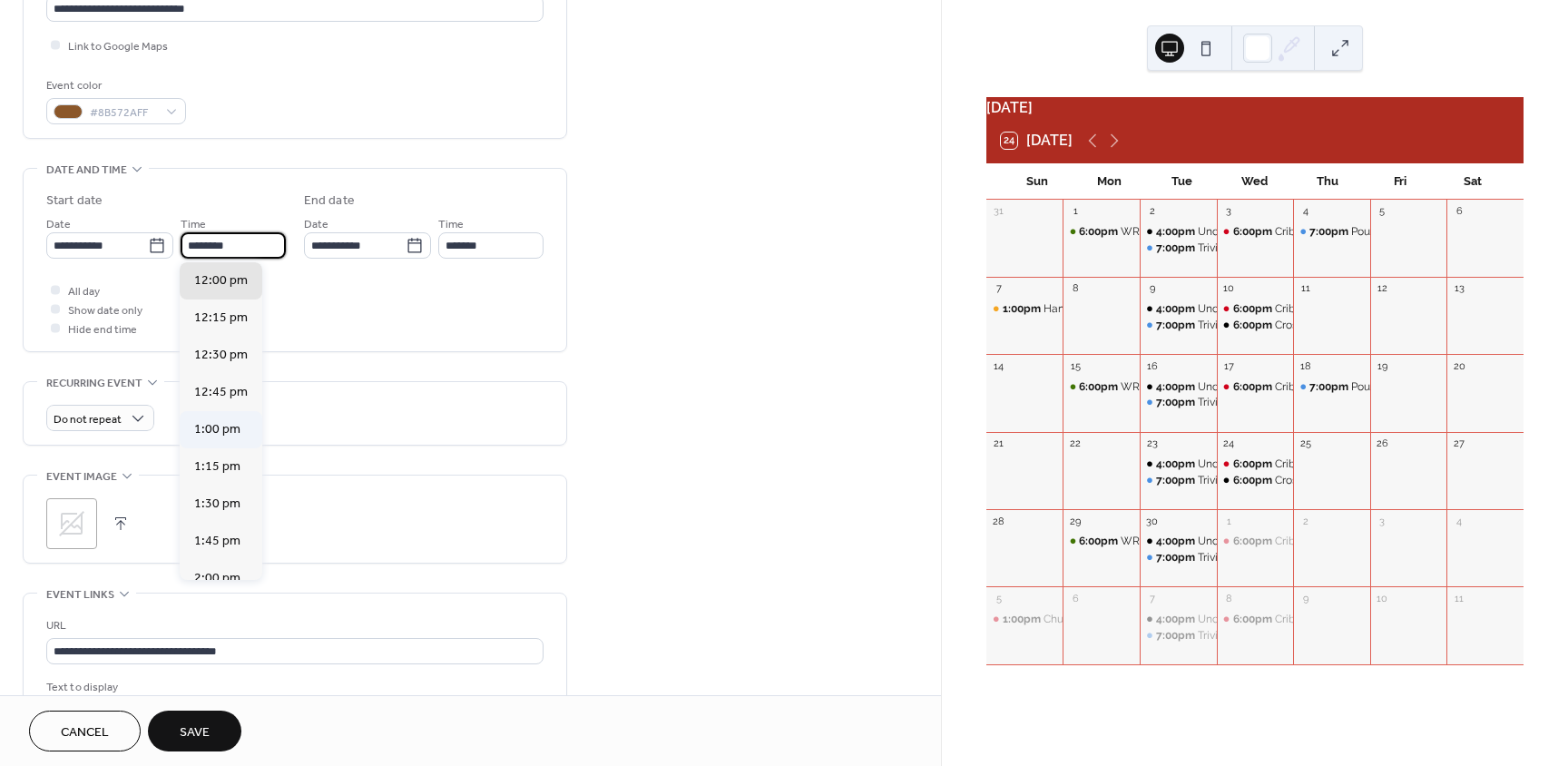 type on "*******" 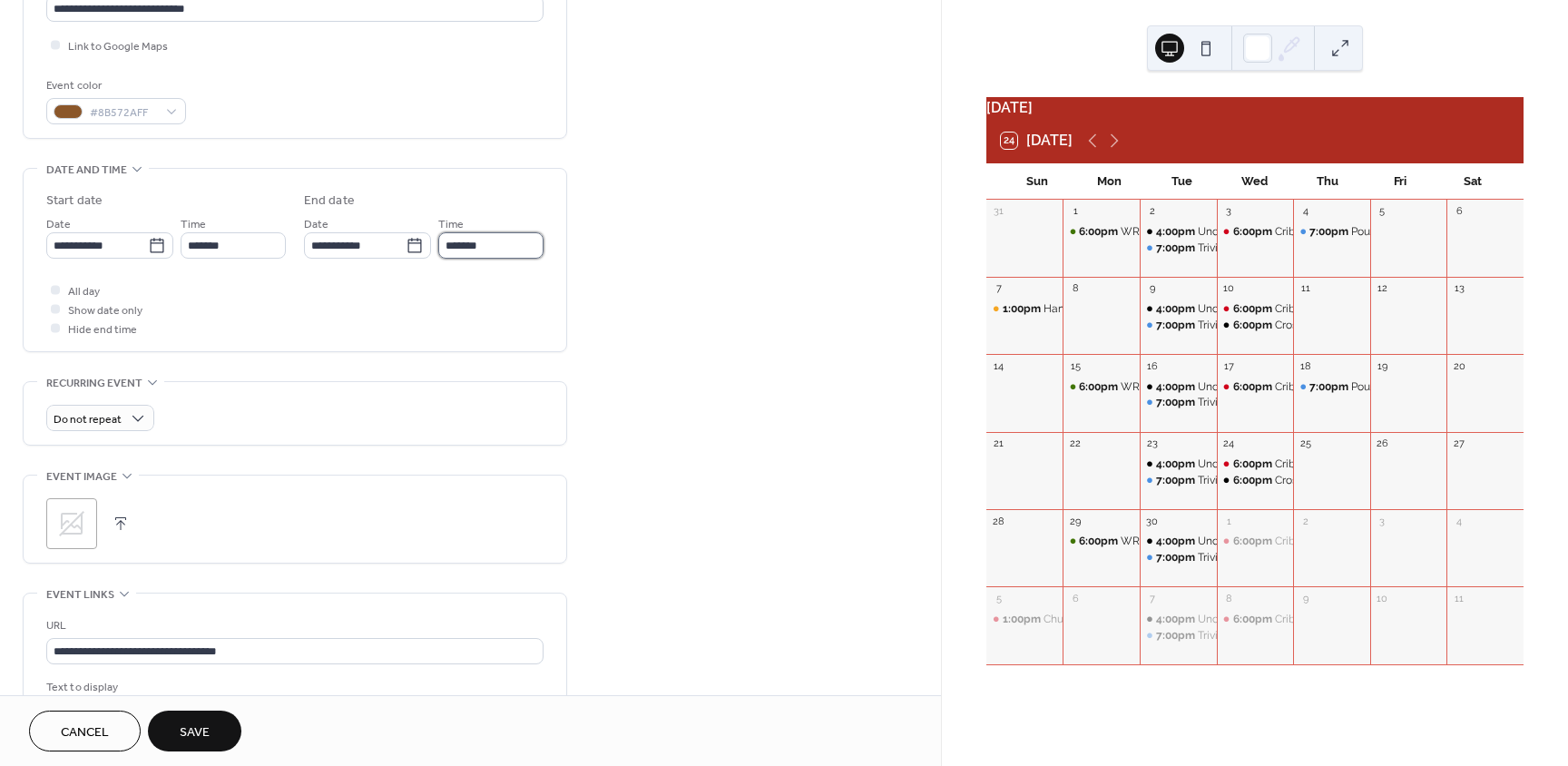 click on "*******" at bounding box center (491, 245) 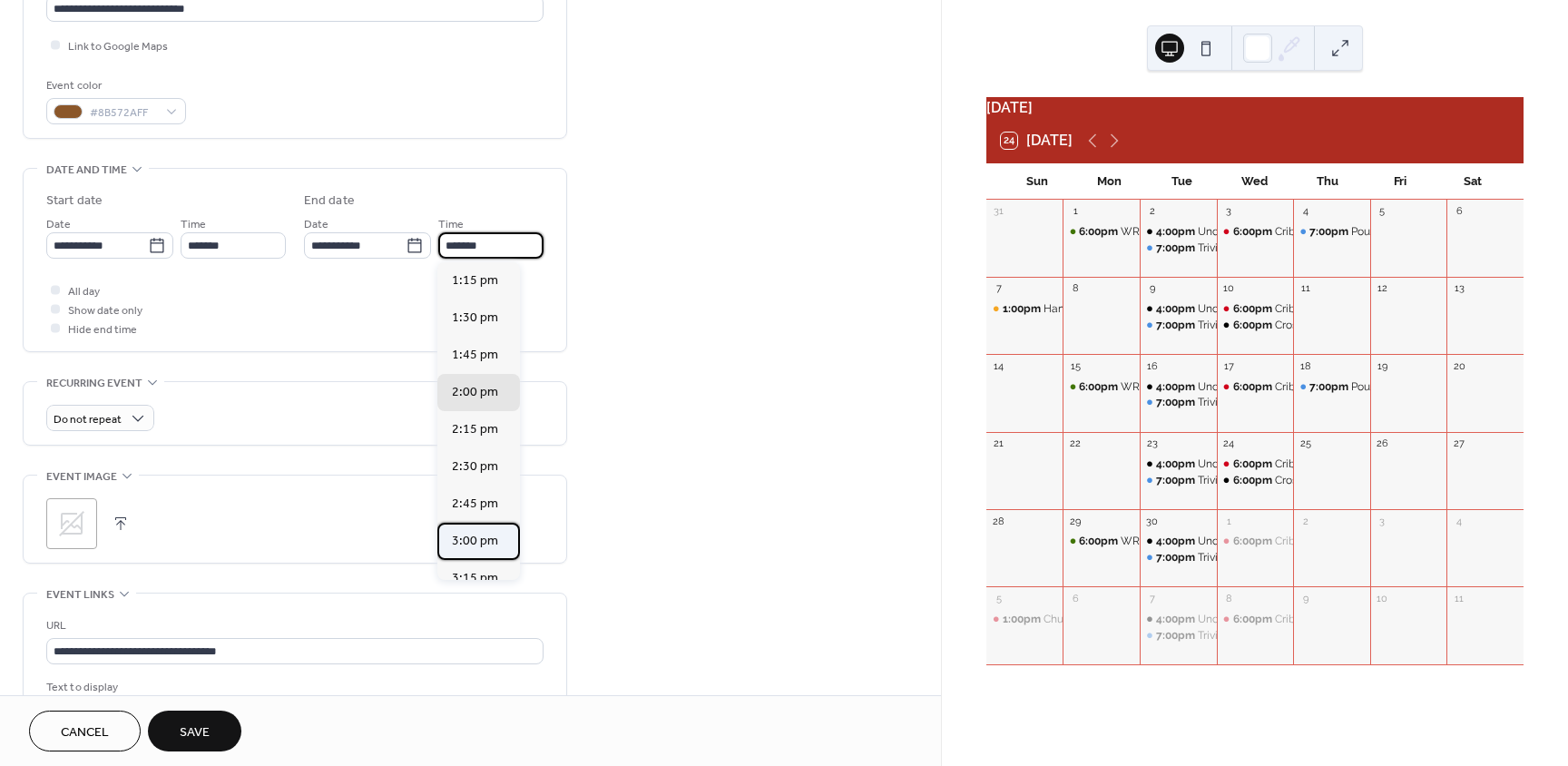 click on "3:00 pm" at bounding box center (475, 541) 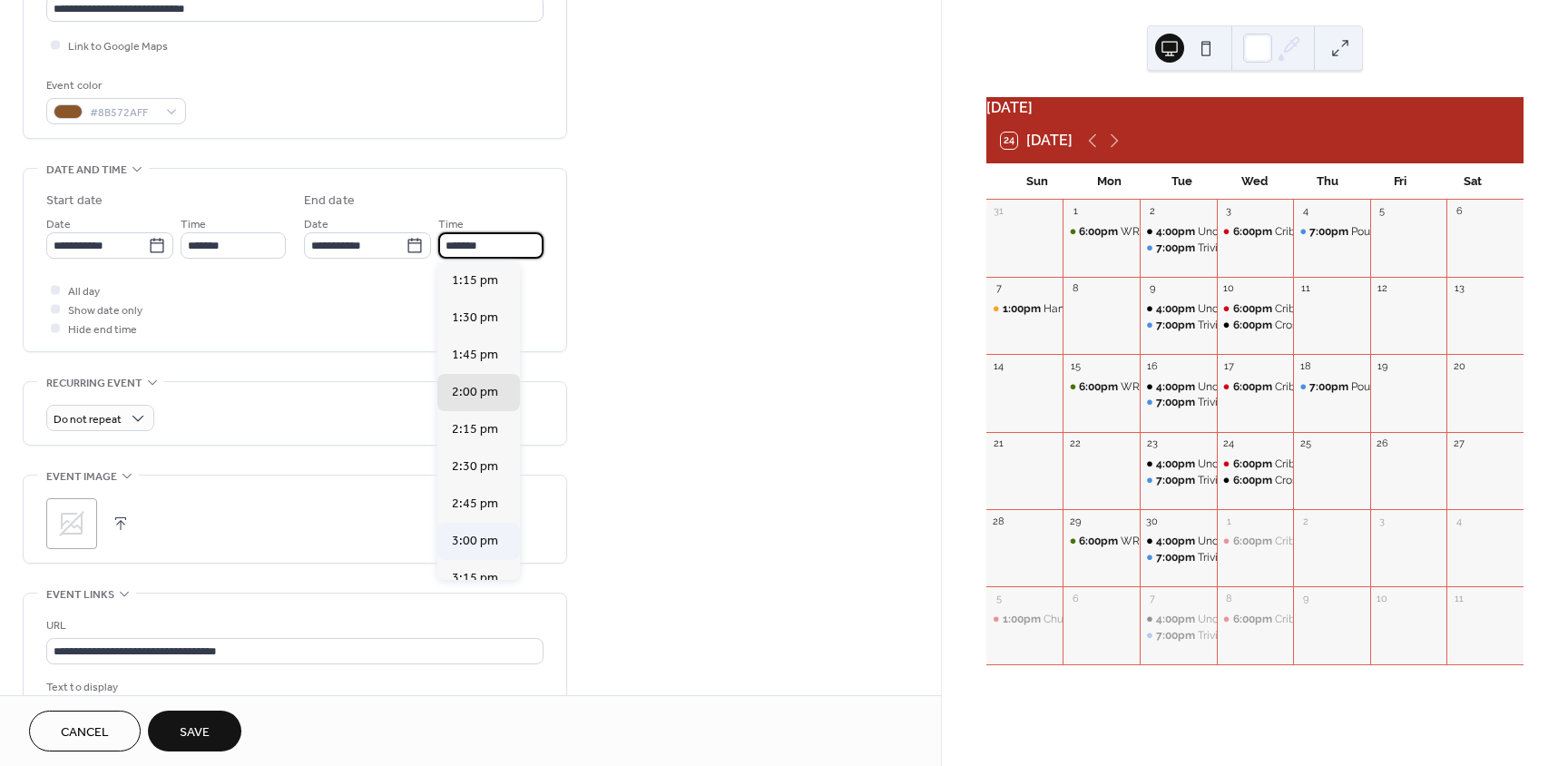 type on "*******" 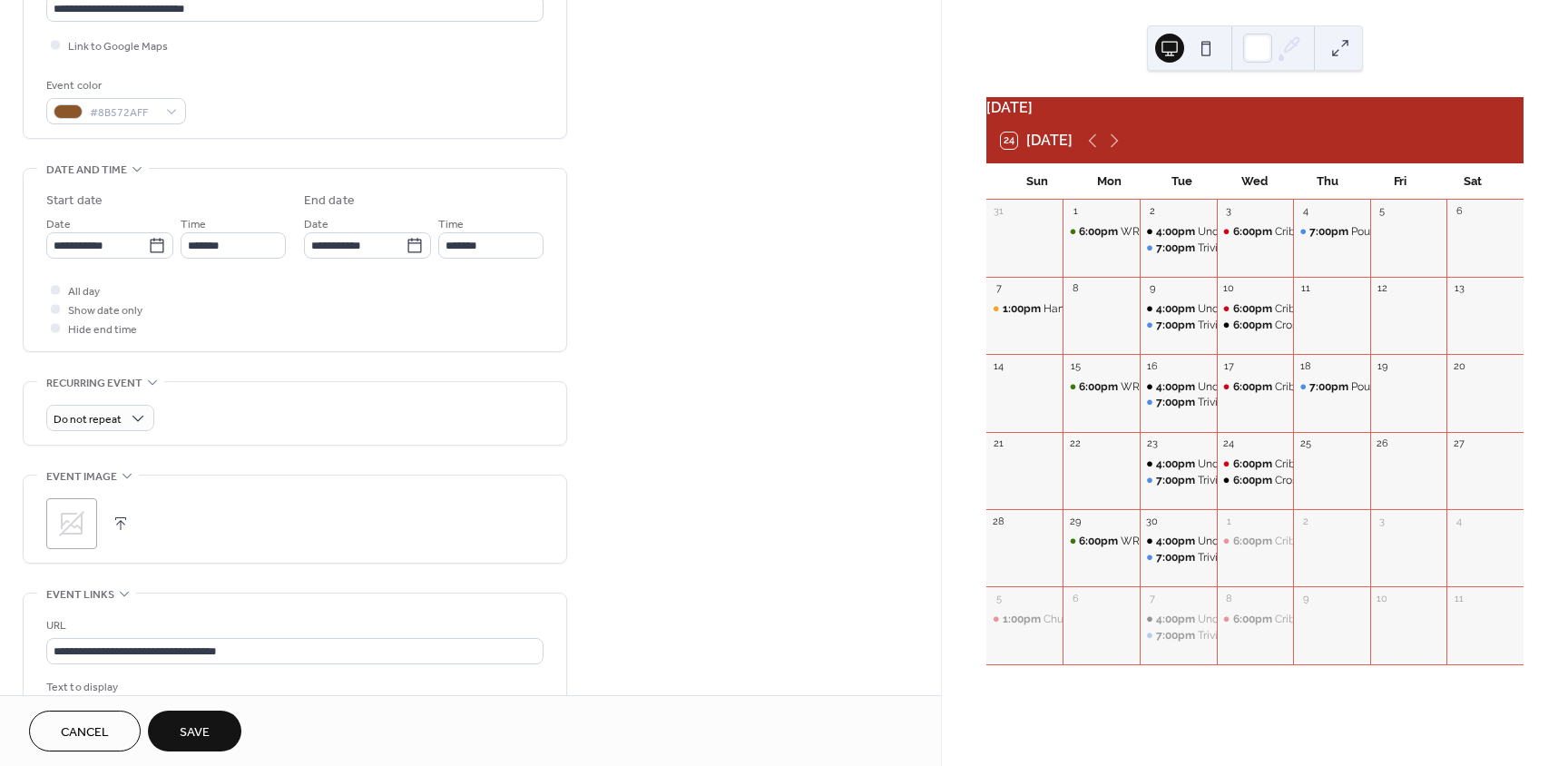 click on "All day Show date only Hide end time" at bounding box center (295, 309) 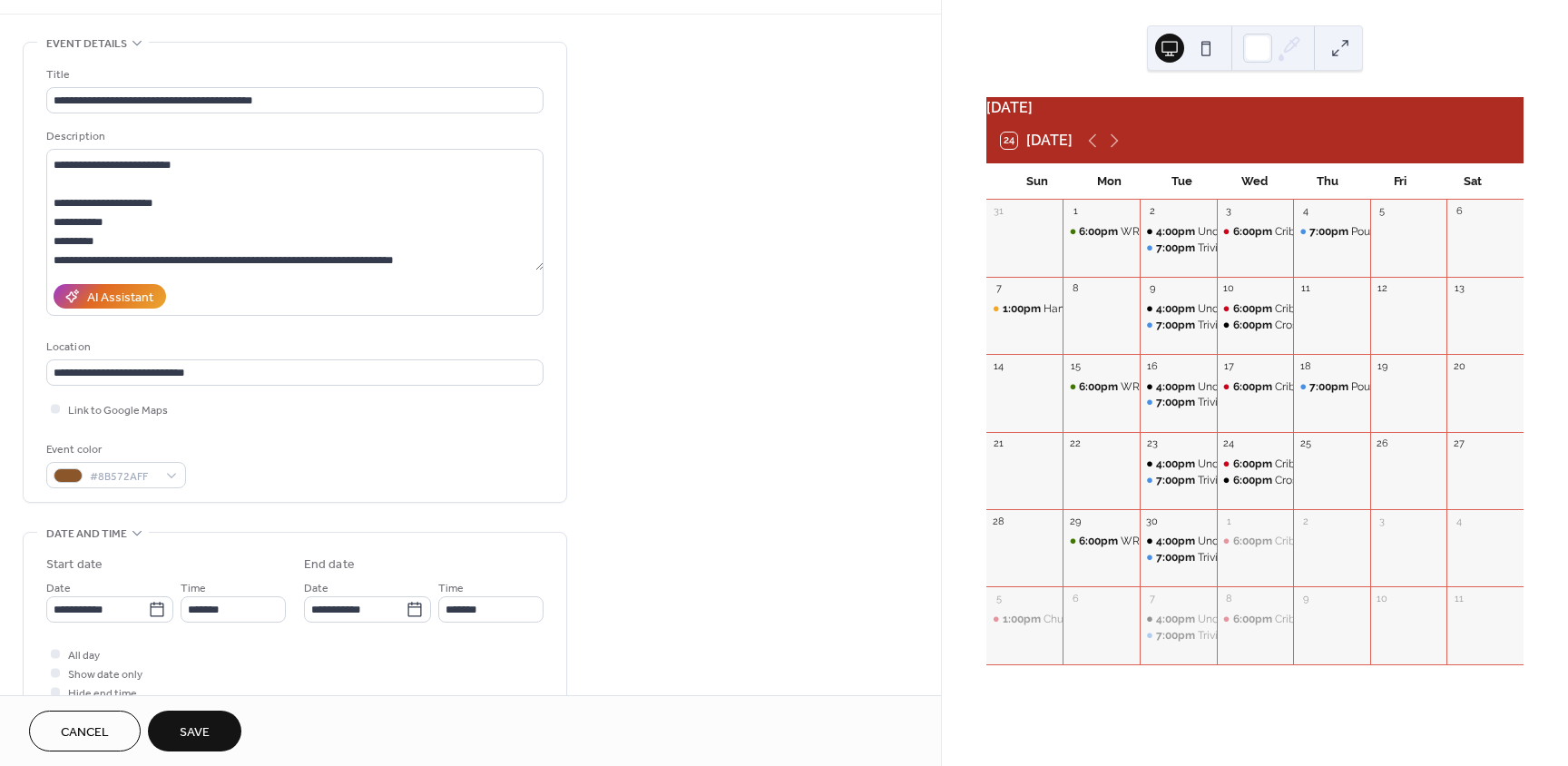 scroll, scrollTop: 0, scrollLeft: 0, axis: both 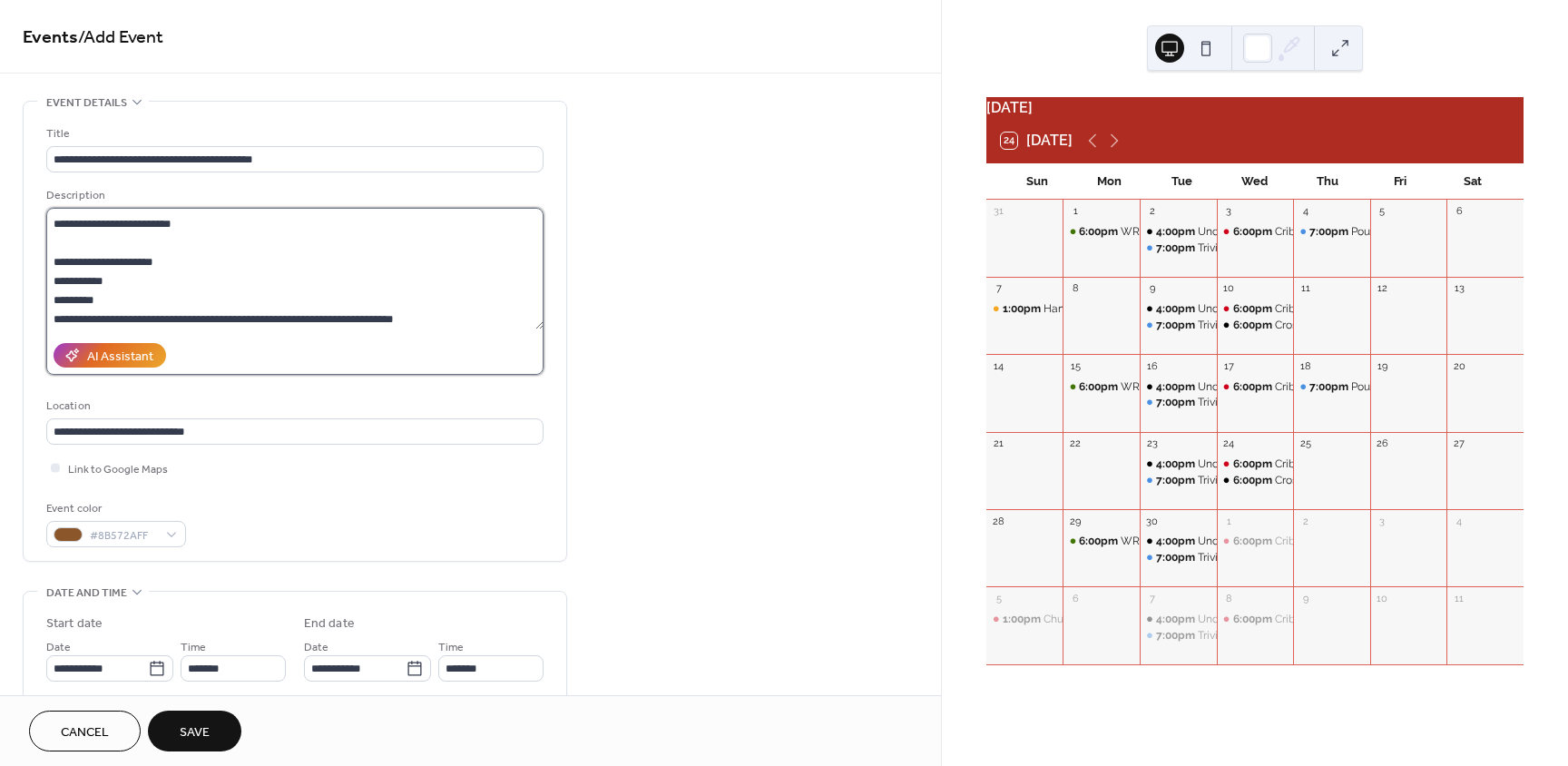 click on "**********" at bounding box center [295, 269] 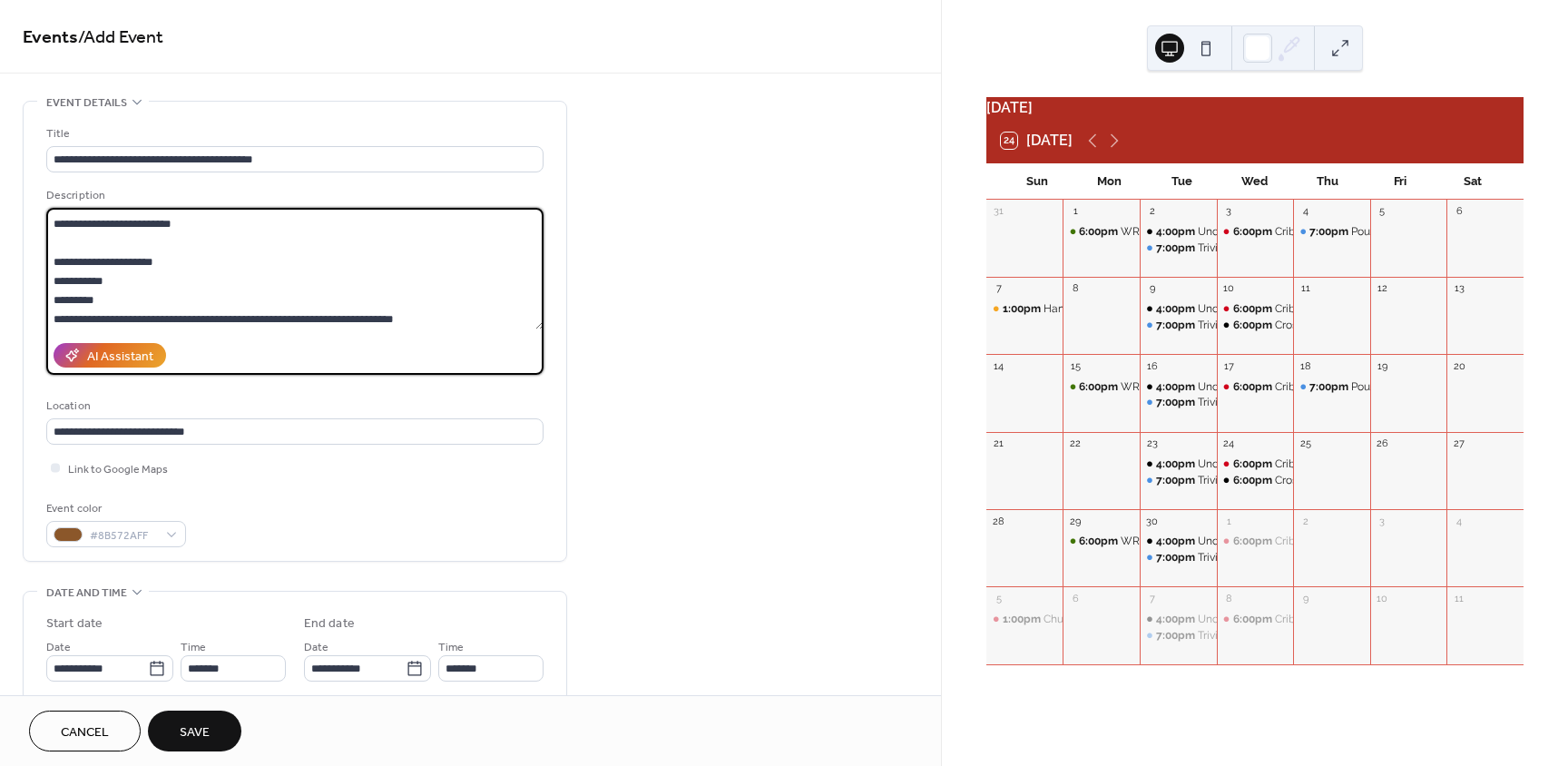 click on "**********" at bounding box center (295, 269) 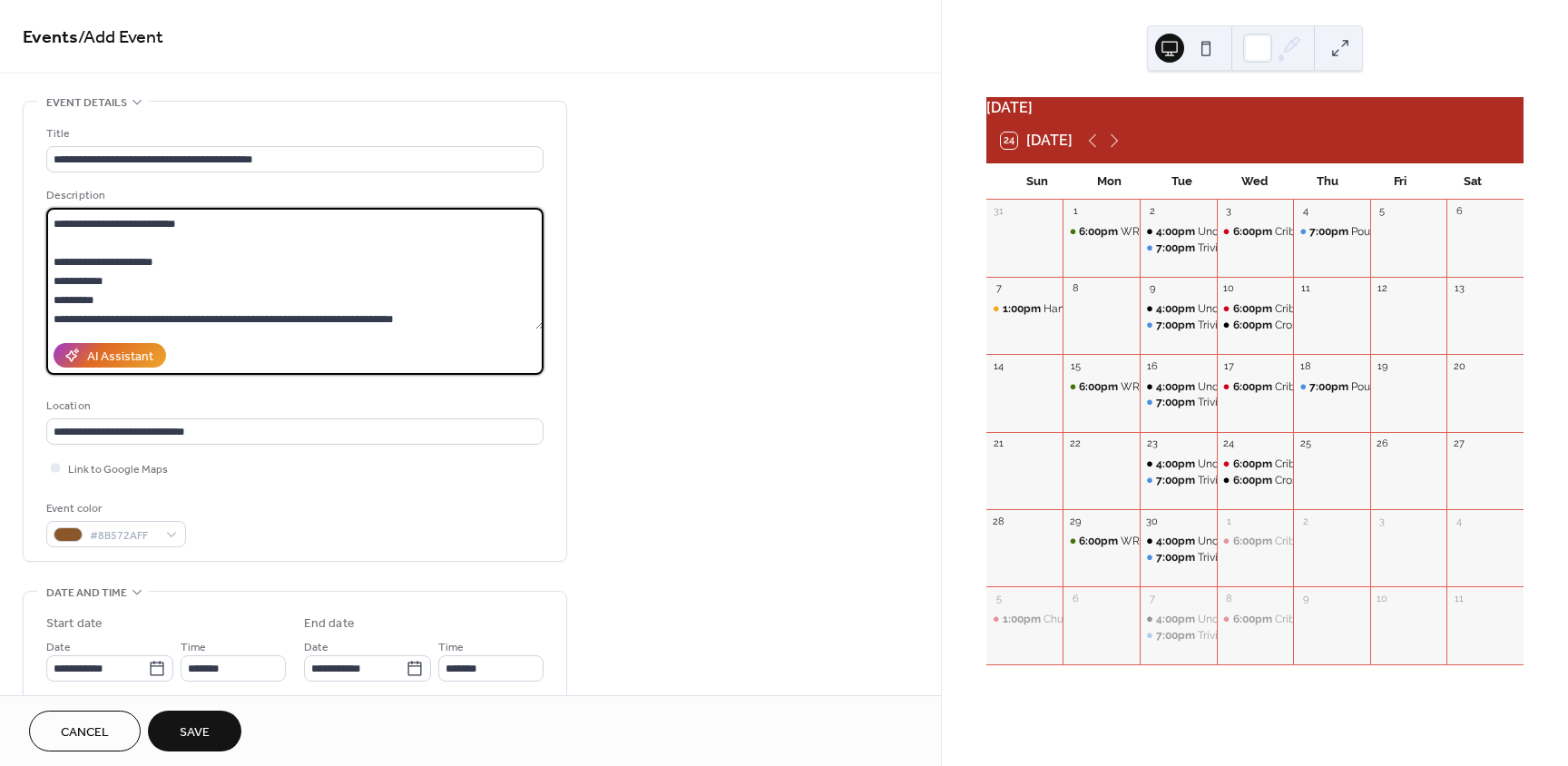 click on "**********" at bounding box center [295, 269] 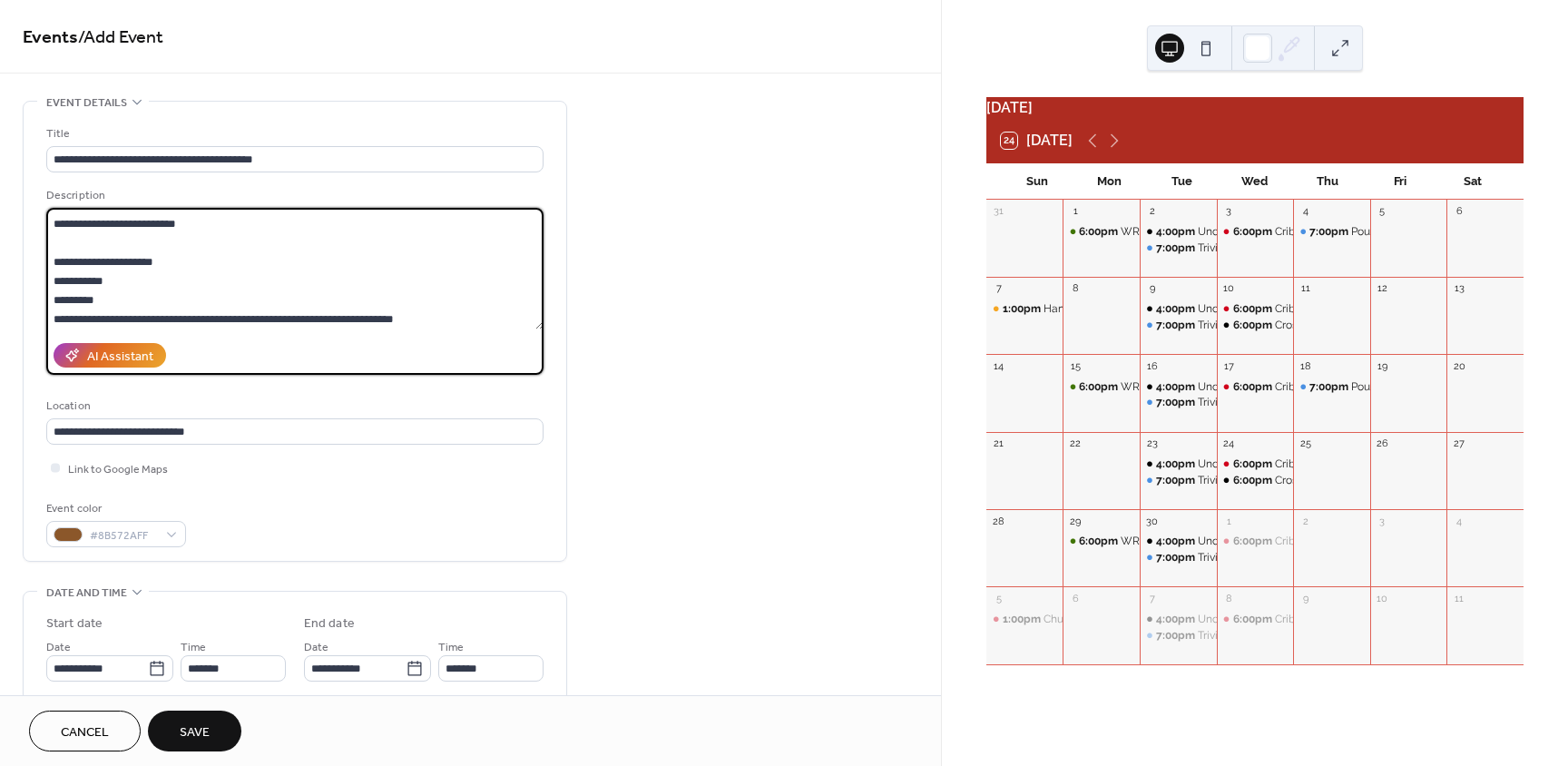 scroll, scrollTop: 76, scrollLeft: 0, axis: vertical 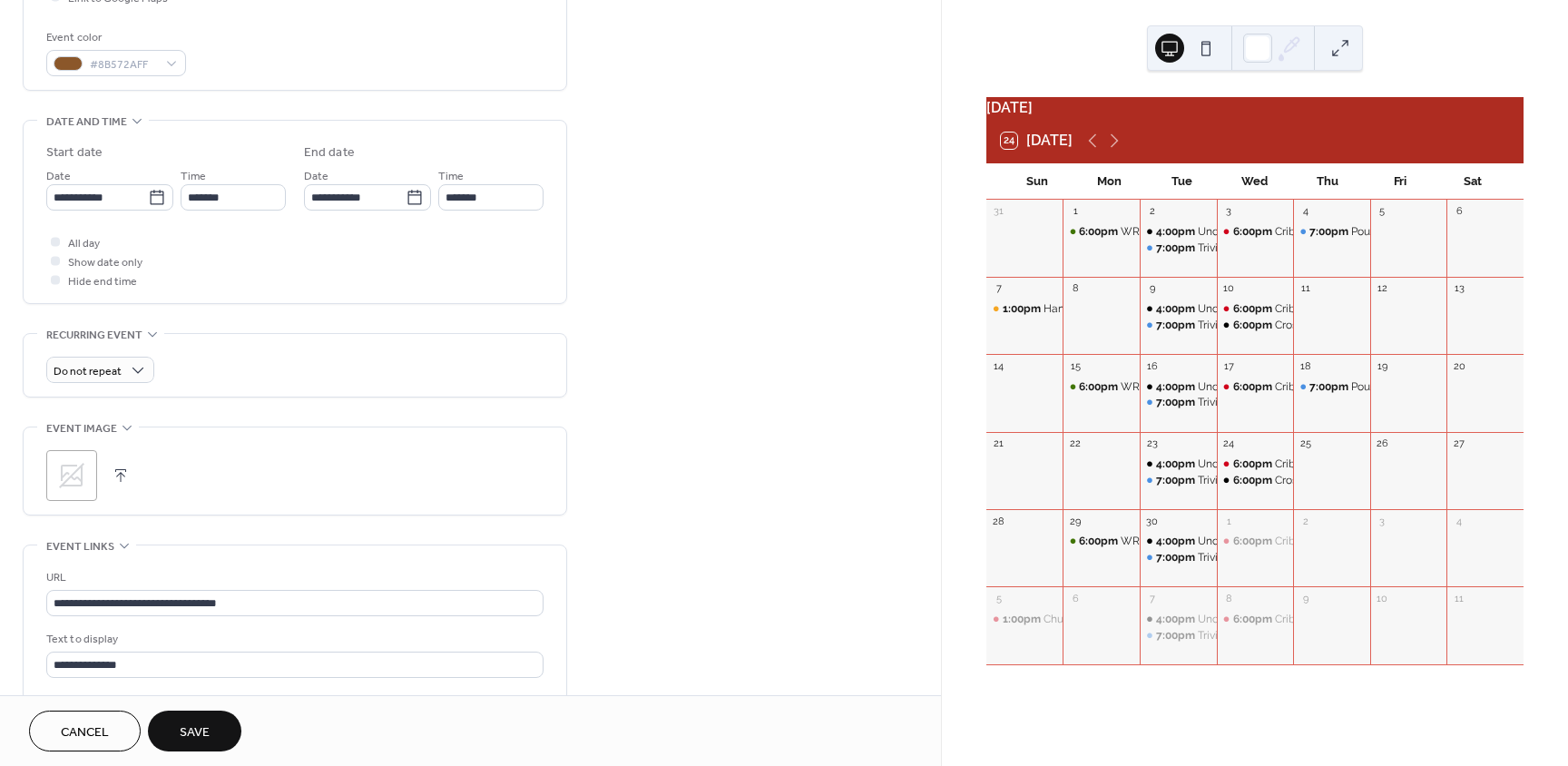 type on "**********" 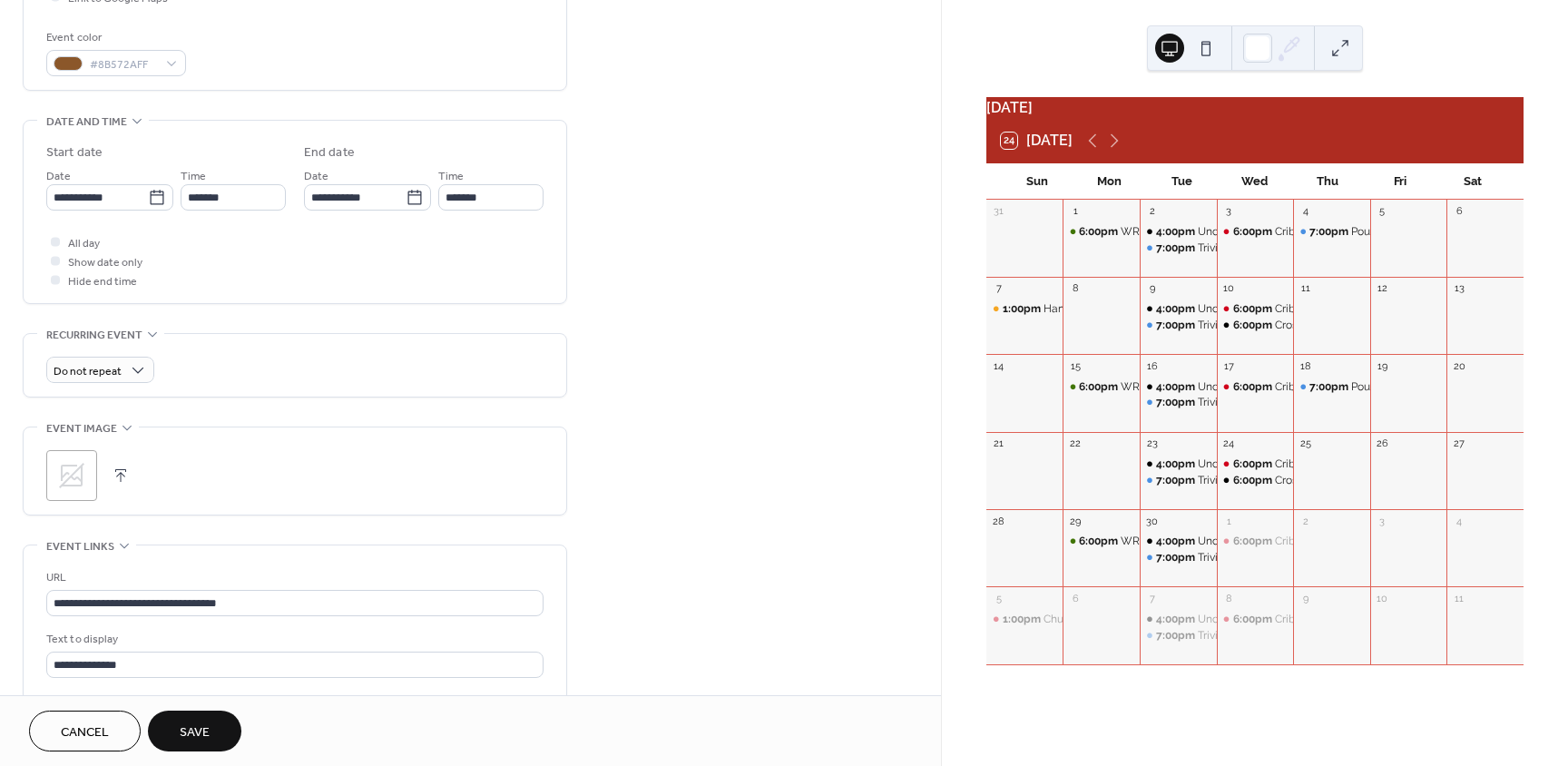 click on ";" at bounding box center [72, 476] 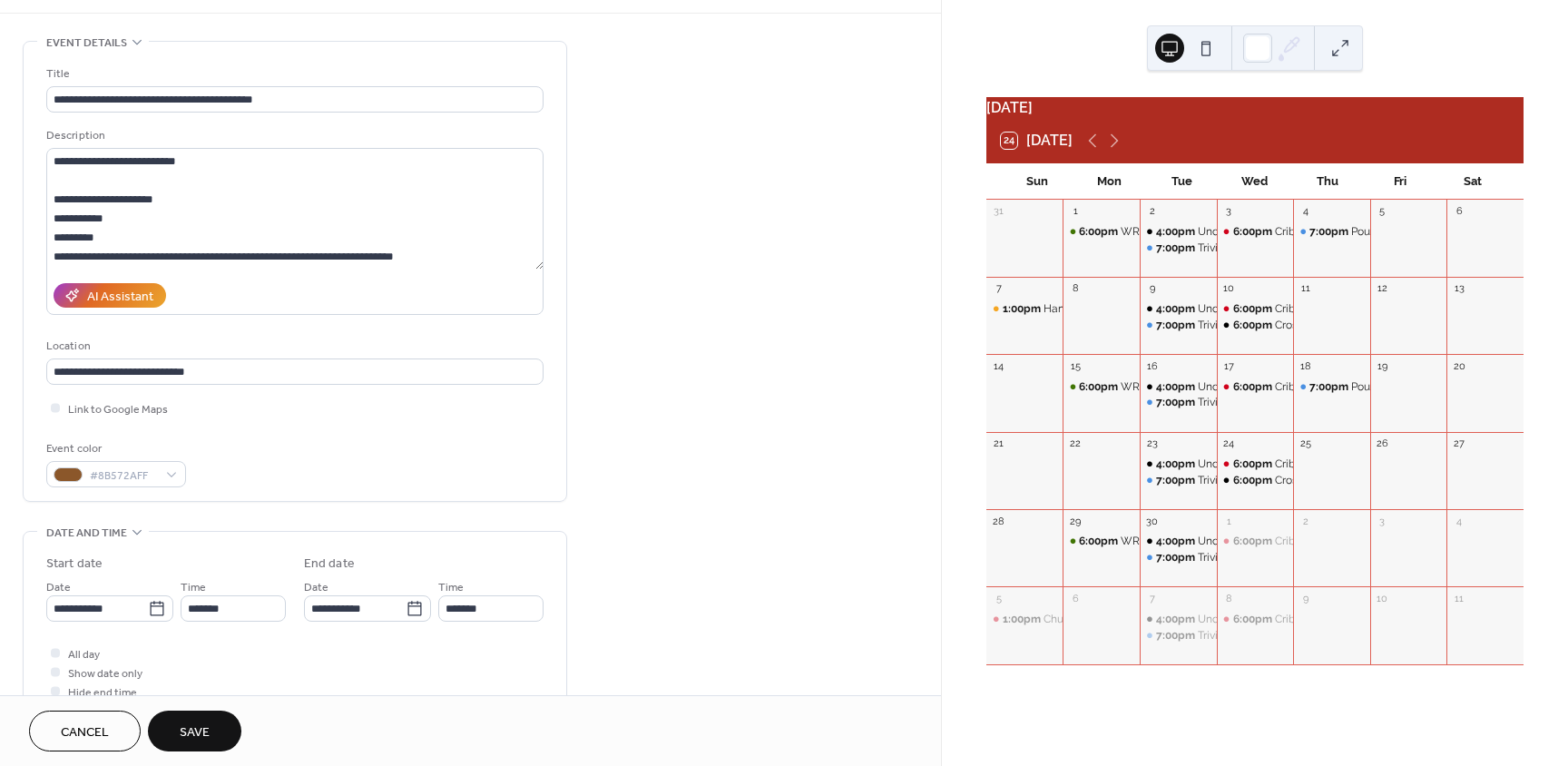 scroll, scrollTop: 0, scrollLeft: 0, axis: both 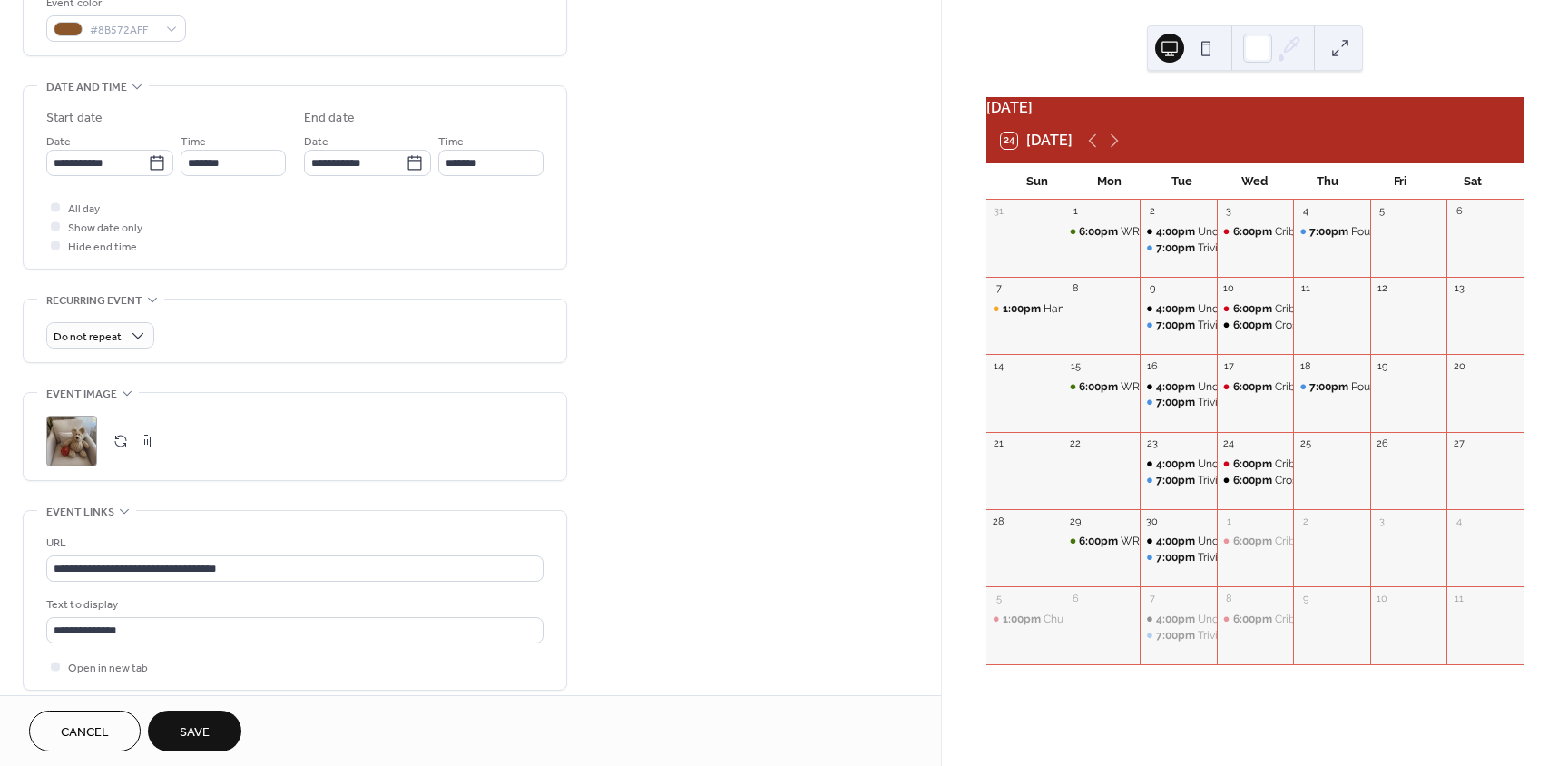 click on "Save" at bounding box center (194, 732) 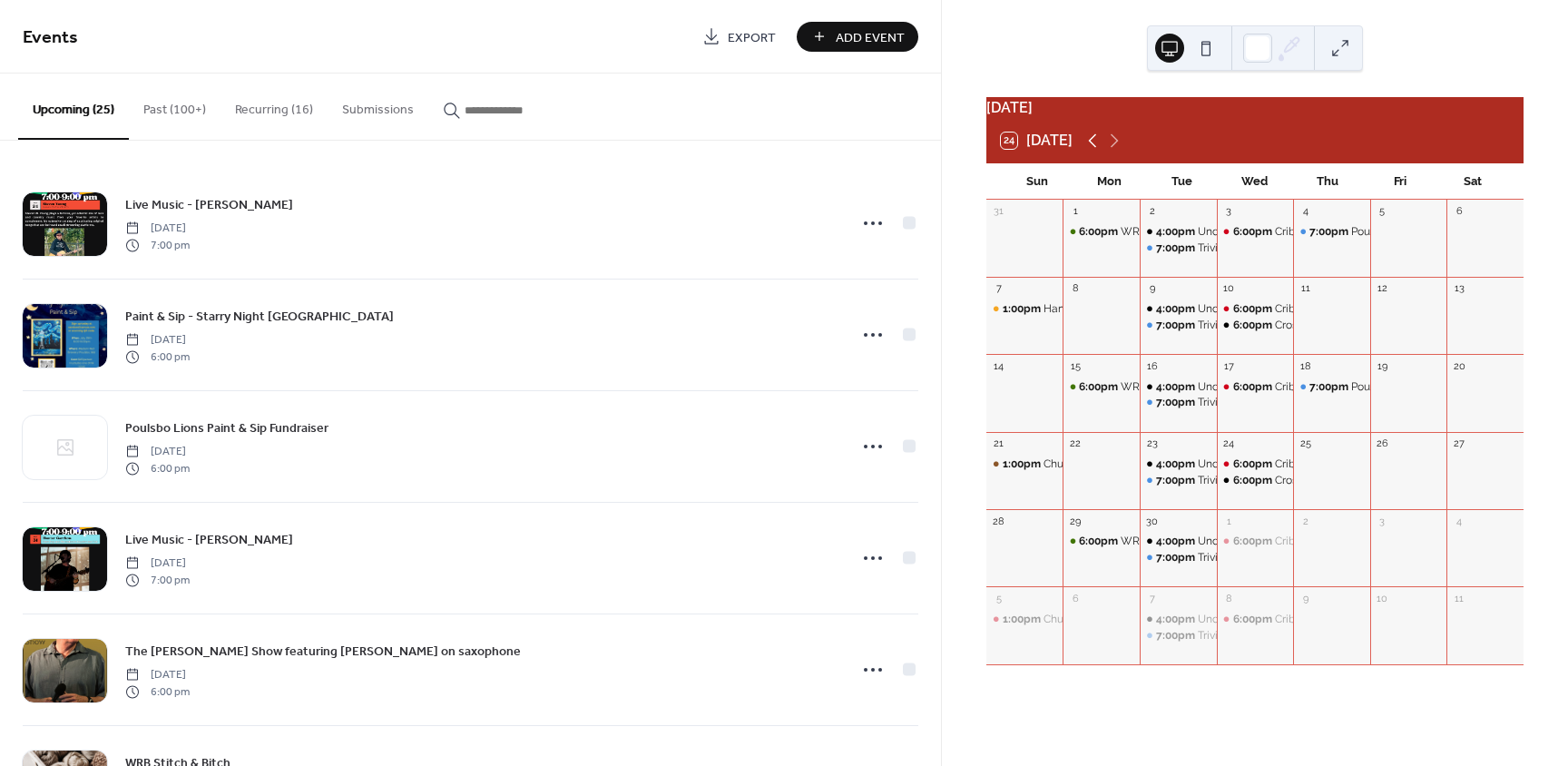 click 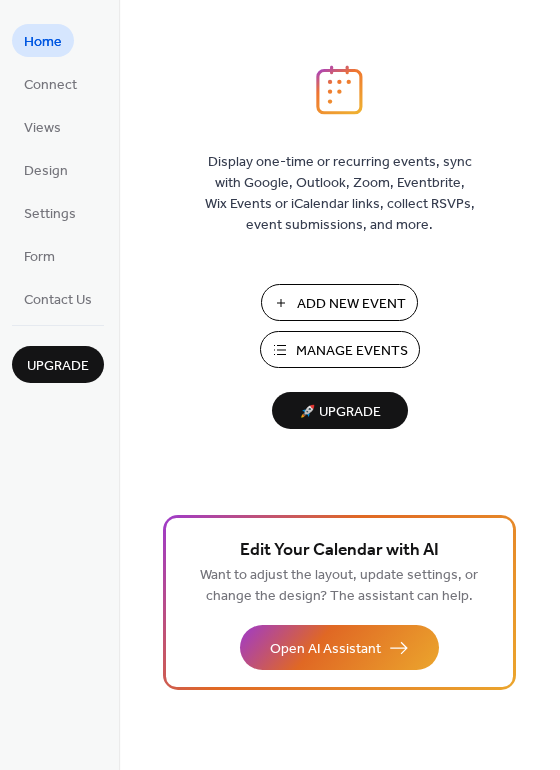 scroll, scrollTop: 0, scrollLeft: 0, axis: both 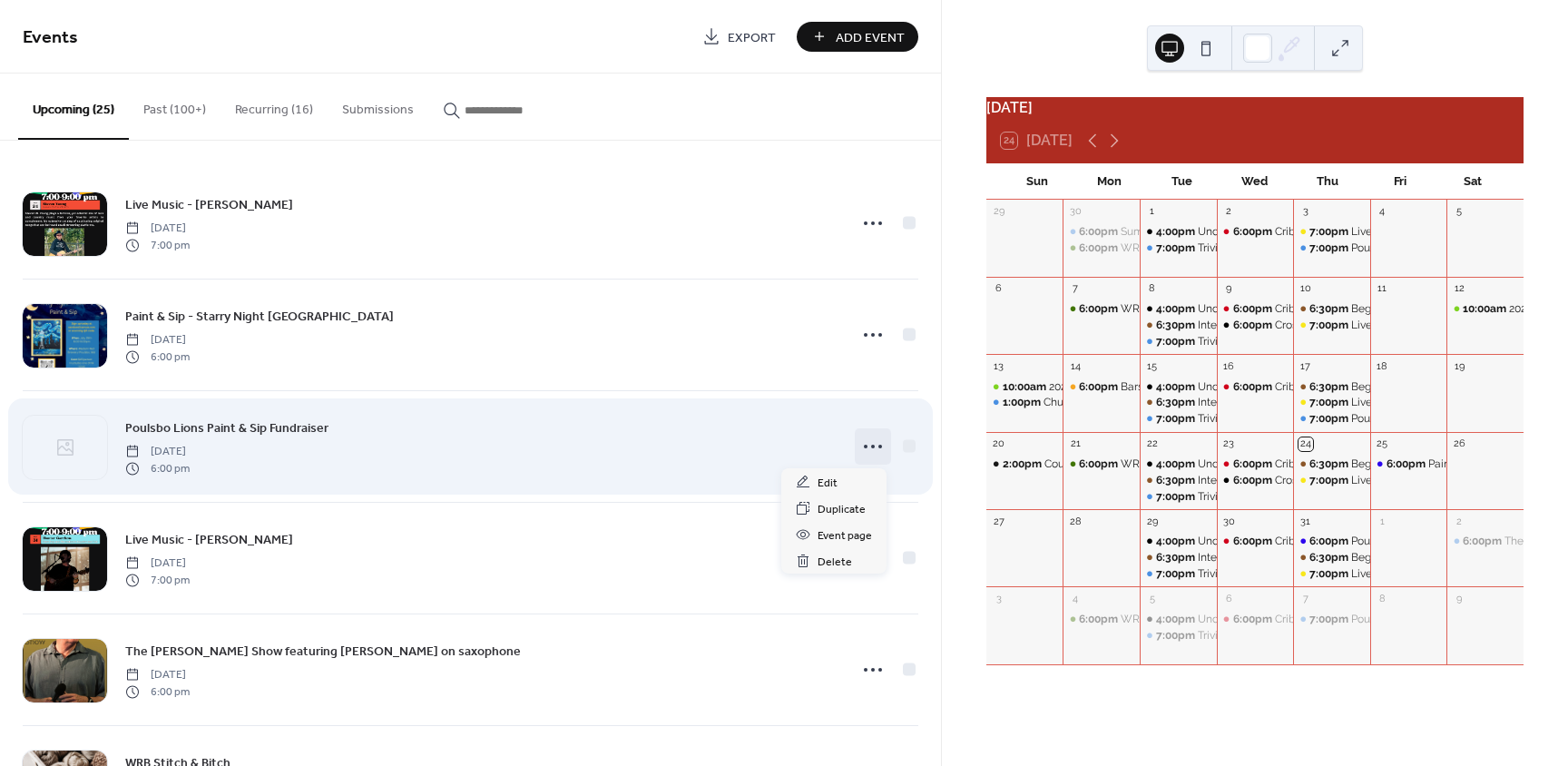 click 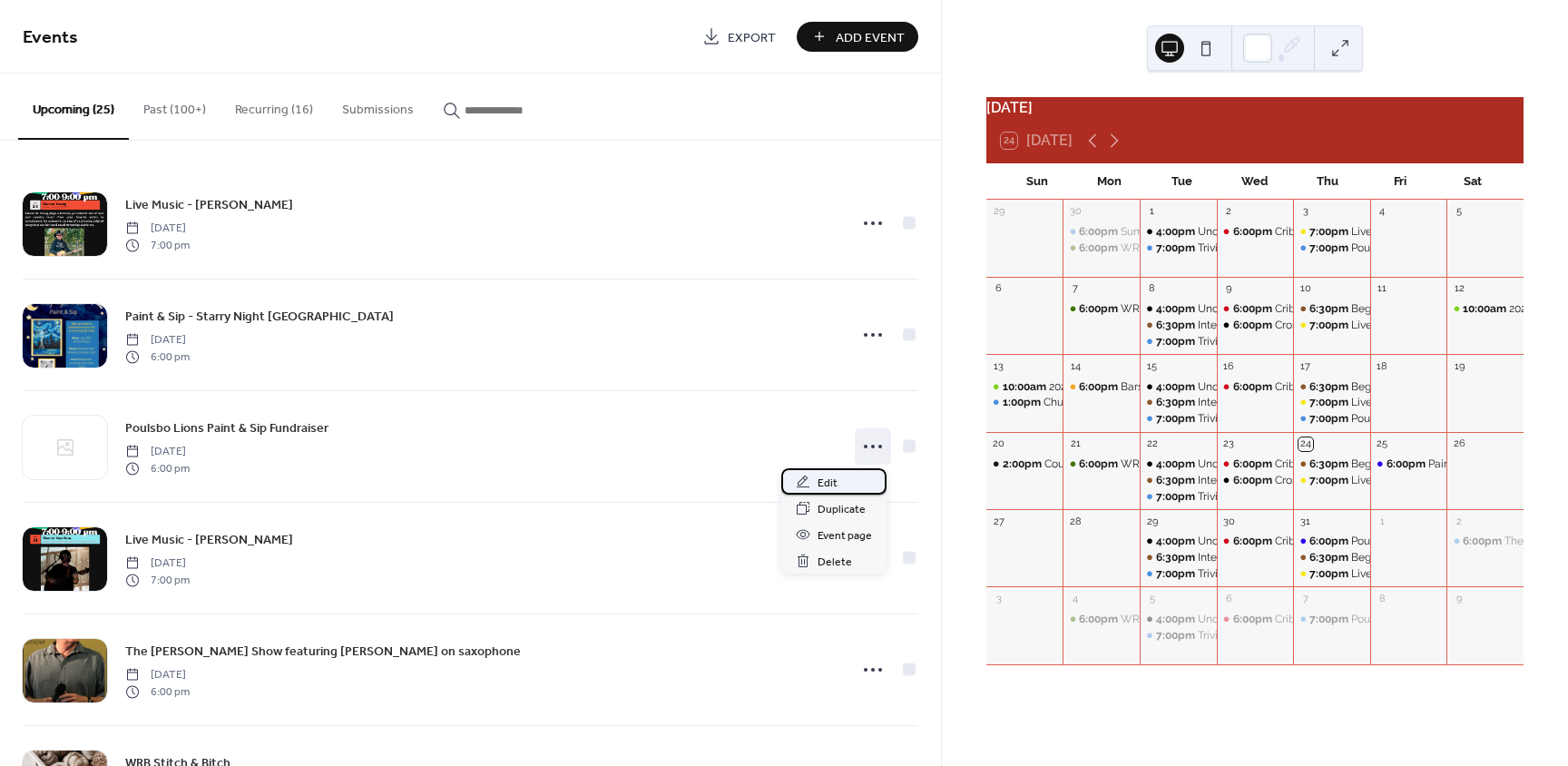 click on "Edit" at bounding box center [828, 483] 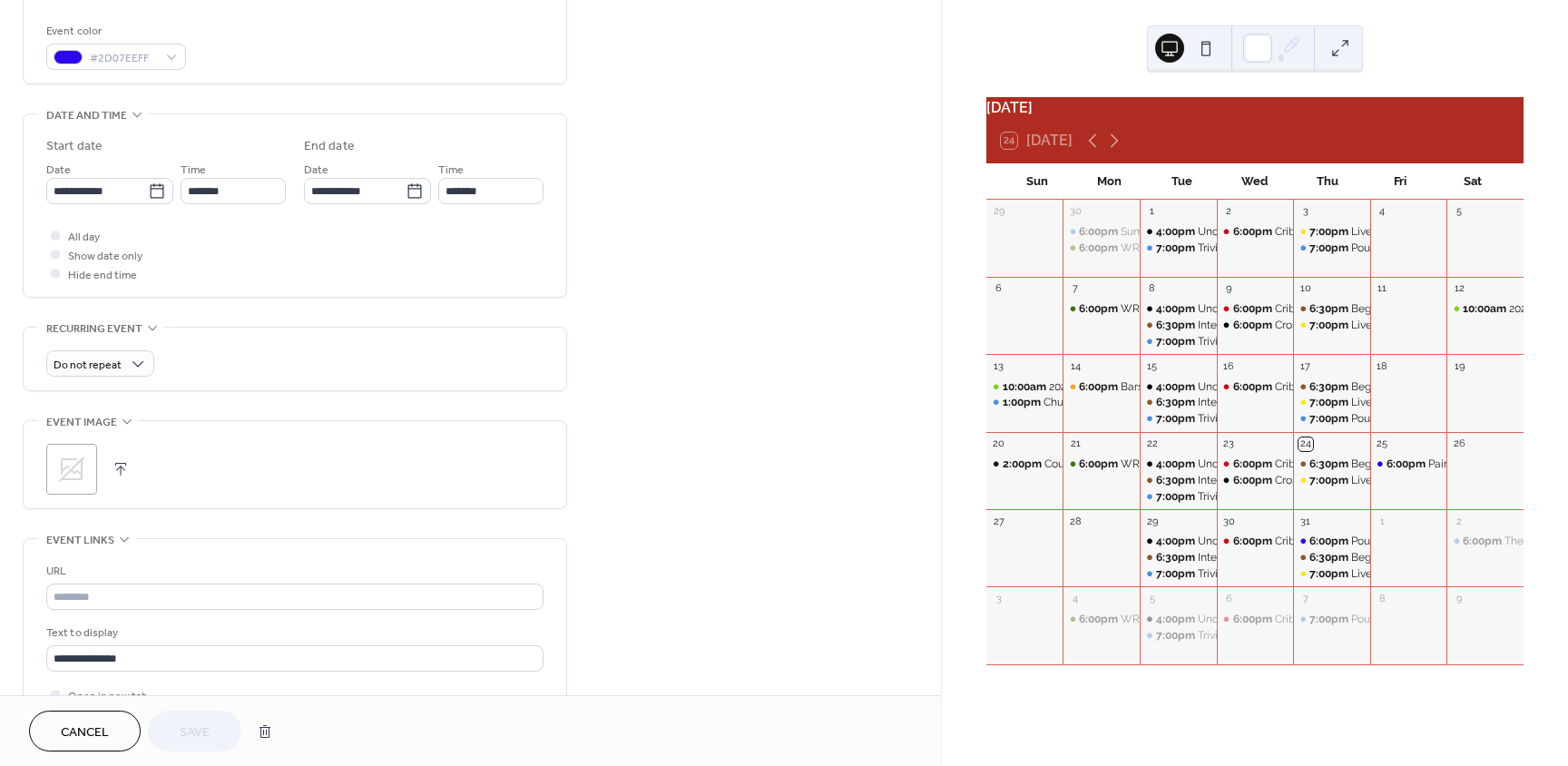 scroll, scrollTop: 502, scrollLeft: 0, axis: vertical 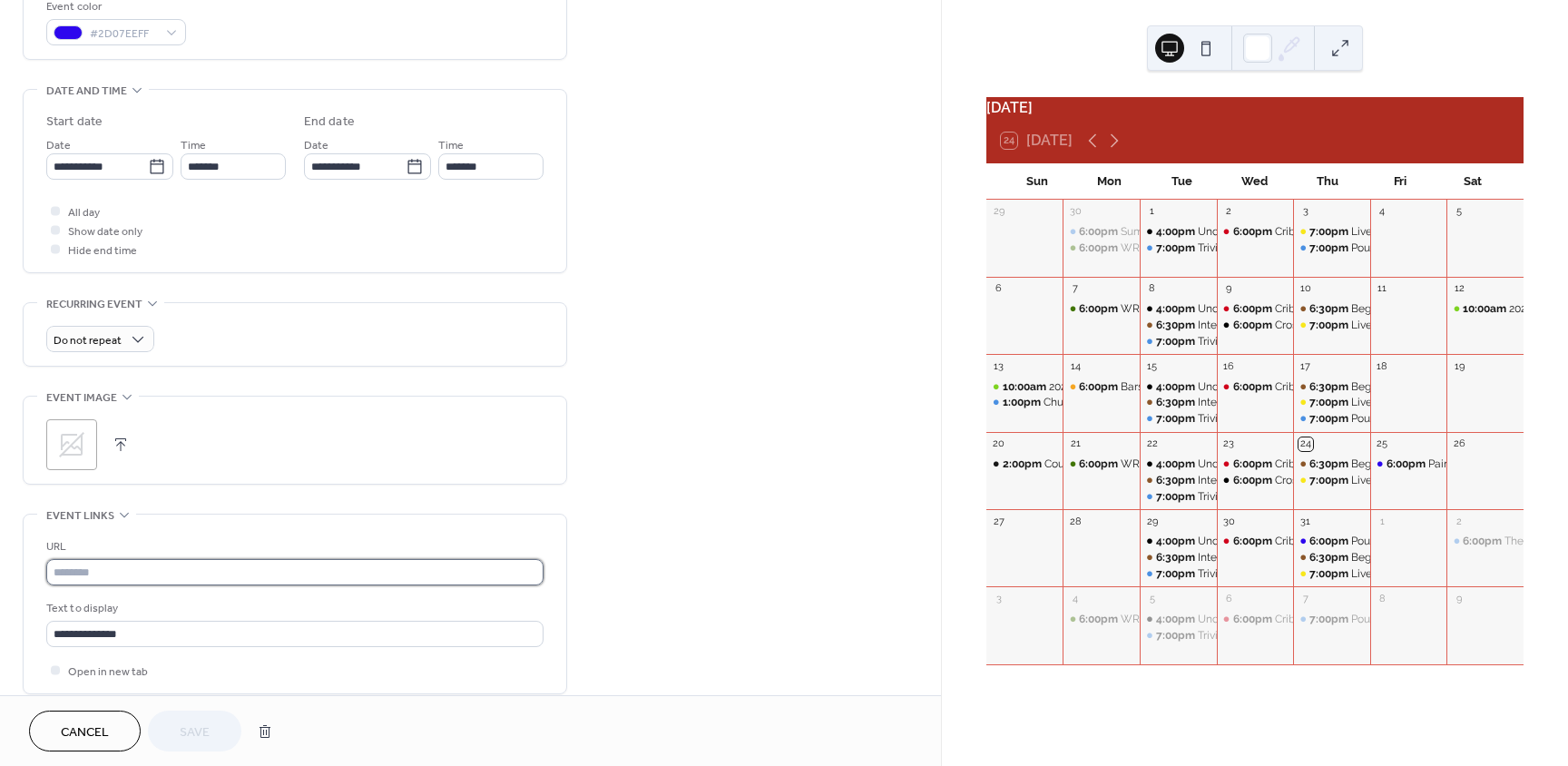 click at bounding box center (295, 572) 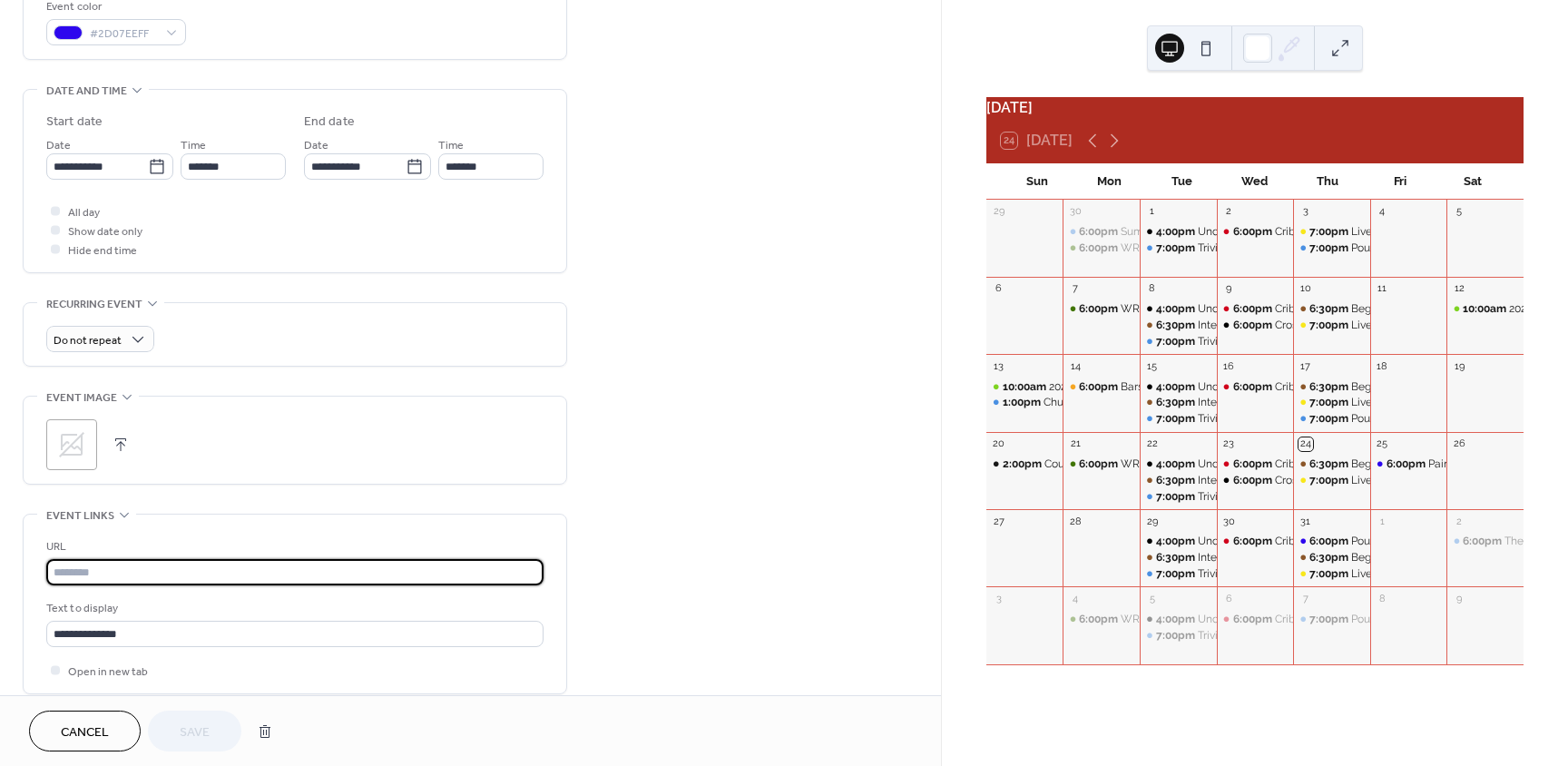 paste on "**********" 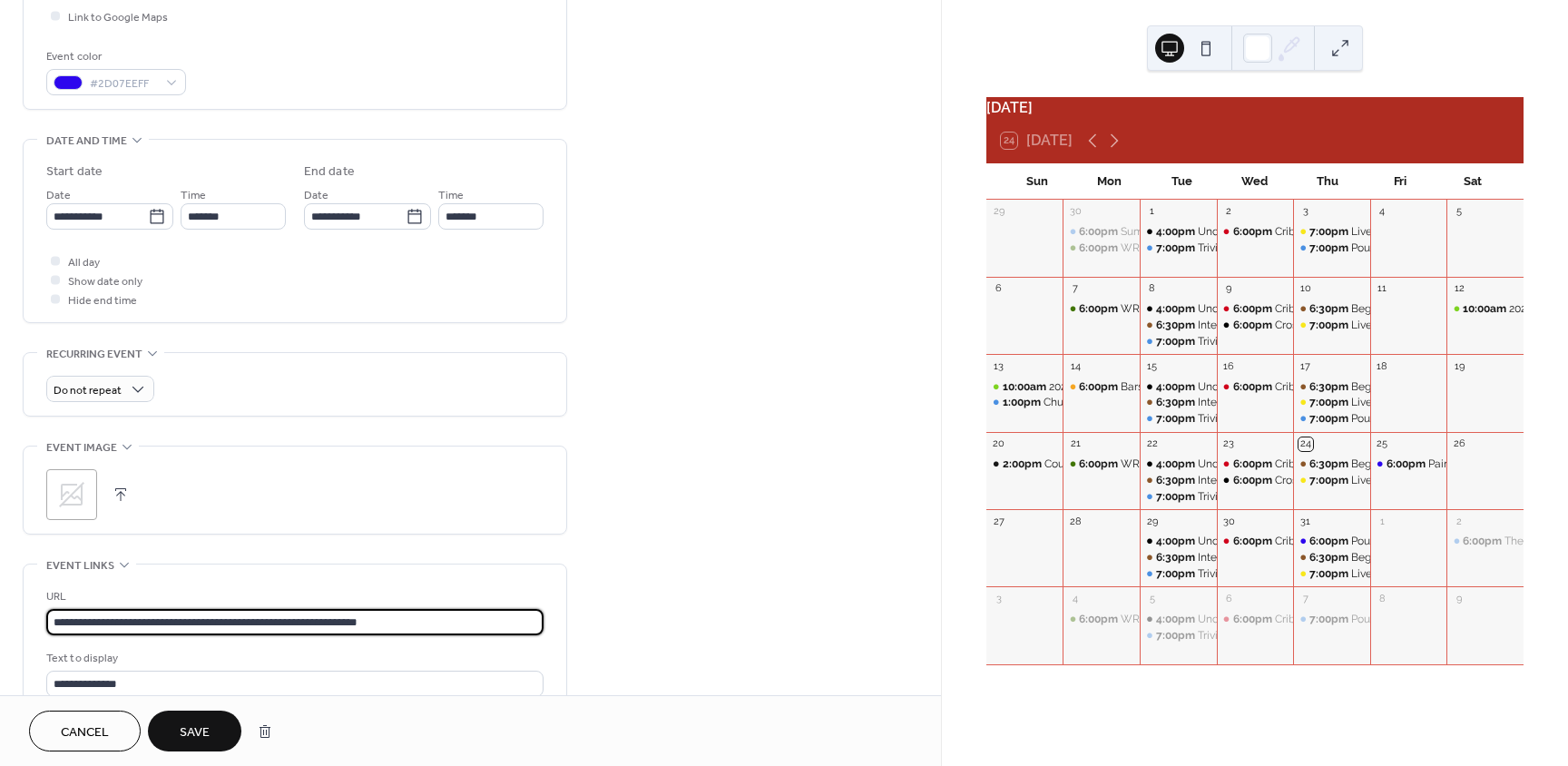 scroll, scrollTop: 447, scrollLeft: 0, axis: vertical 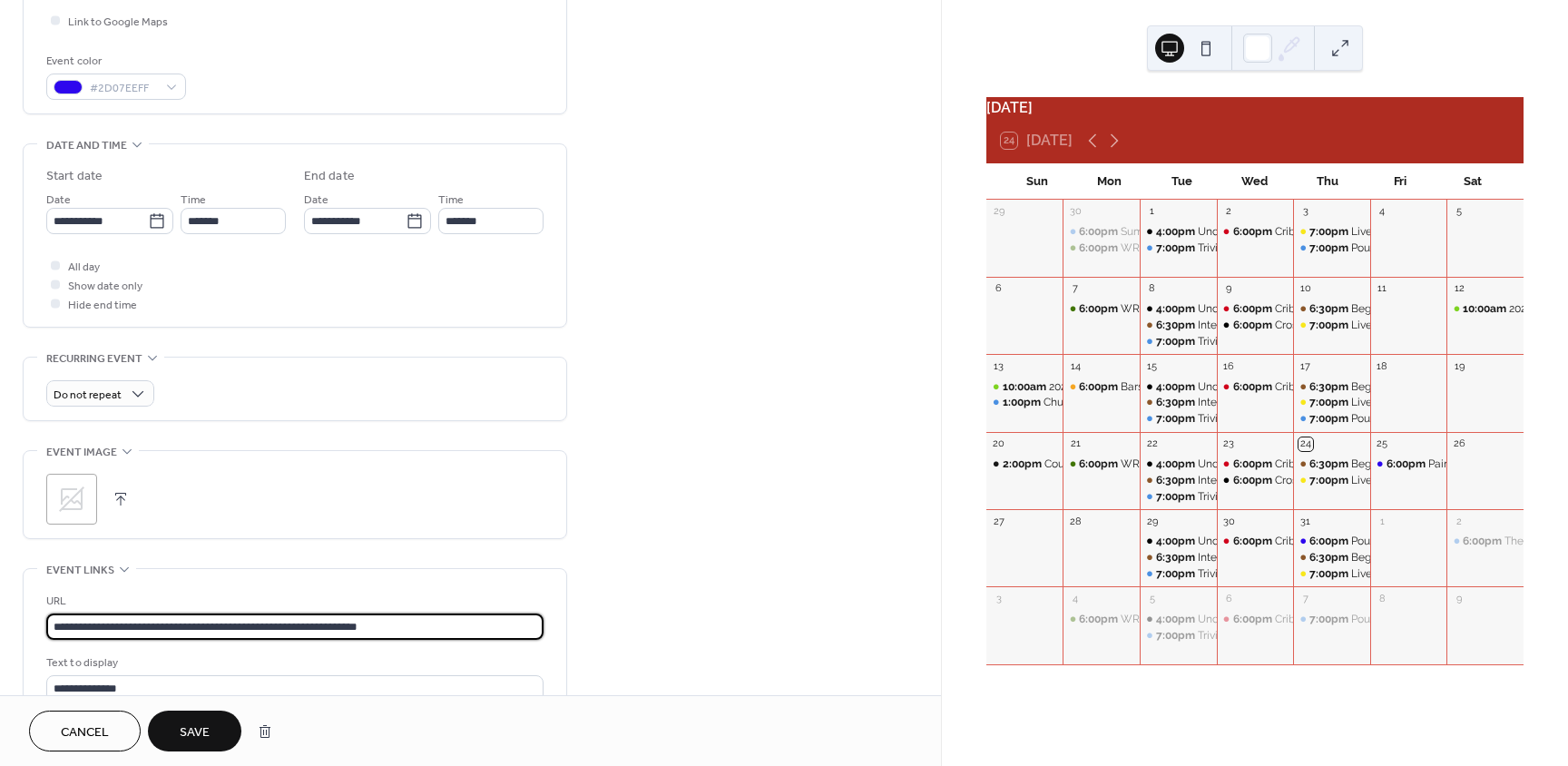 type on "**********" 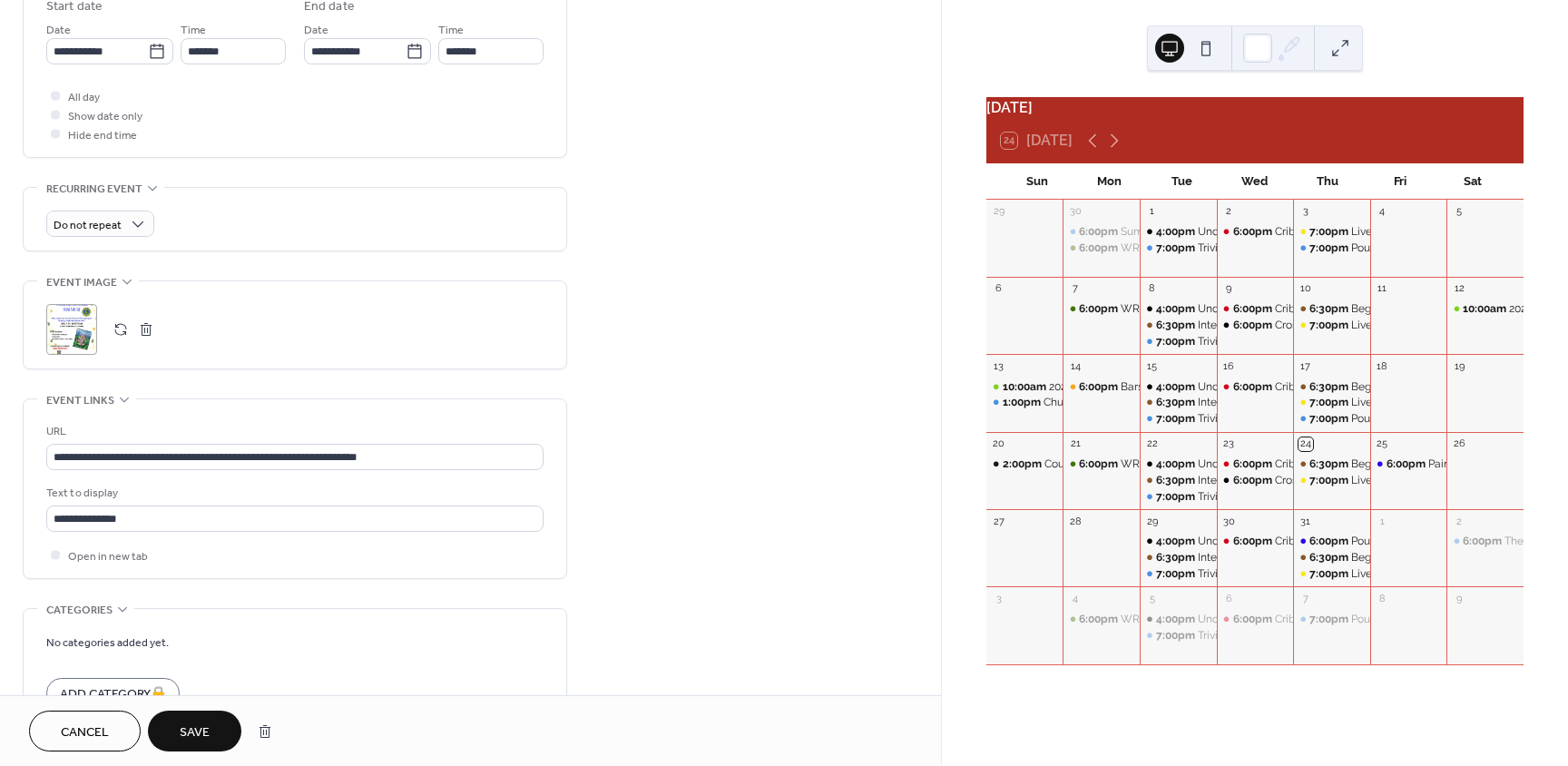 scroll, scrollTop: 730, scrollLeft: 0, axis: vertical 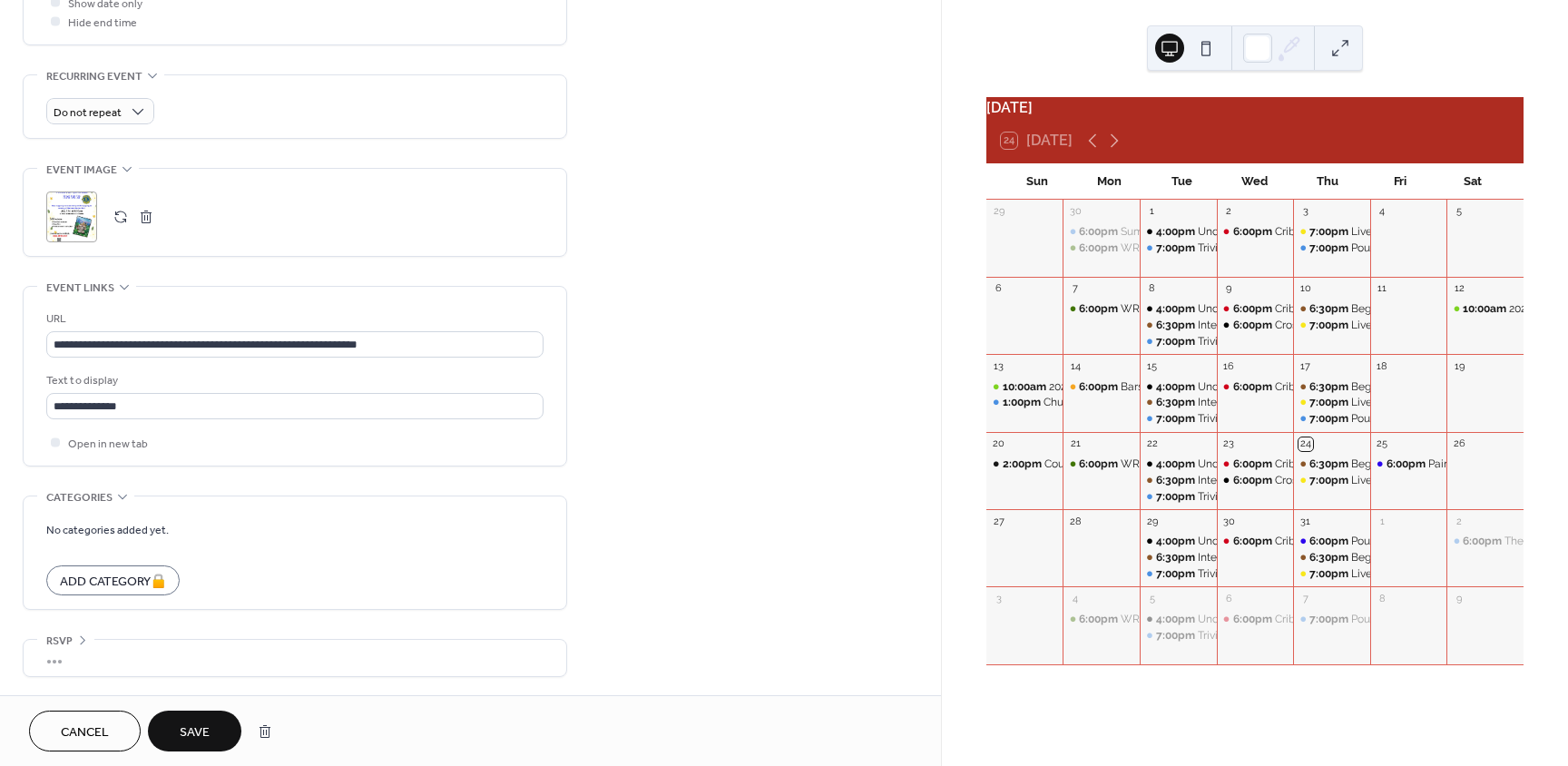 click on "Save" at bounding box center (194, 732) 